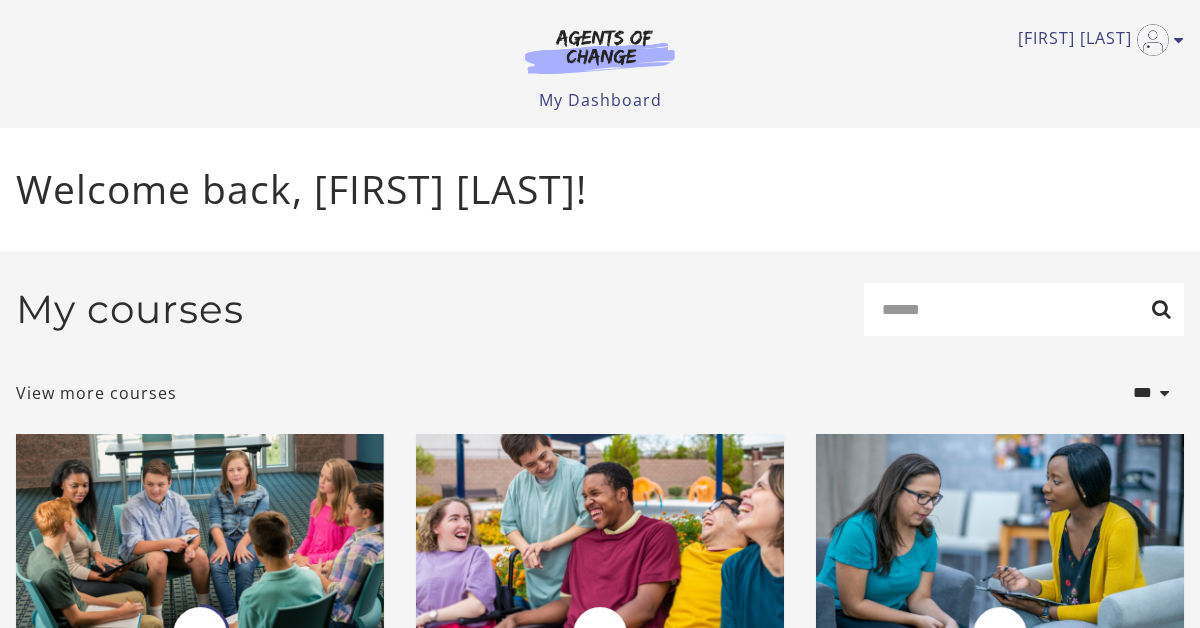 scroll, scrollTop: 0, scrollLeft: 0, axis: both 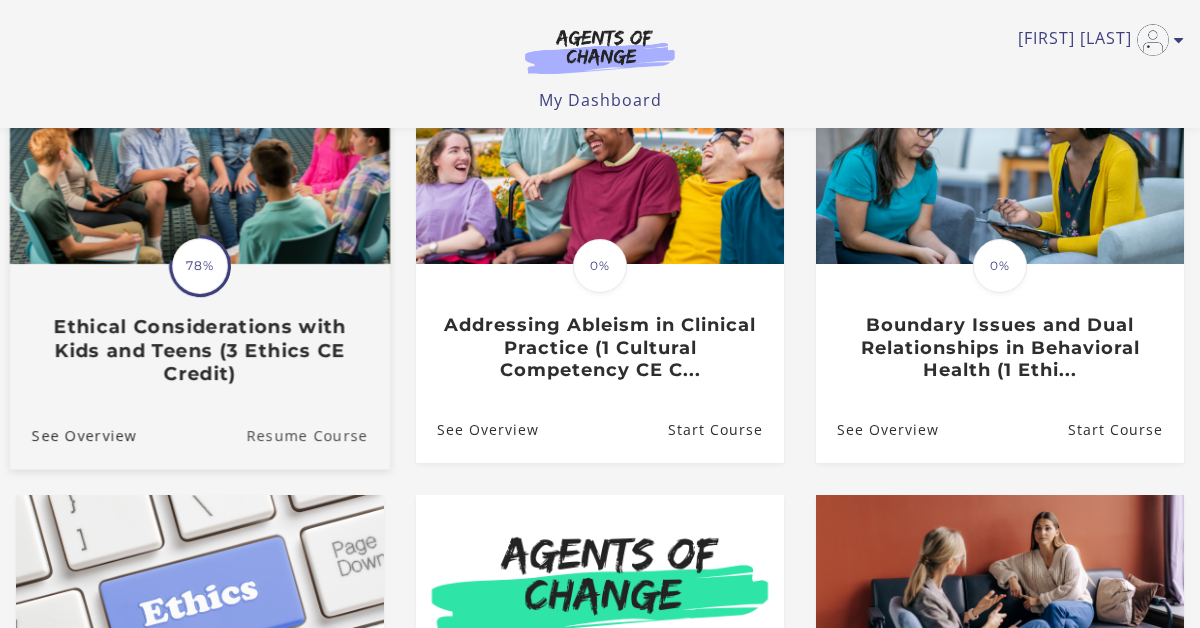 click on "Resume Course" at bounding box center (318, 435) 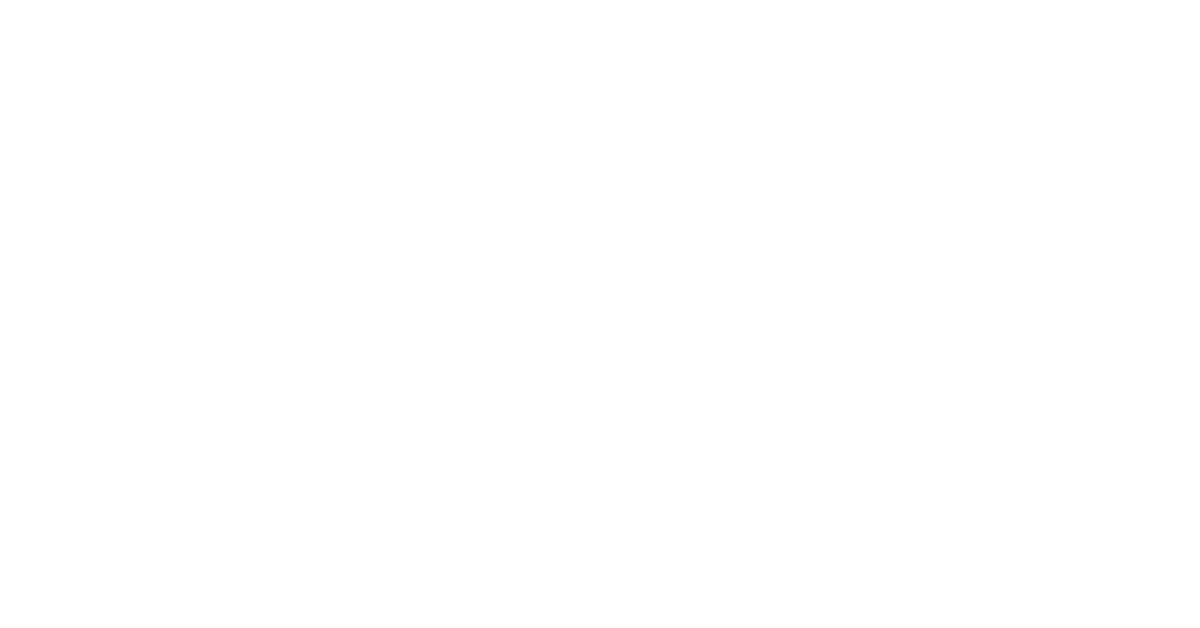 scroll, scrollTop: 0, scrollLeft: 0, axis: both 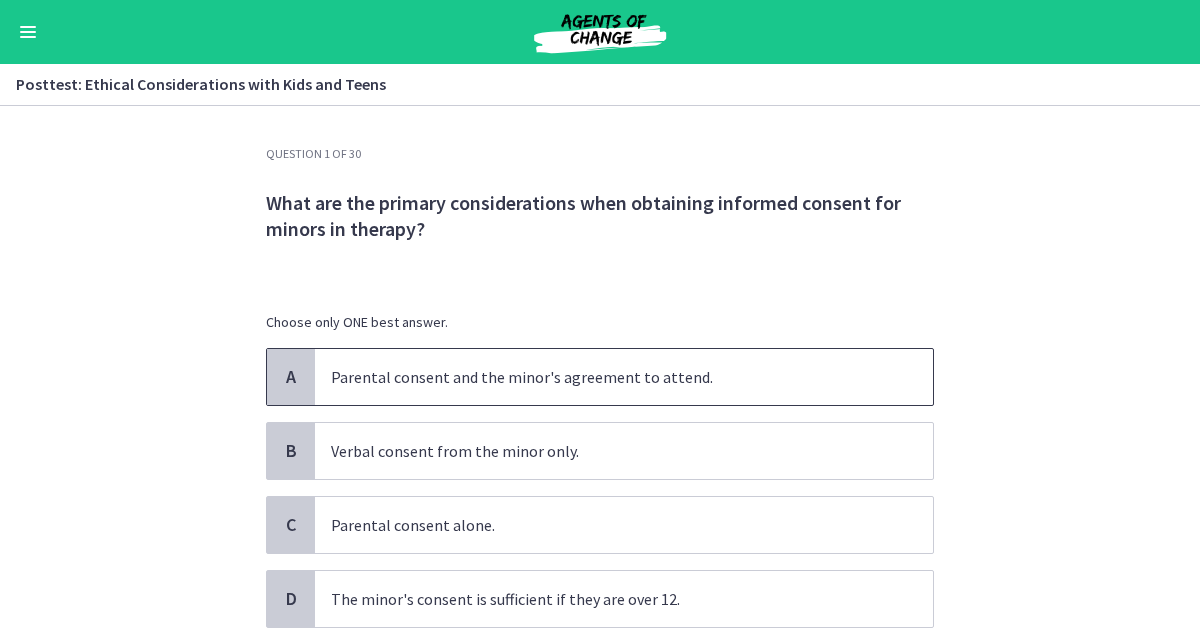 click on "A" at bounding box center [291, 377] 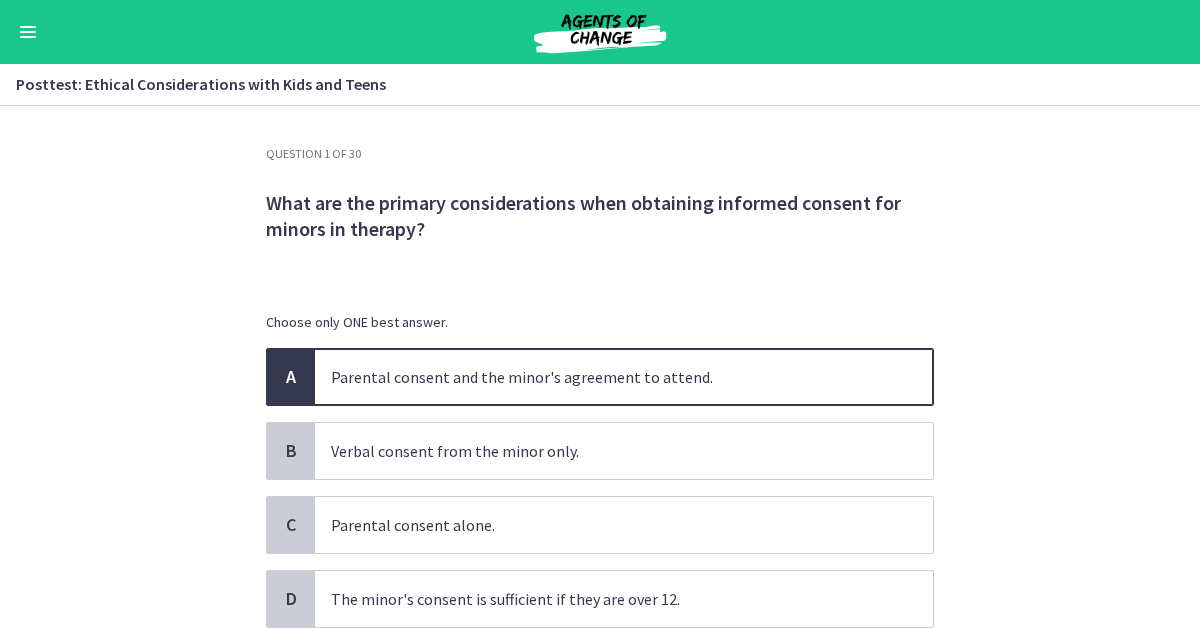click on "Question   1   of   30
What are the primary considerations when obtaining informed consent for minors in therapy?
Choose only ONE best answer.
A
Parental consent and the minor's agreement to attend.
B
Verbal consent from the minor only.
C
Parental consent alone.
D
The minor's consent is sufficient if they are over 12.
Confirm" at bounding box center (600, 367) 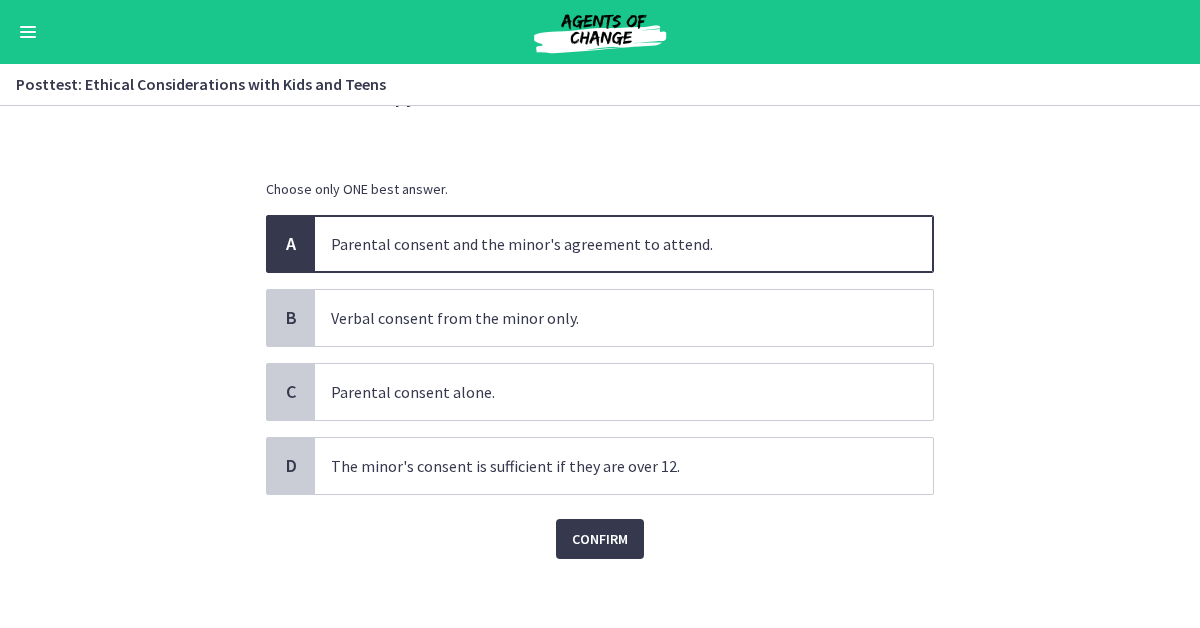 scroll, scrollTop: 144, scrollLeft: 0, axis: vertical 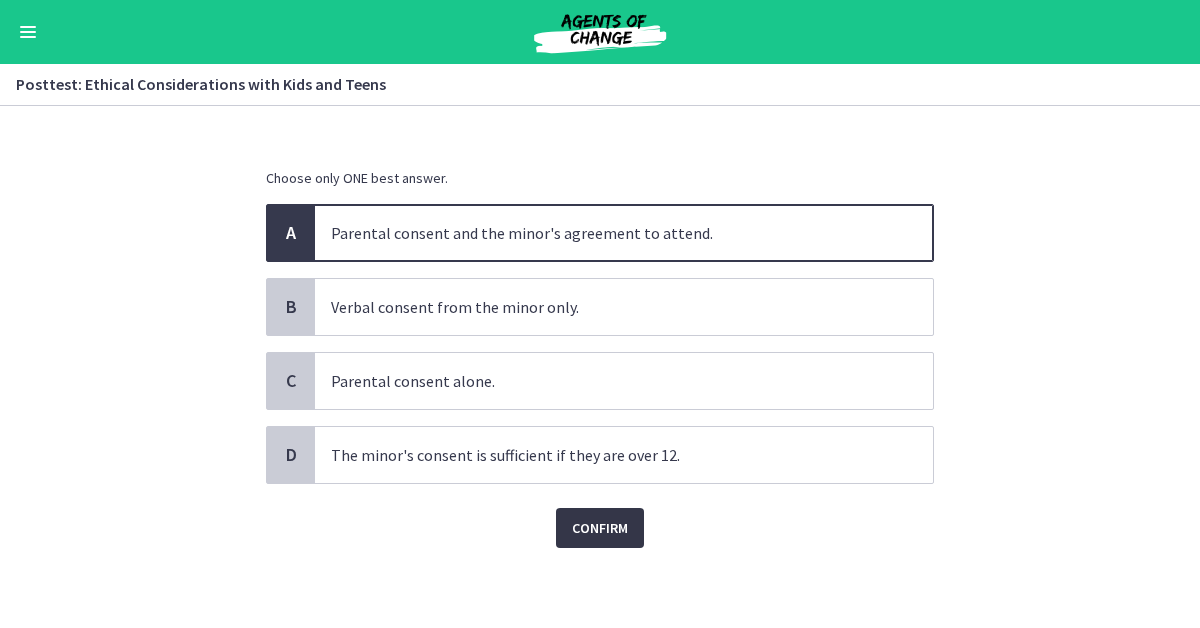 click on "Confirm" at bounding box center [600, 528] 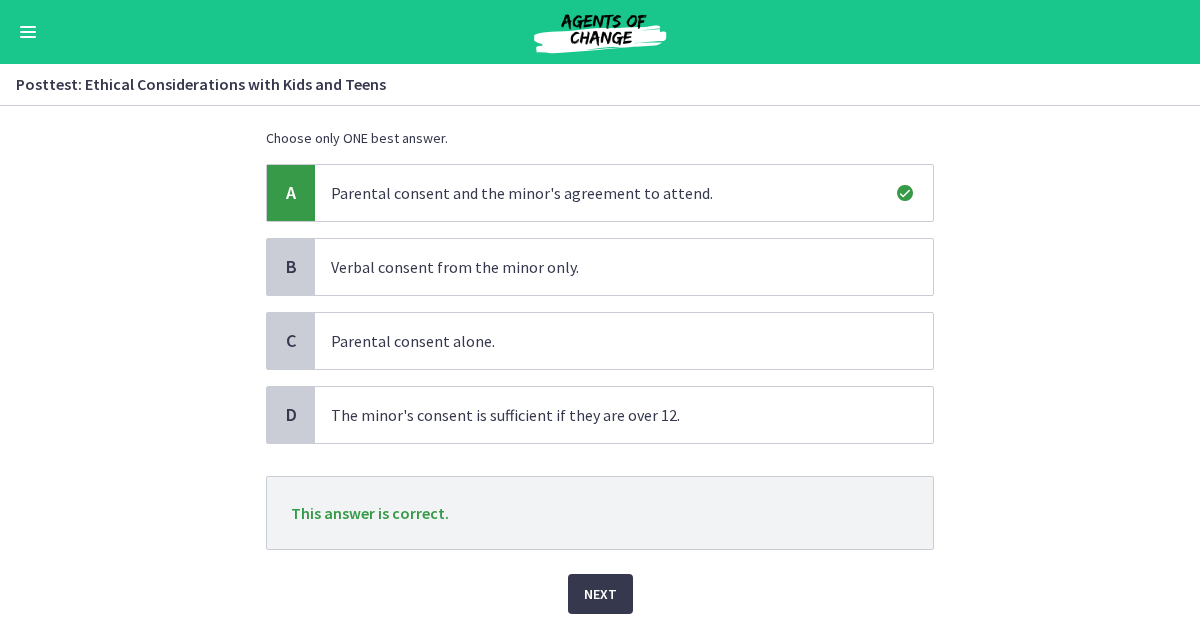 scroll, scrollTop: 250, scrollLeft: 0, axis: vertical 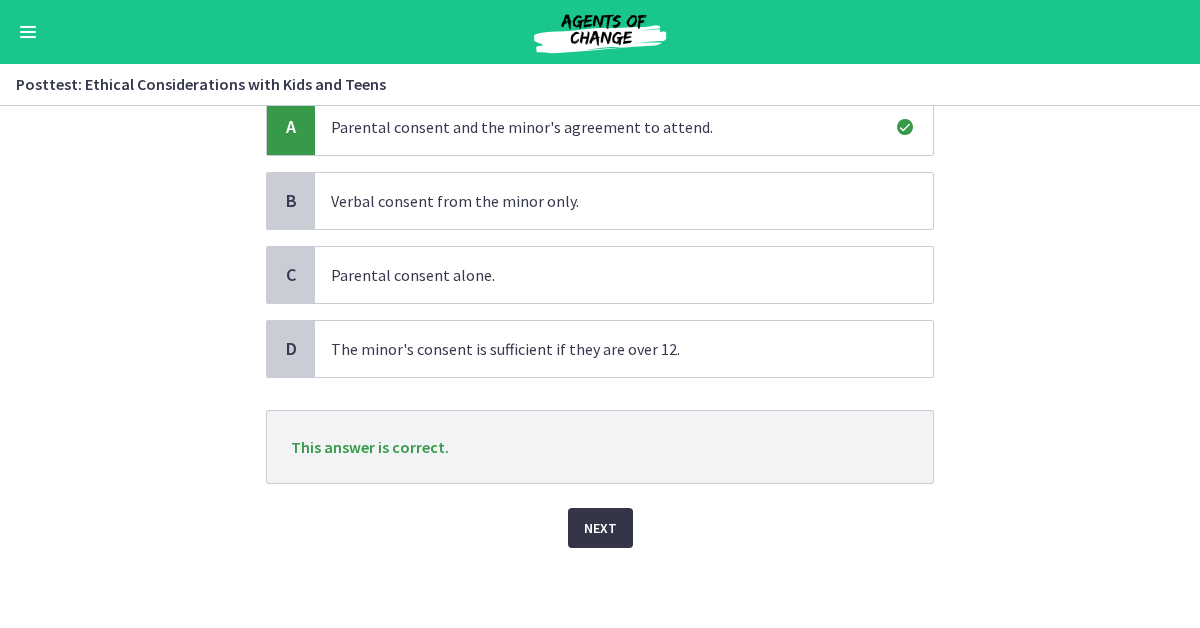 click on "Next" at bounding box center [600, 528] 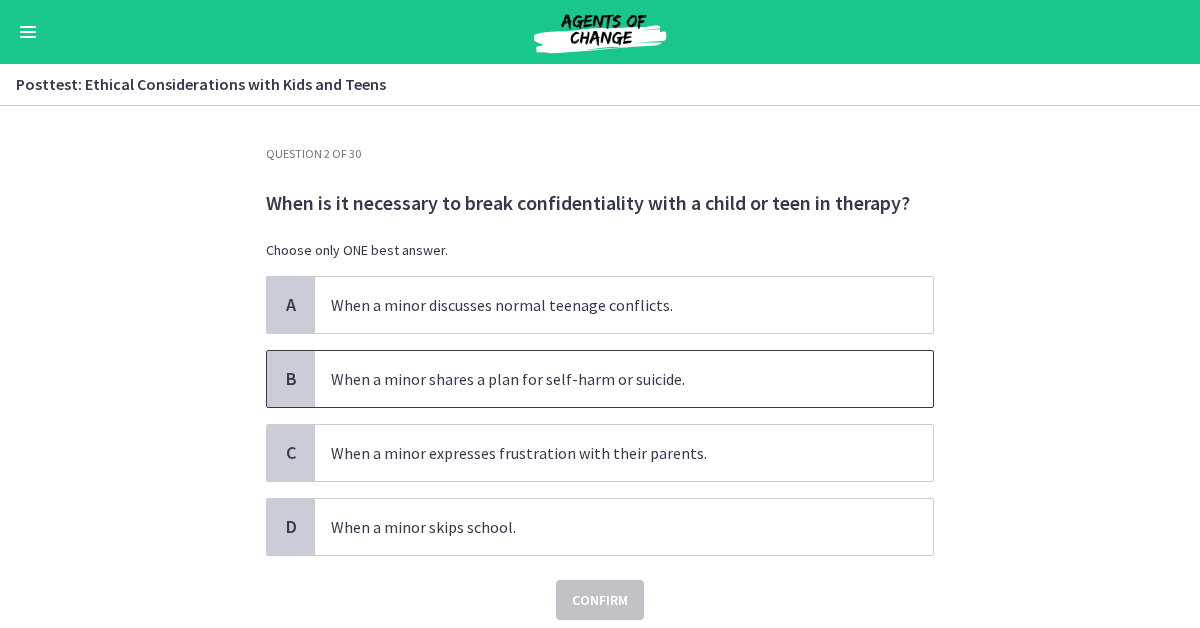 click on "B" at bounding box center [291, 379] 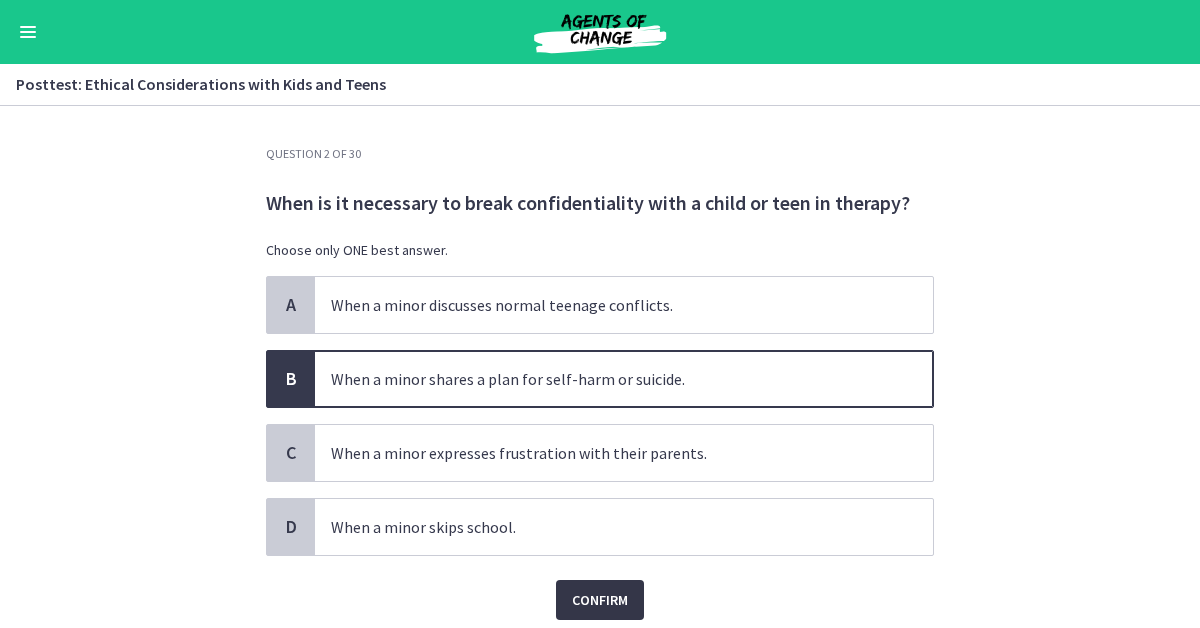 click on "Confirm" at bounding box center [600, 600] 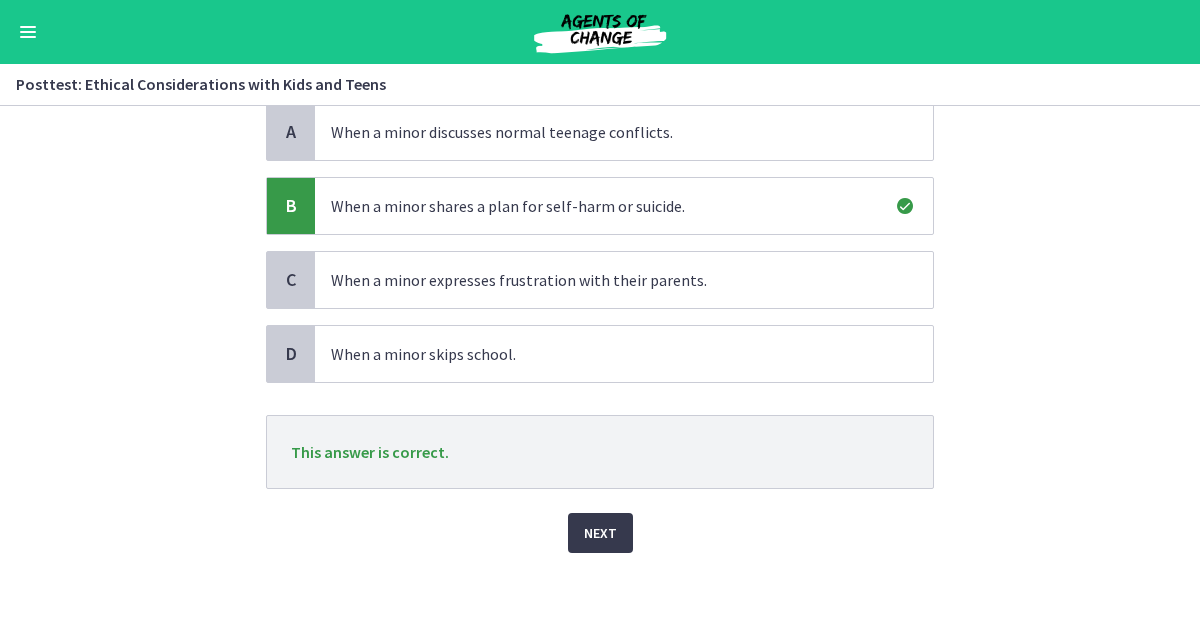 scroll, scrollTop: 178, scrollLeft: 0, axis: vertical 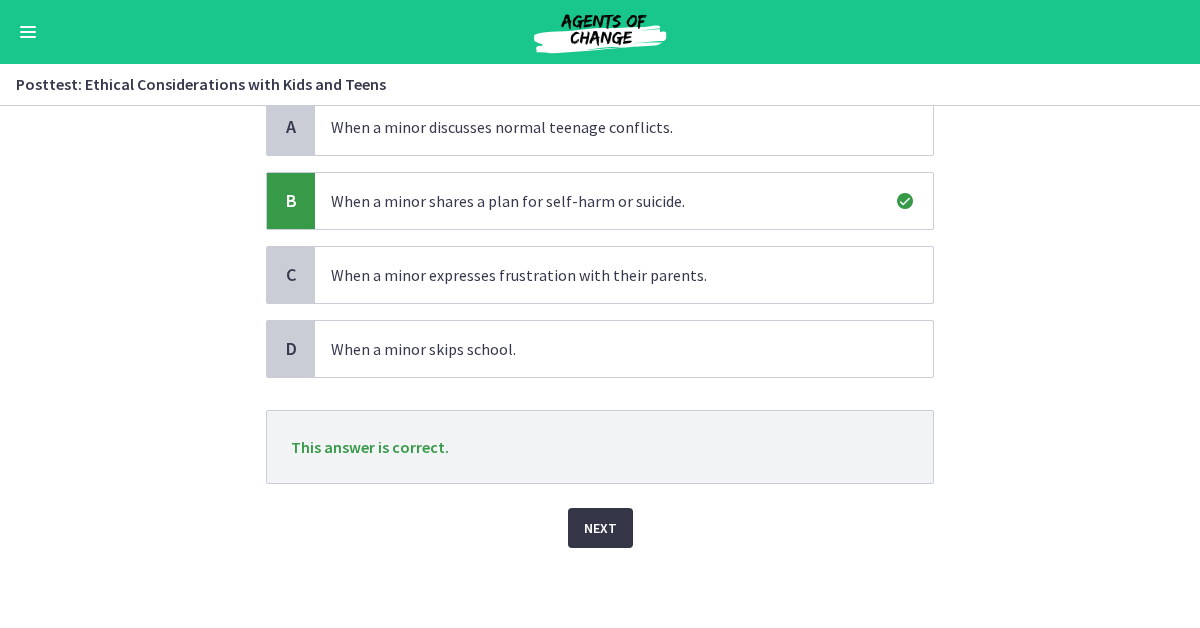 click on "Next" at bounding box center [600, 528] 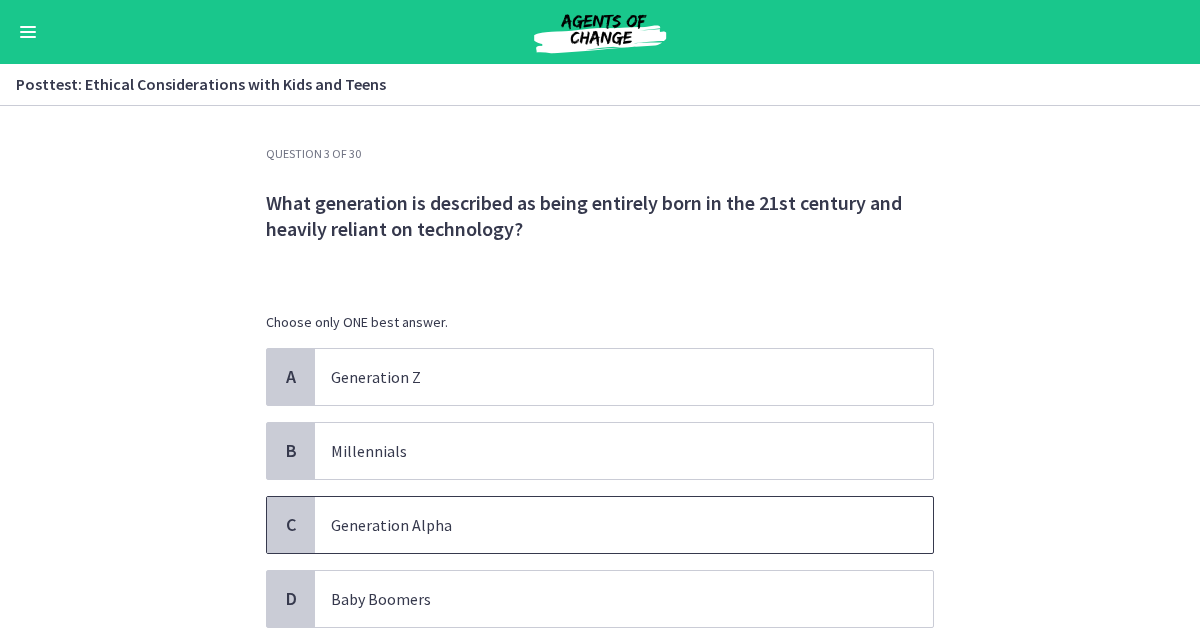 click on "C" at bounding box center (291, 525) 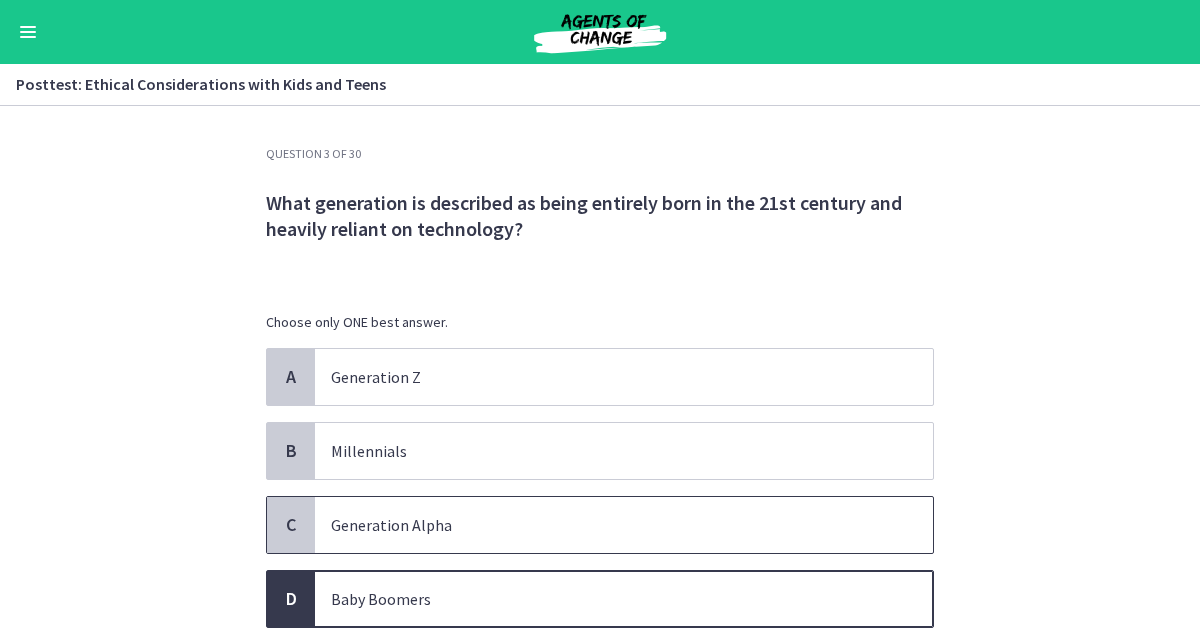 click on "Generation Alpha" at bounding box center (604, 525) 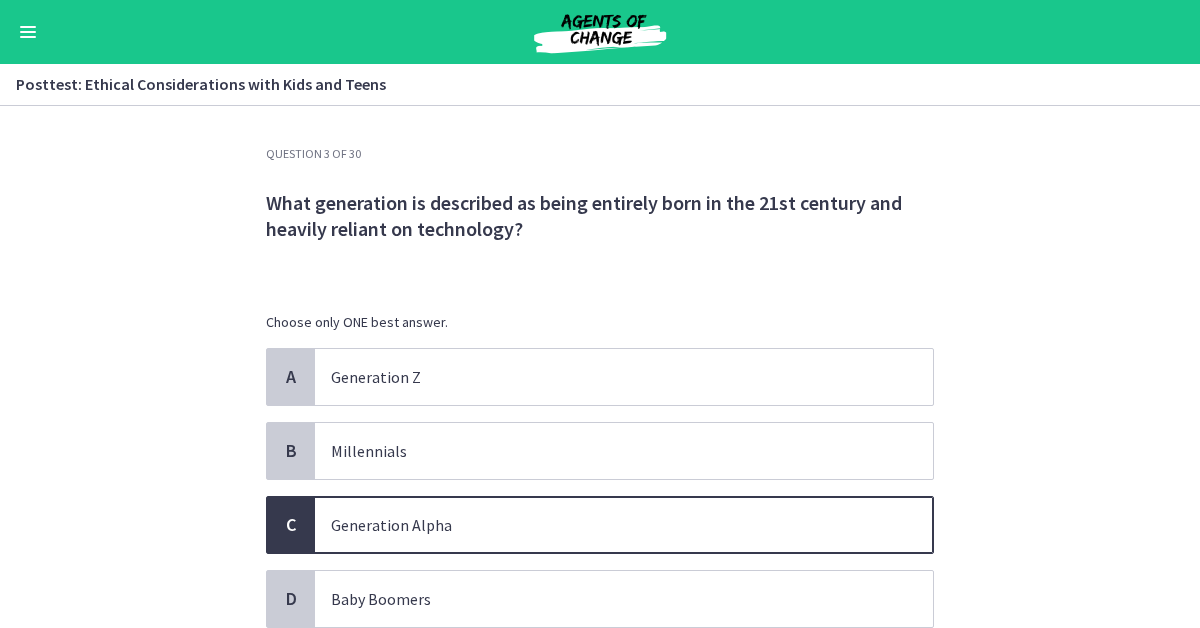 click on "Question   3   of   30
What generation is described as being entirely born in the 21st century and heavily reliant on technology?
Choose only ONE best answer.
A
Generation Z
B
Millennials
C
Generation Alpha
D
Baby Boomers
Confirm" at bounding box center [600, 367] 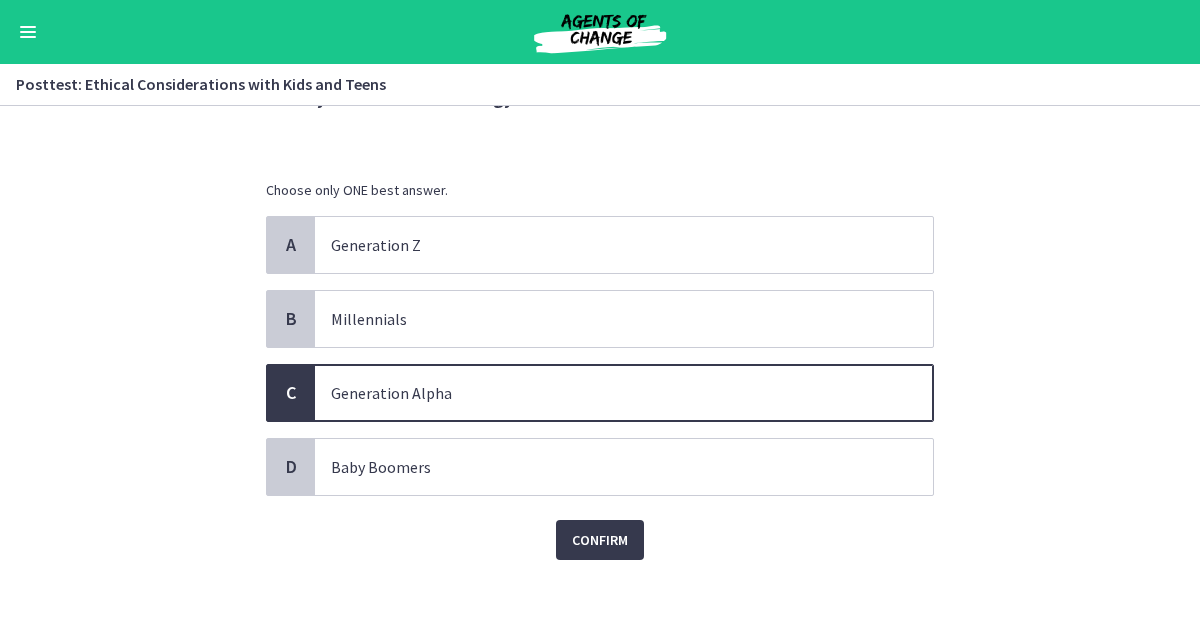 scroll, scrollTop: 144, scrollLeft: 0, axis: vertical 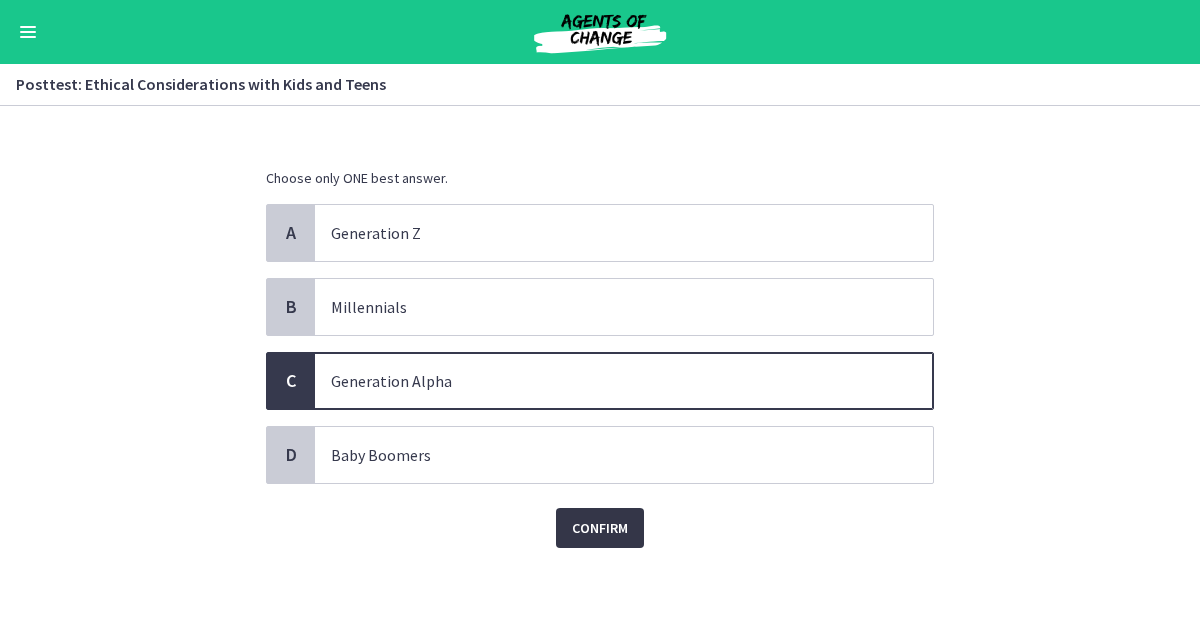 click on "Confirm" at bounding box center (600, 528) 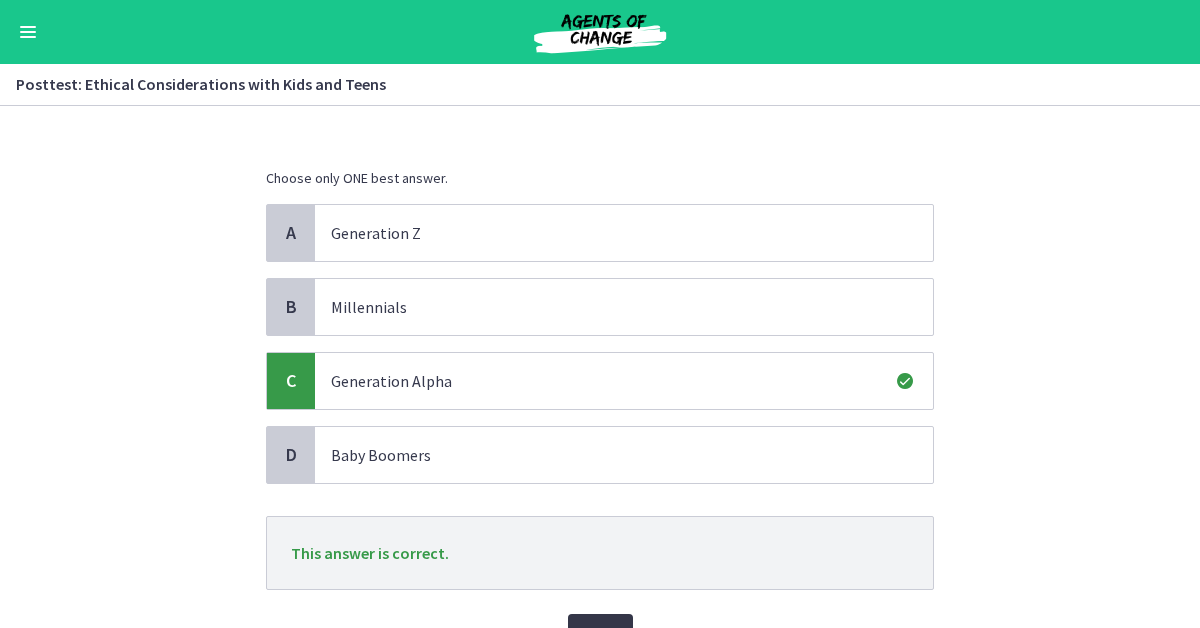 scroll, scrollTop: 184, scrollLeft: 0, axis: vertical 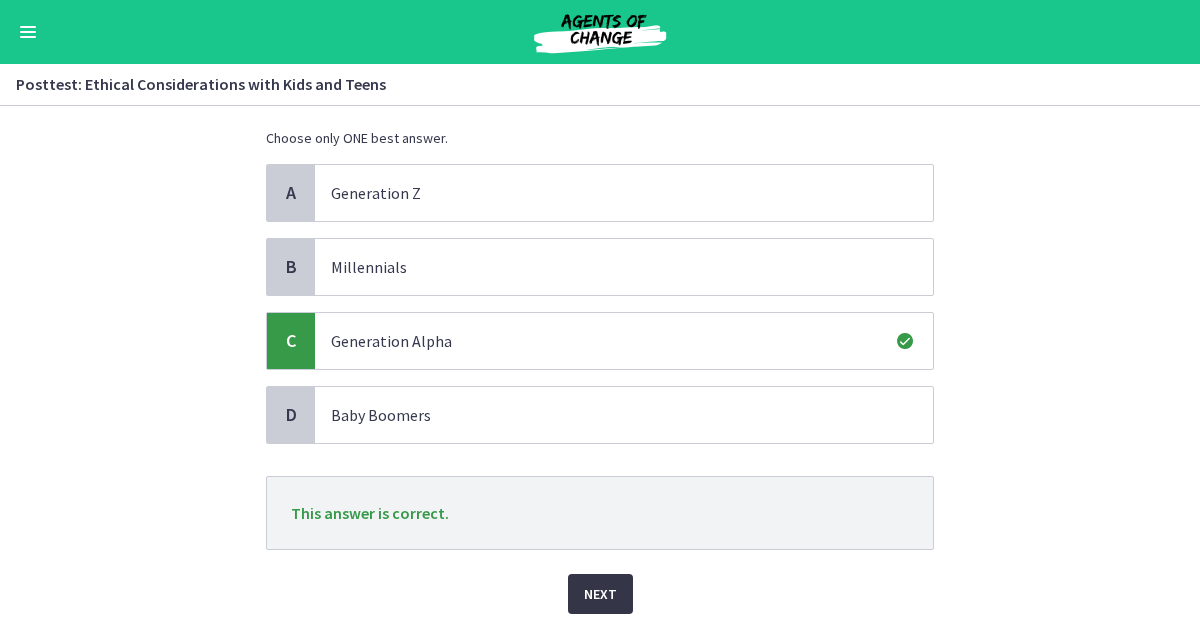 click on "Next" at bounding box center [600, 594] 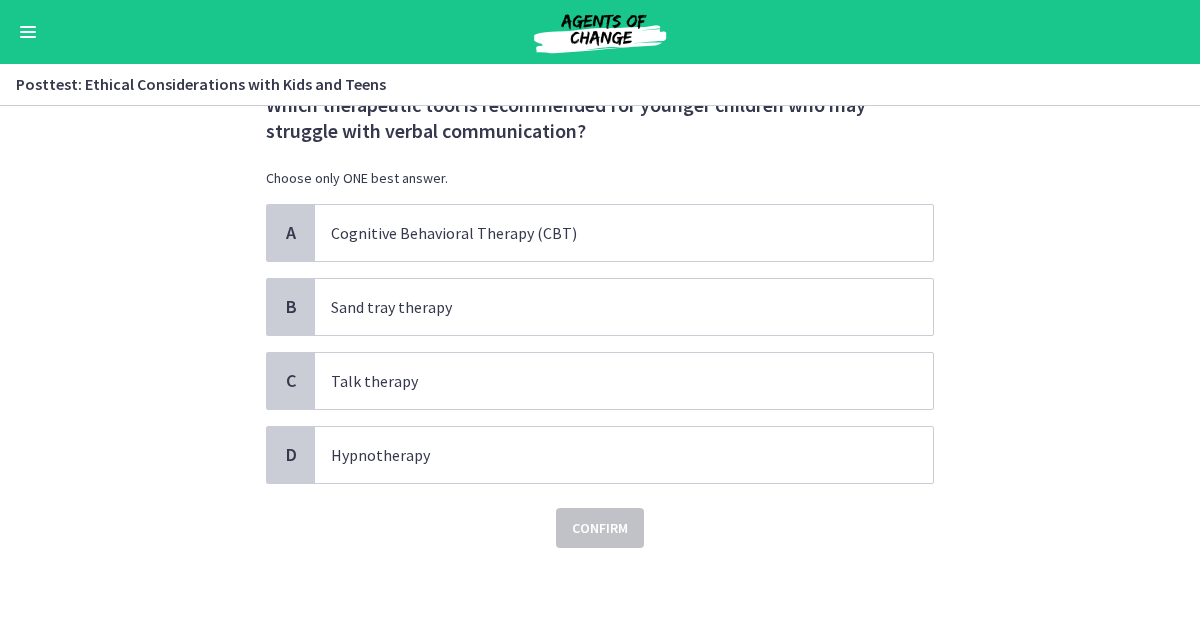 scroll, scrollTop: 0, scrollLeft: 0, axis: both 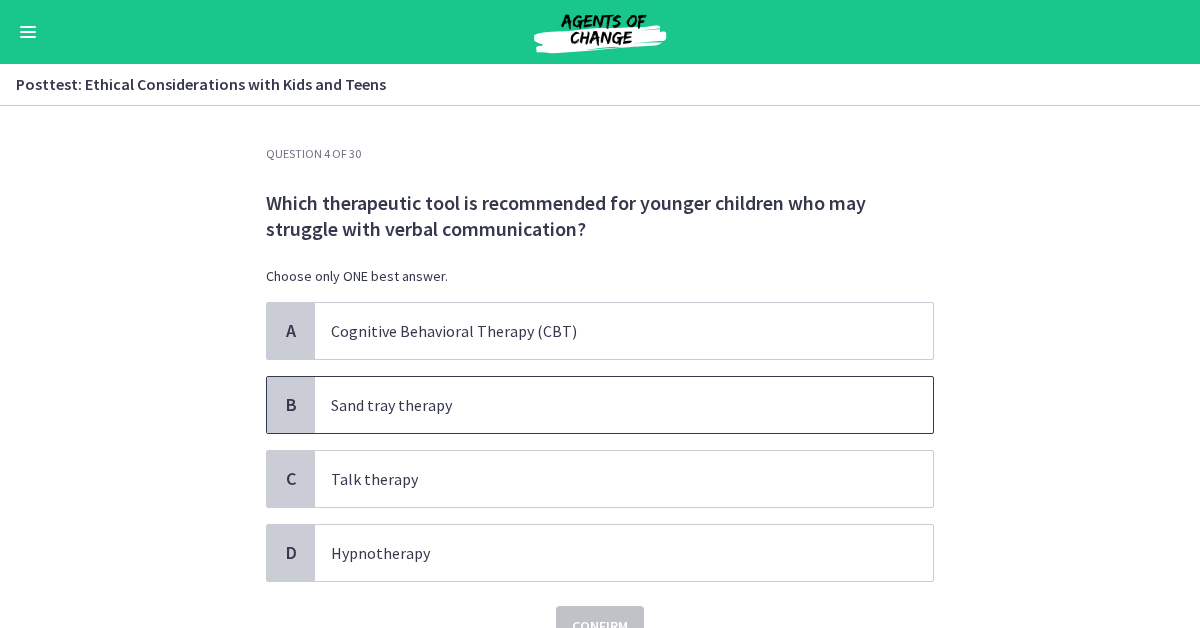 click on "B" at bounding box center [291, 405] 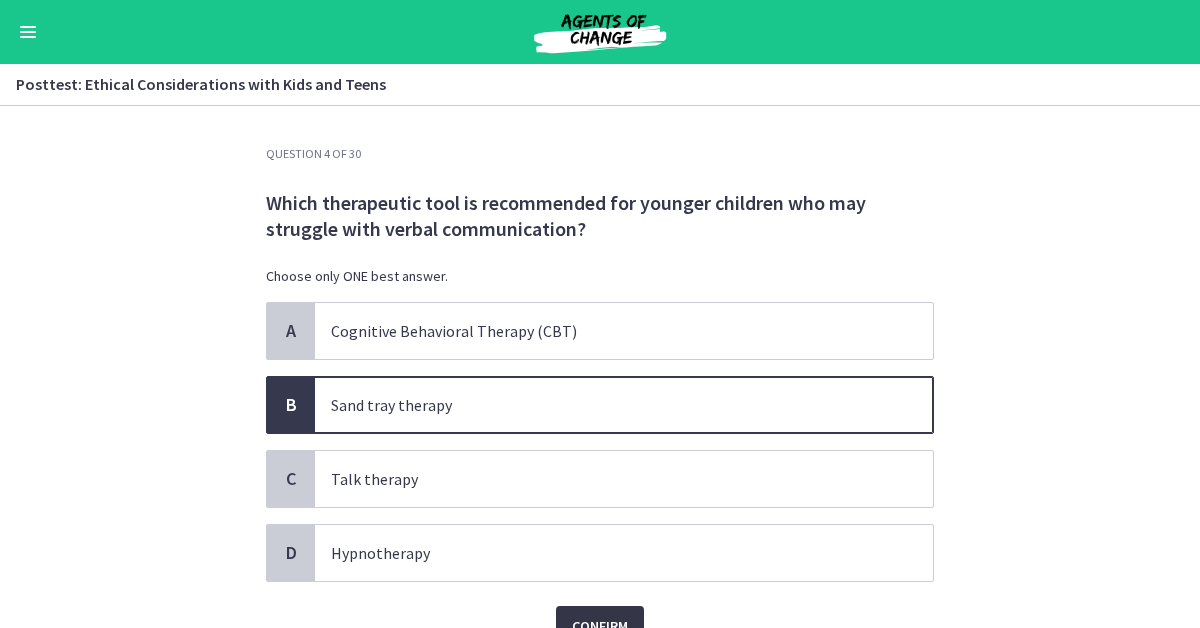 click on "Confirm" at bounding box center [600, 626] 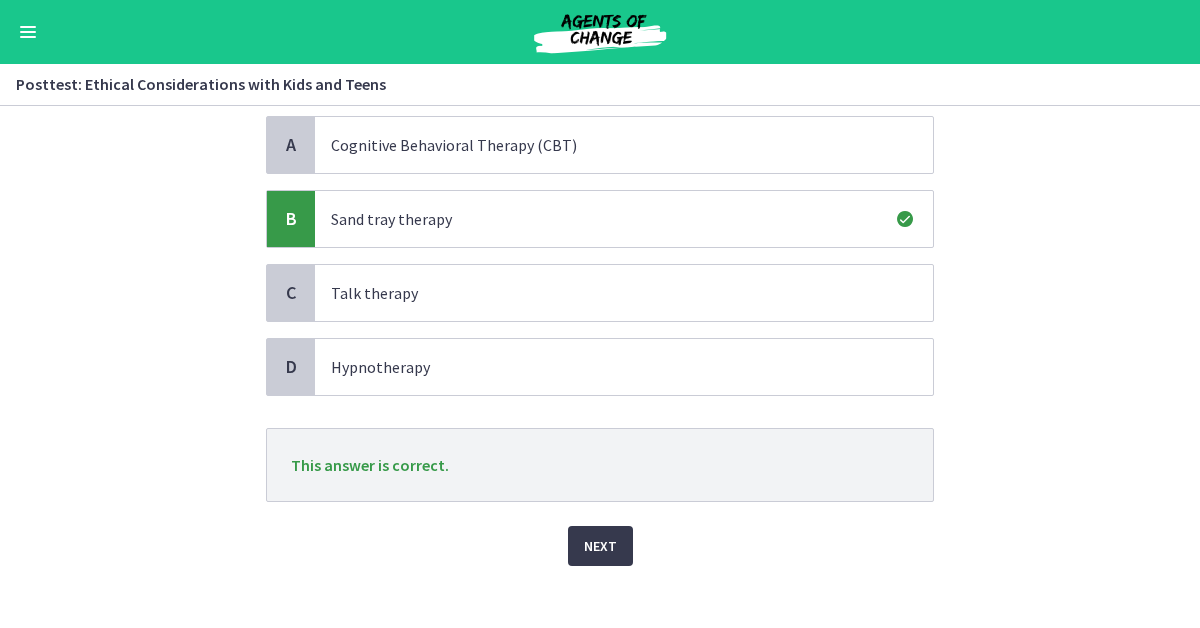 scroll, scrollTop: 204, scrollLeft: 0, axis: vertical 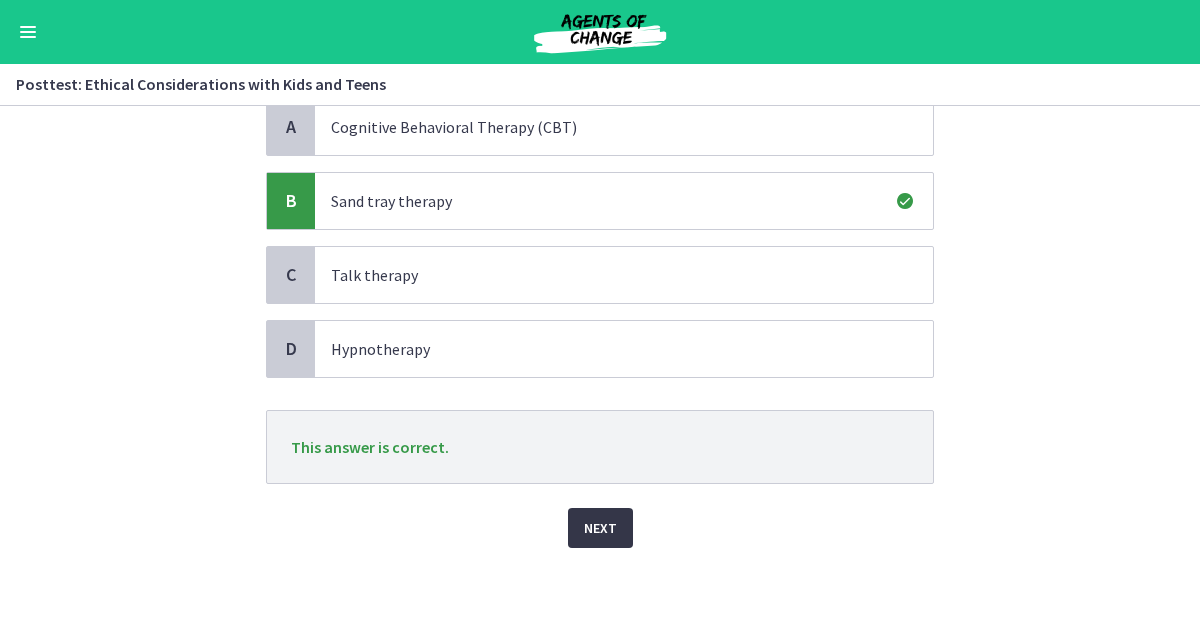 click on "Next" at bounding box center (600, 528) 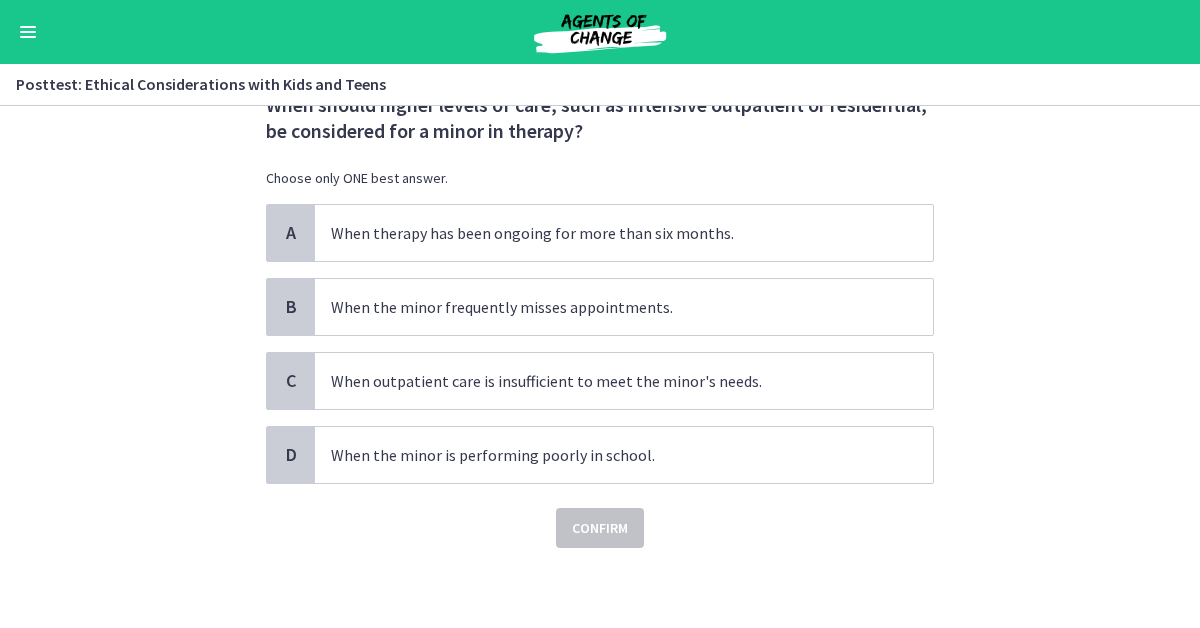 scroll, scrollTop: 0, scrollLeft: 0, axis: both 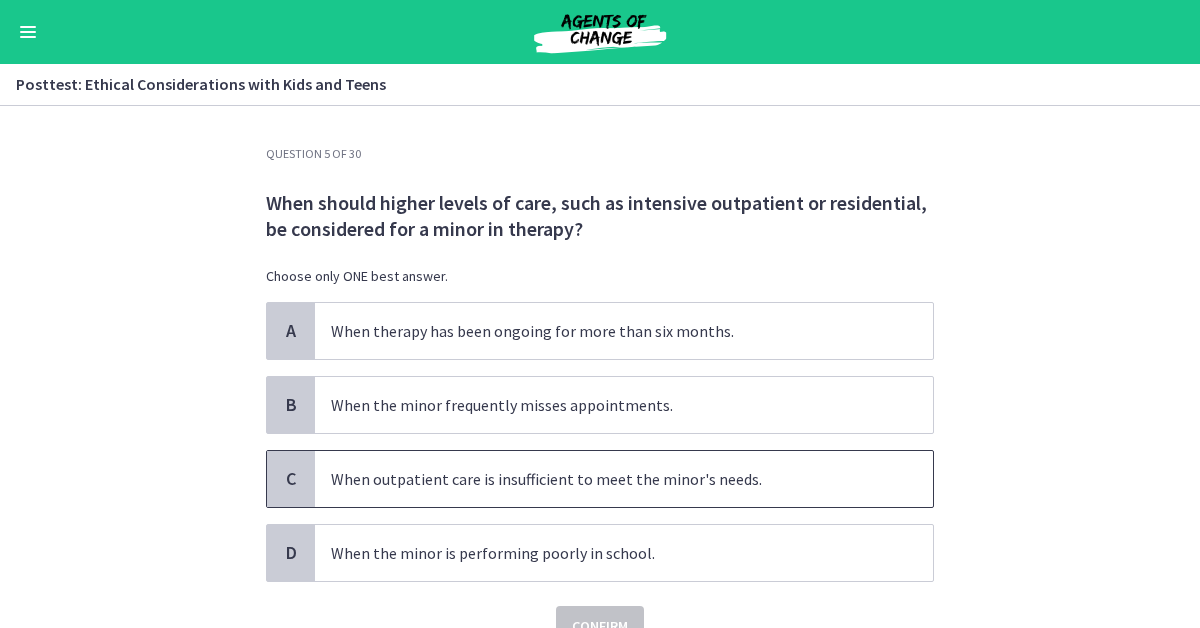 click on "C" at bounding box center [291, 479] 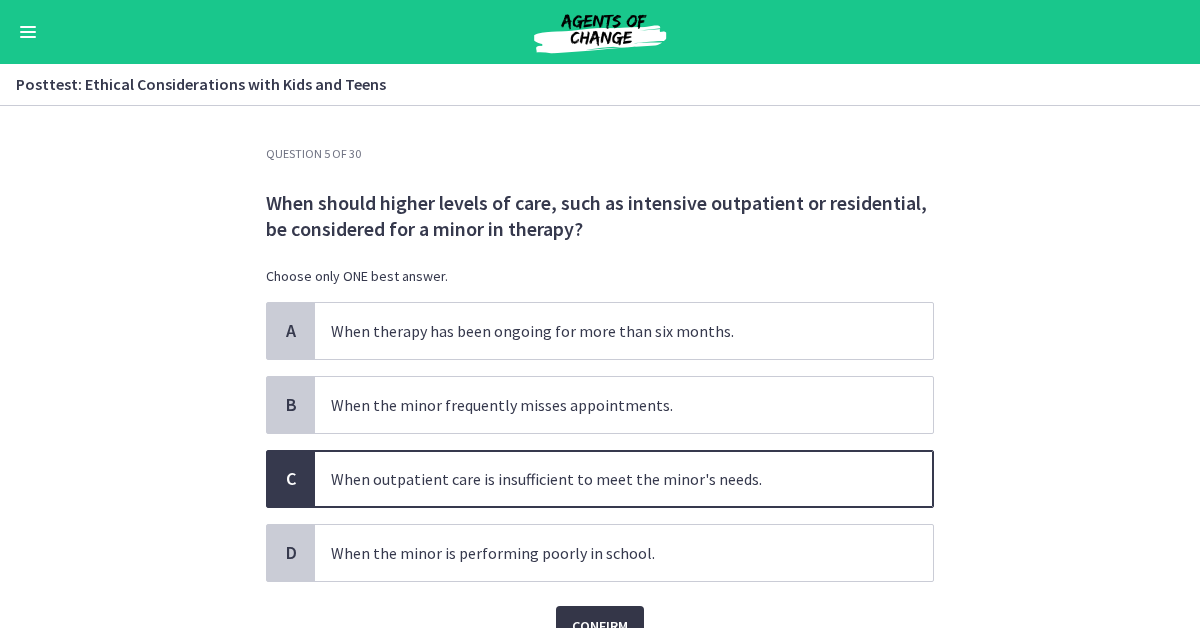 click on "Confirm" at bounding box center [600, 626] 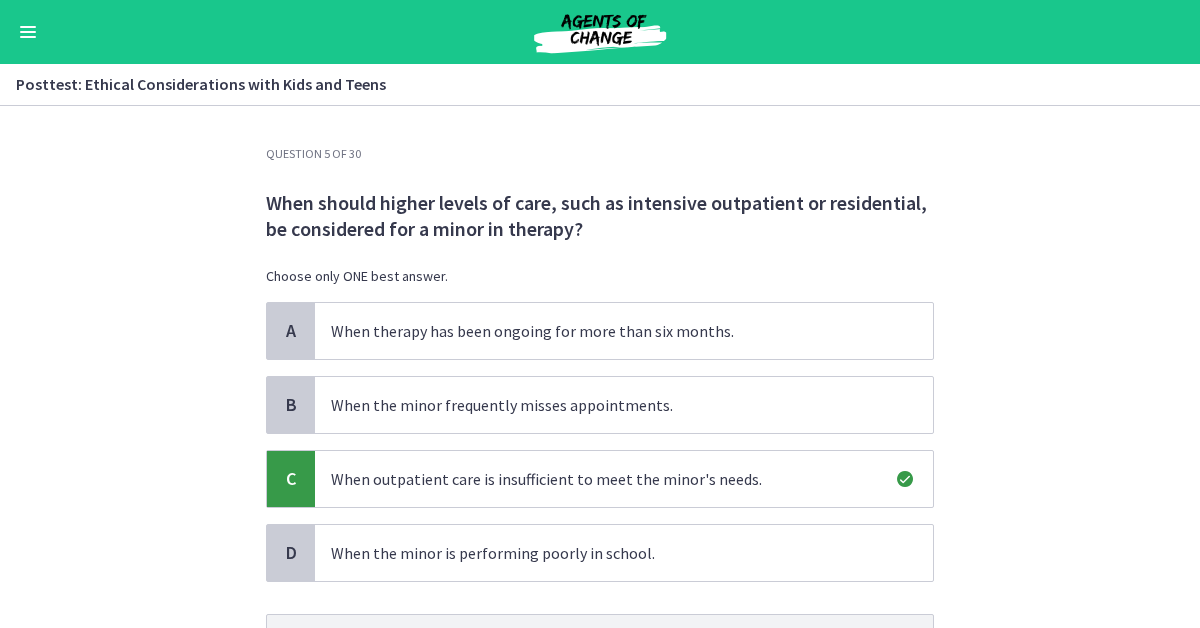 click on "Question   5   of   30
When should higher levels of care, such as intensive outpatient or residential, be considered for a minor in therapy?
Choose only ONE best answer.
A
When therapy has been ongoing for more than six months.
B
When the minor frequently misses appointments.
C
When outpatient care is insufficient to meet the minor's needs.
D
When the minor is performing poorly in school.
This answer is correct.
Next" at bounding box center [600, 367] 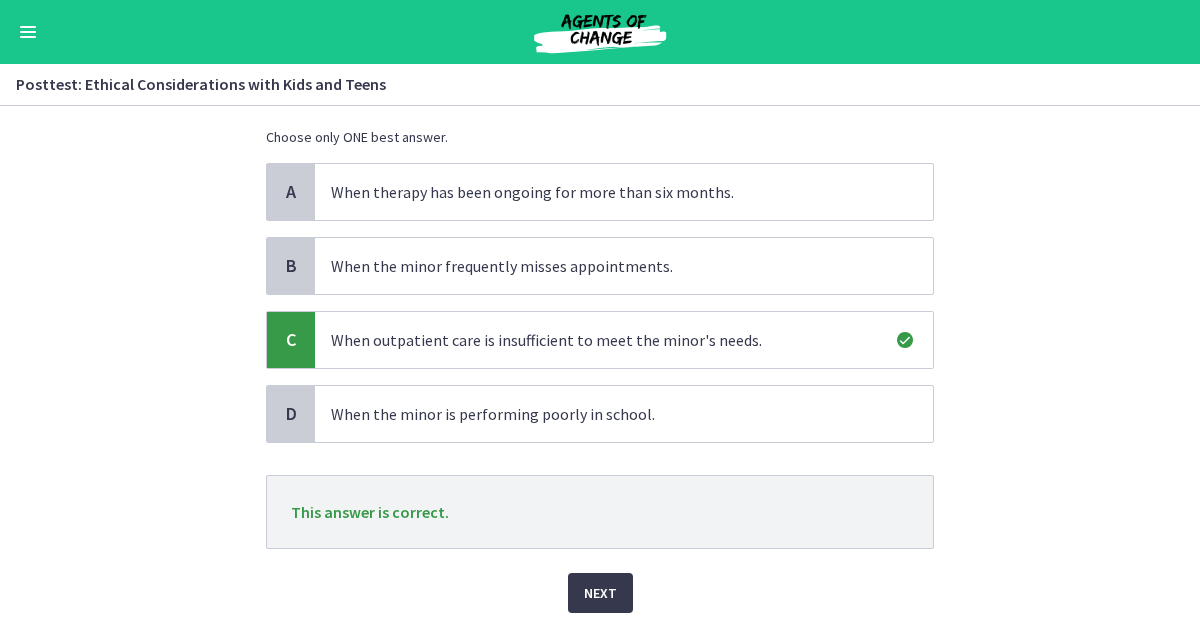 scroll, scrollTop: 204, scrollLeft: 0, axis: vertical 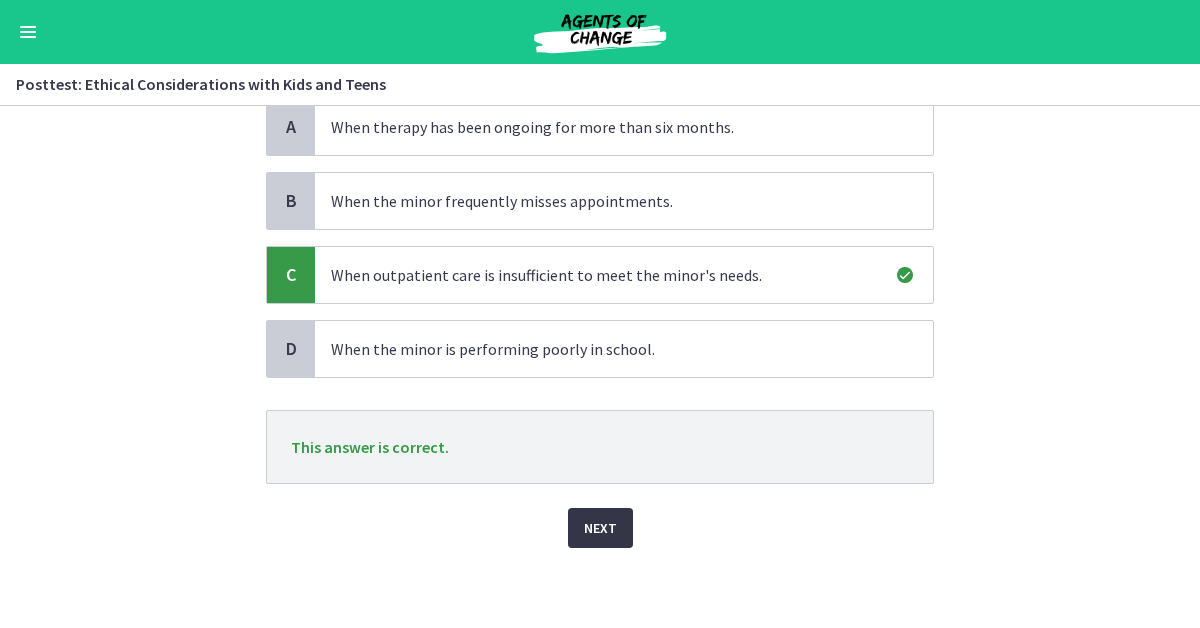click on "Next" at bounding box center (600, 528) 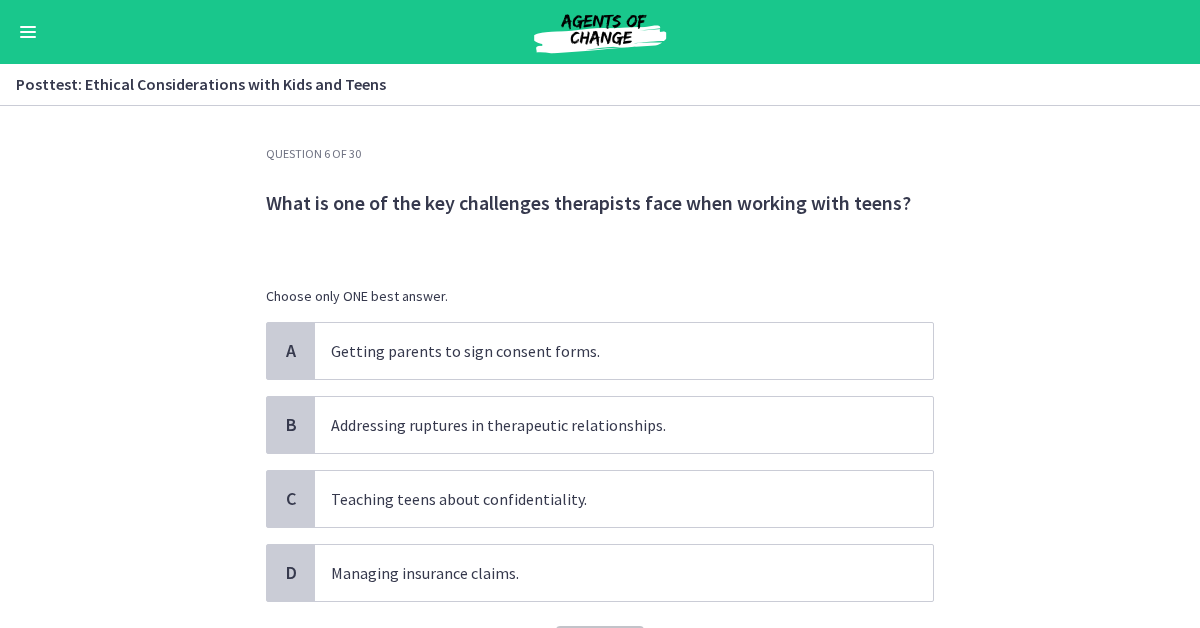 click on "A
Getting parents to sign consent forms.
B
Addressing ruptures in therapeutic relationships.
C
Teaching teens about confidentiality.
D
Managing insurance claims." at bounding box center (600, 462) 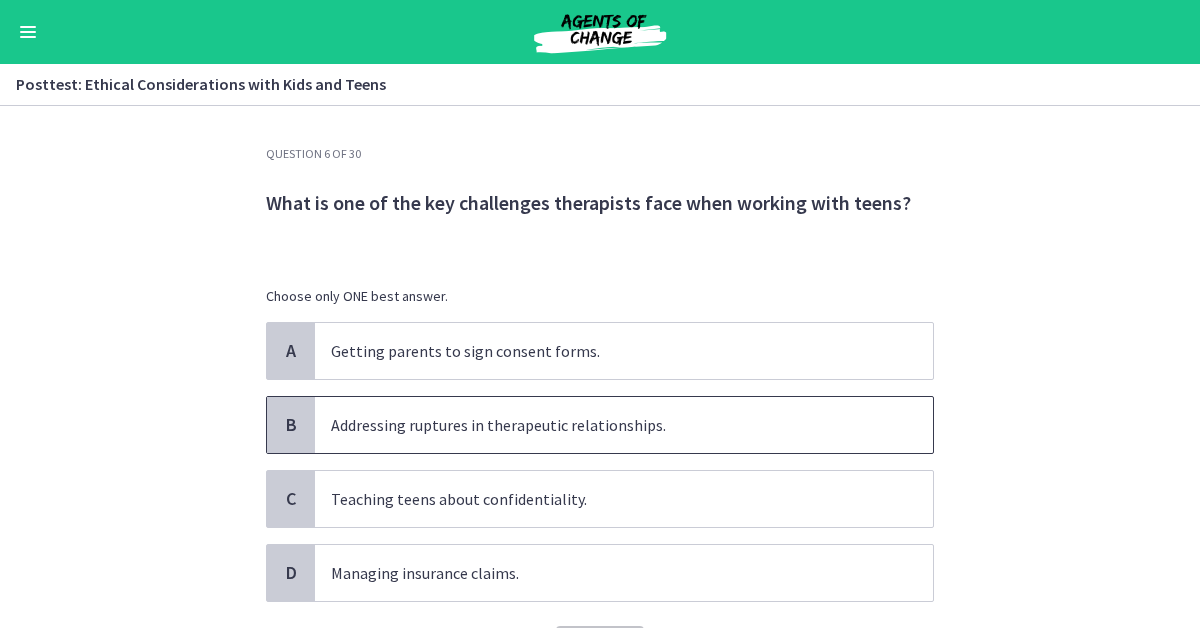 click on "B" at bounding box center (291, 425) 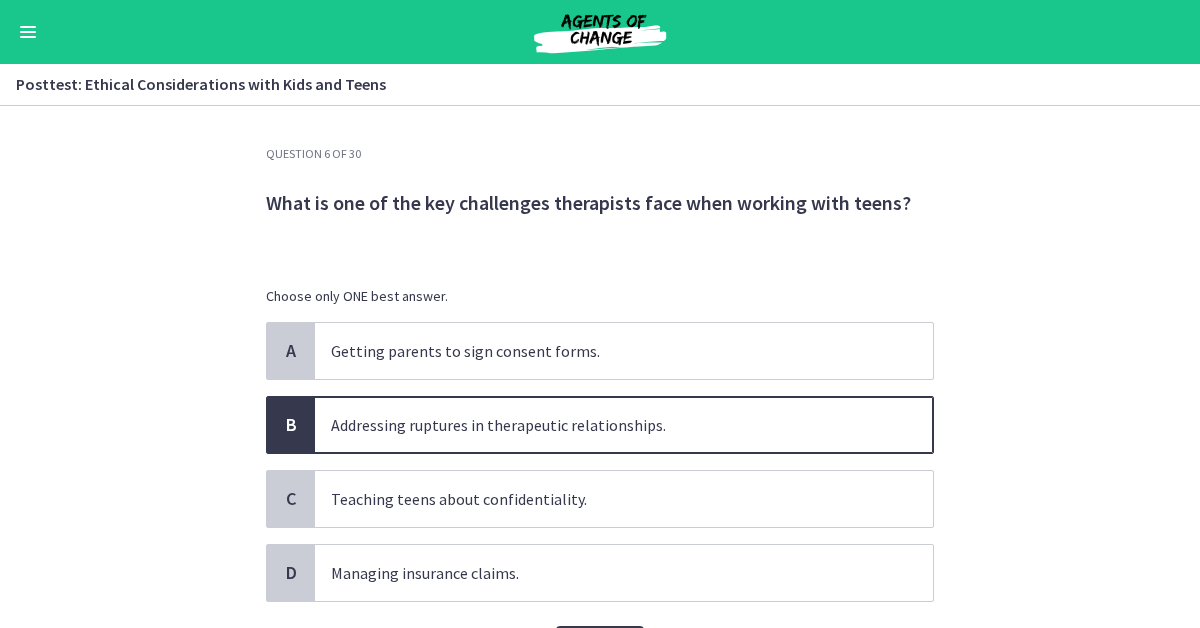click on "Question   6   of   30
What is one of the key challenges therapists face when working with teens?
Choose only ONE best answer.
A
Getting parents to sign consent forms.
B
Addressing ruptures in therapeutic relationships.
C
Teaching teens about confidentiality.
D
Managing insurance claims.
Confirm" at bounding box center (600, 367) 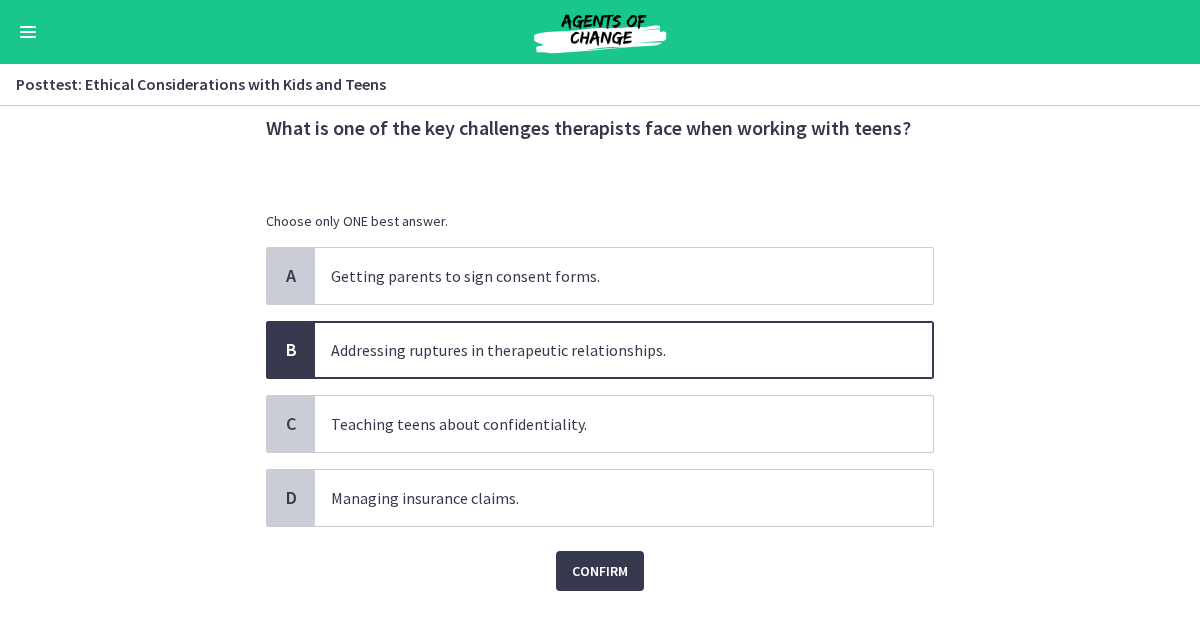 scroll, scrollTop: 80, scrollLeft: 0, axis: vertical 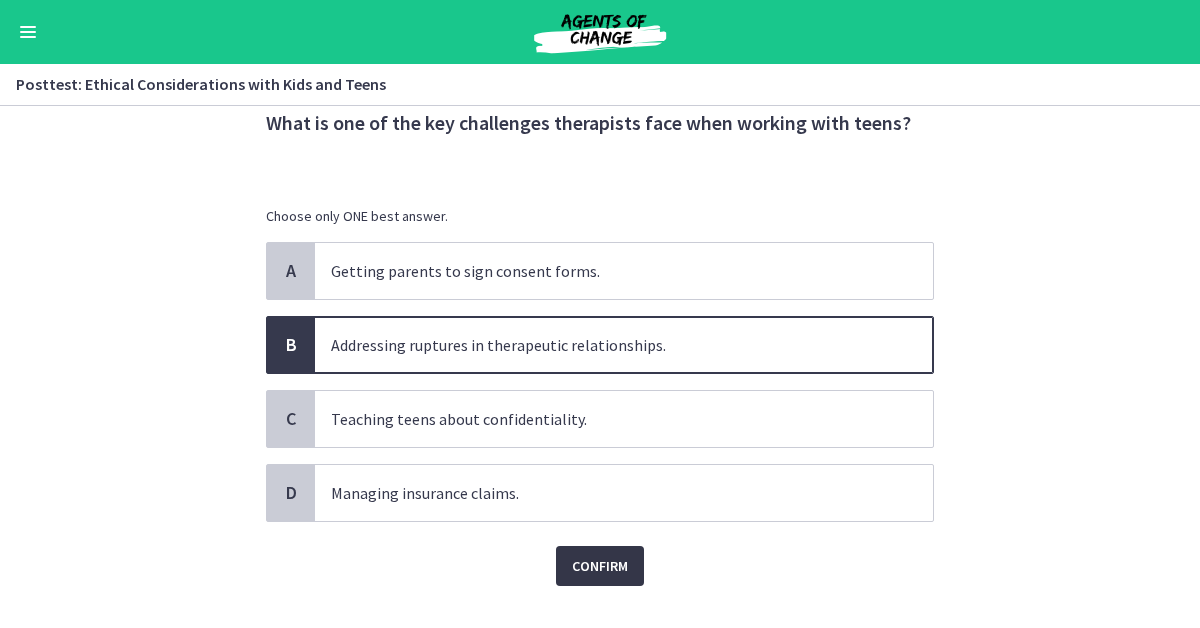click on "Confirm" at bounding box center [600, 566] 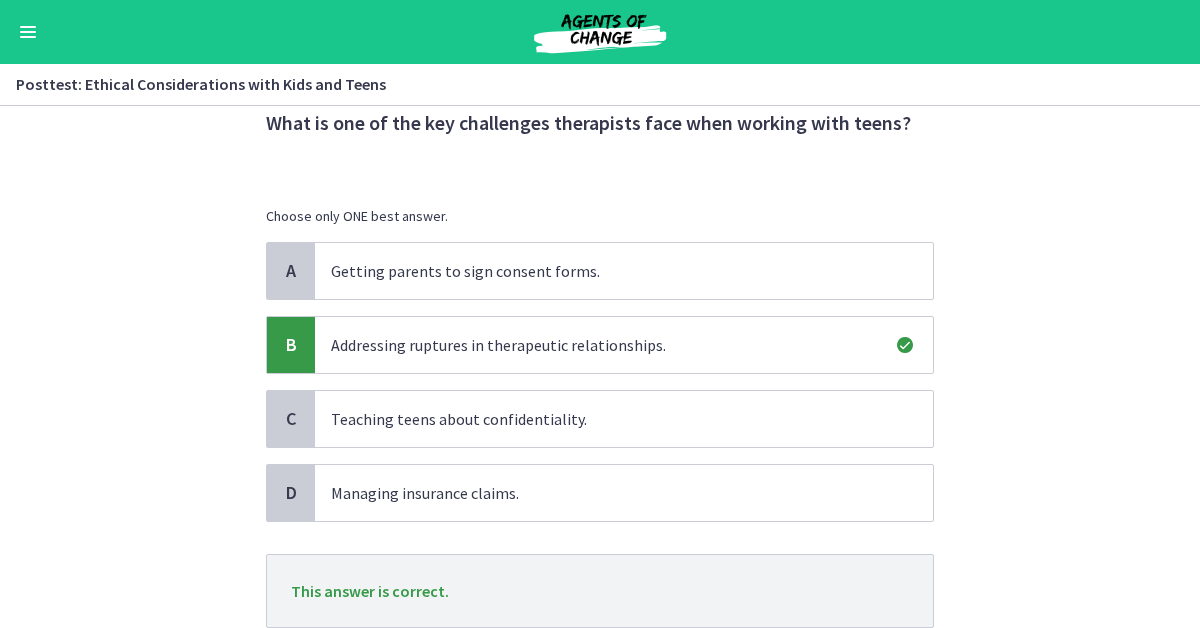 click on "Question   6   of   30
What is one of the key challenges therapists face when working with teens?
Choose only ONE best answer.
A
Getting parents to sign consent forms.
B
Addressing ruptures in therapeutic relationships.
C
Teaching teens about confidentiality.
D
Managing insurance claims.
This answer is correct.
Next" at bounding box center (600, 367) 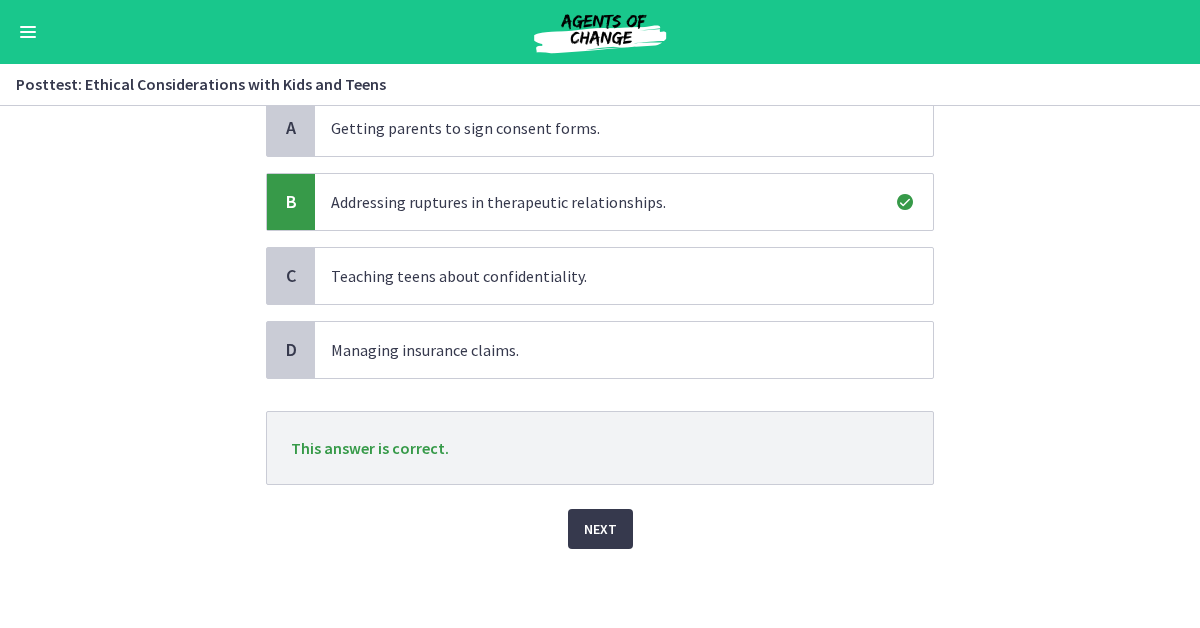 scroll, scrollTop: 224, scrollLeft: 0, axis: vertical 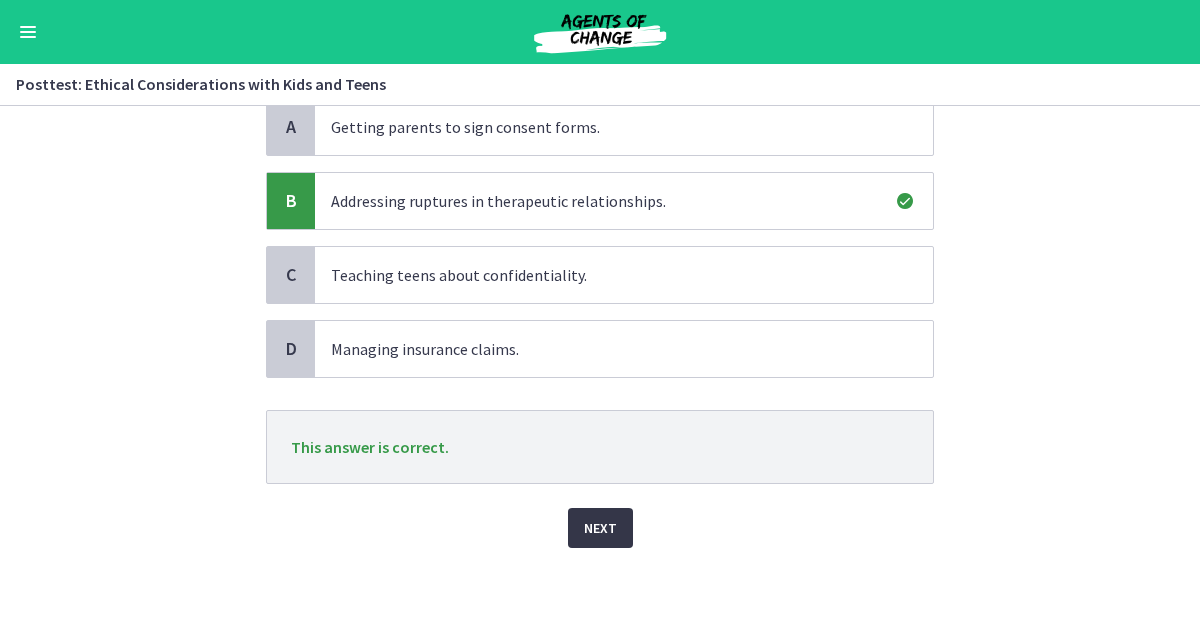 click on "Next" at bounding box center (600, 528) 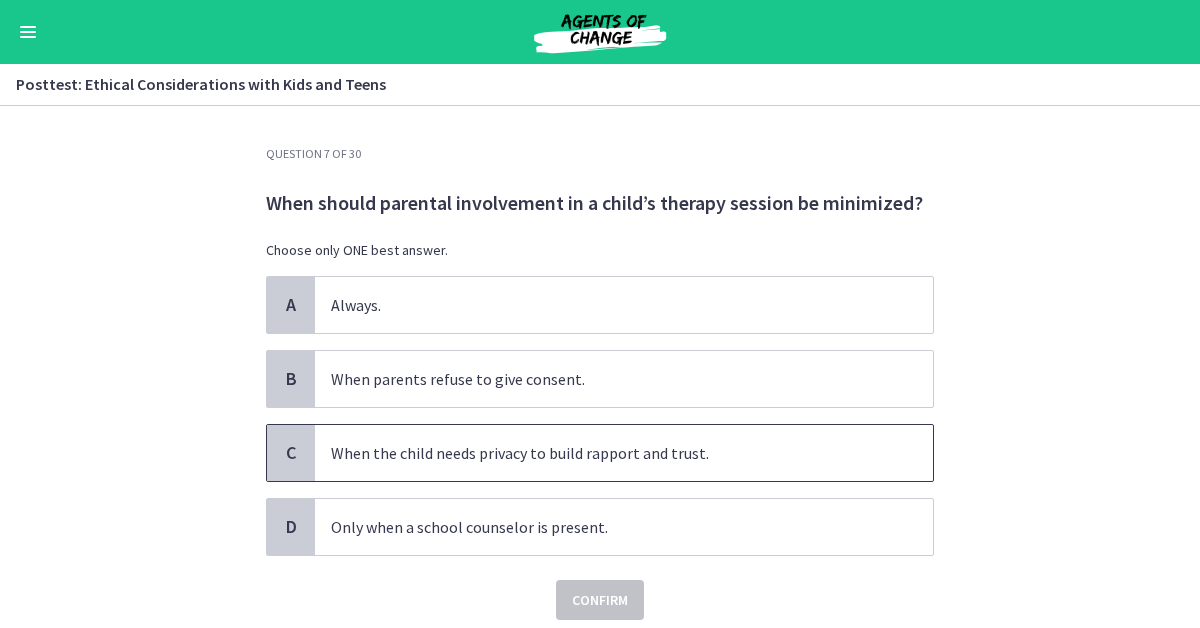 click on "C" at bounding box center (291, 453) 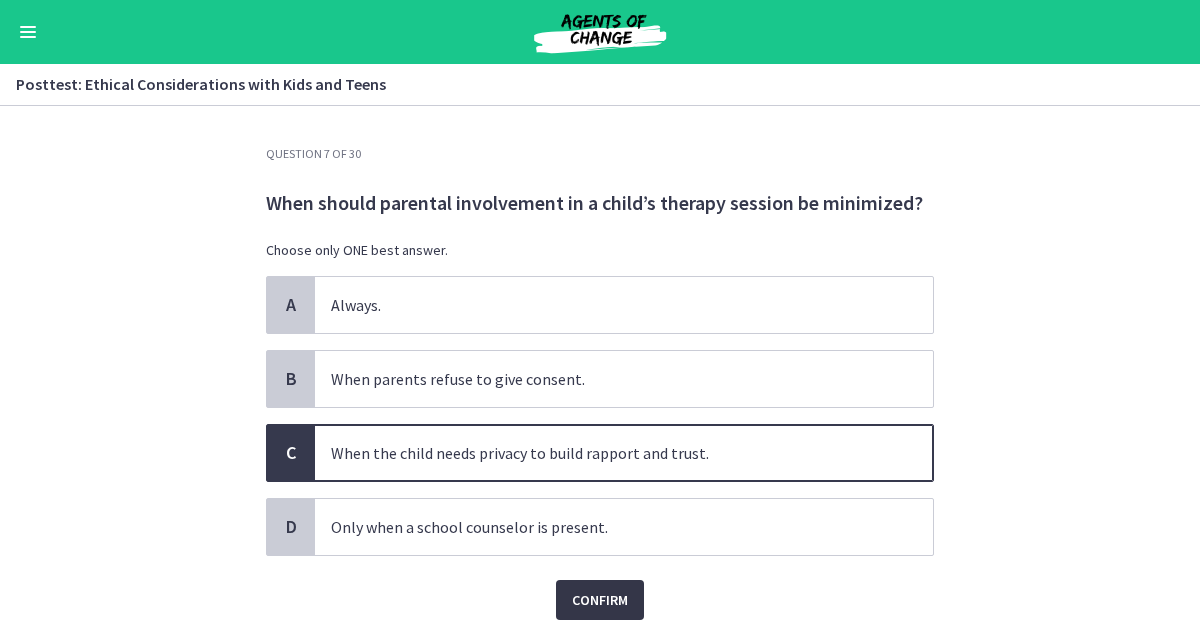 click on "Confirm" at bounding box center [600, 600] 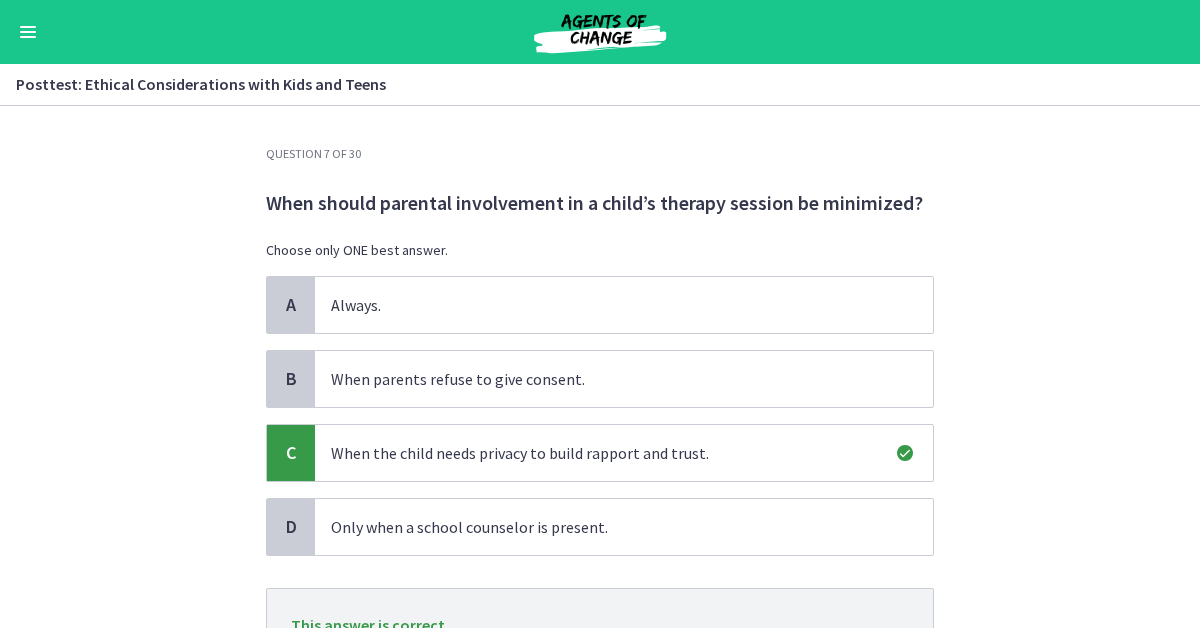 click on "Question   7   of   30
When should parental involvement in a child’s therapy session be minimized?
Choose only ONE best answer.
A
Always.
B
When parents refuse to give consent.
C
When the child needs privacy to build rapport and trust.
D
Only when a school counselor is present.
This answer is correct.
Next" at bounding box center [600, 367] 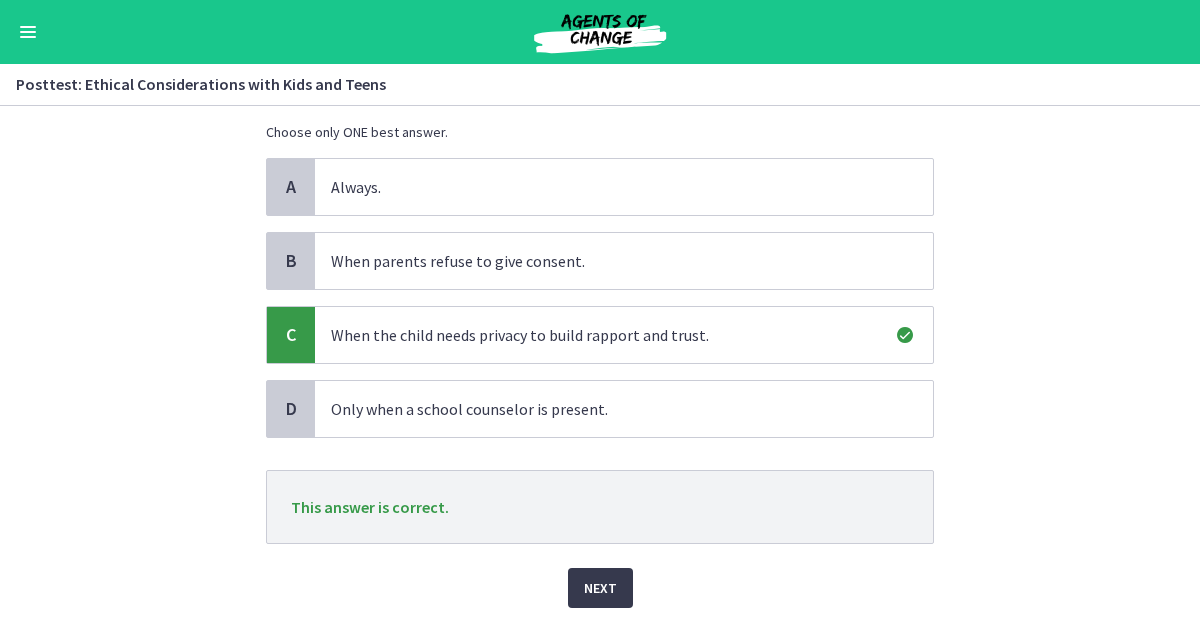 scroll, scrollTop: 178, scrollLeft: 0, axis: vertical 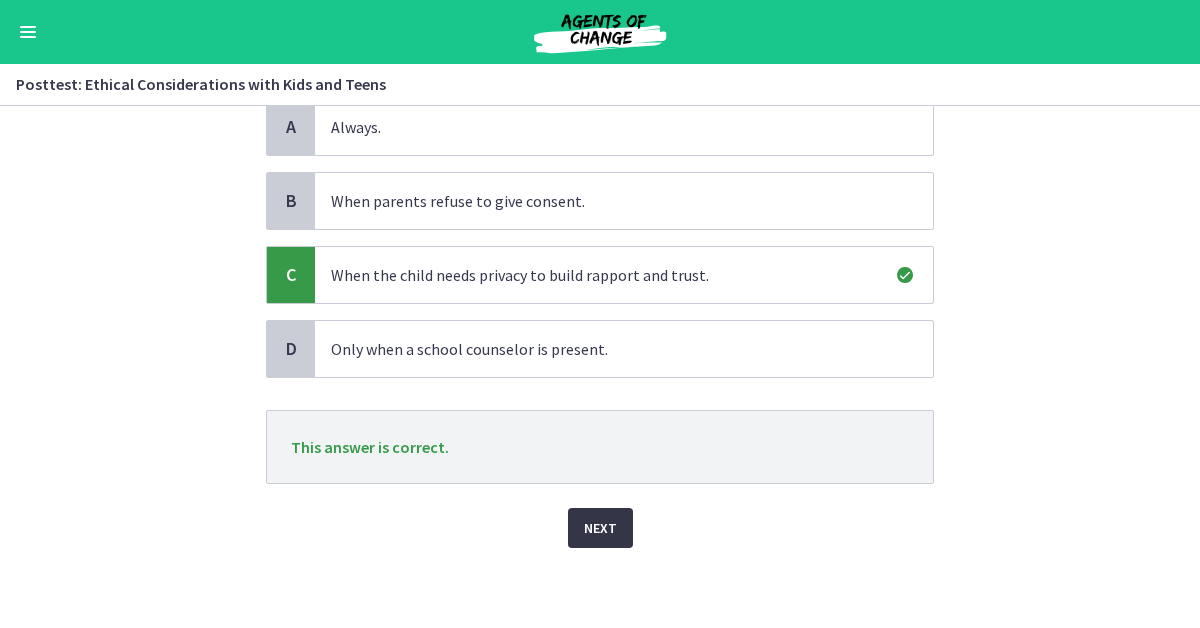 click on "Next" at bounding box center [600, 528] 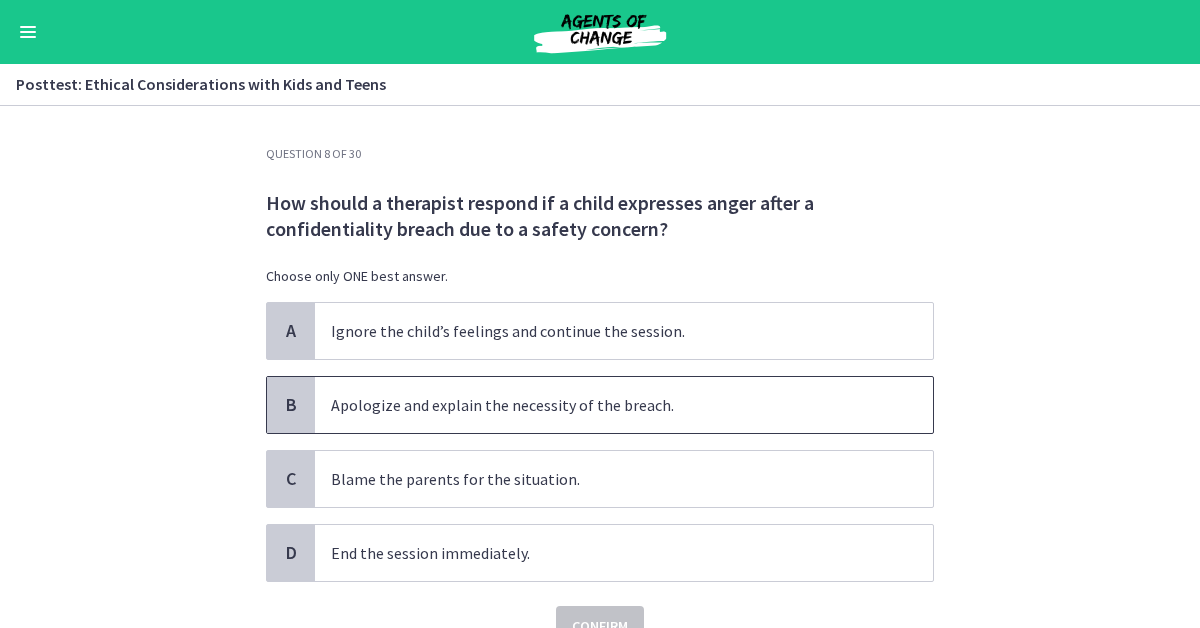 click on "B" at bounding box center [291, 405] 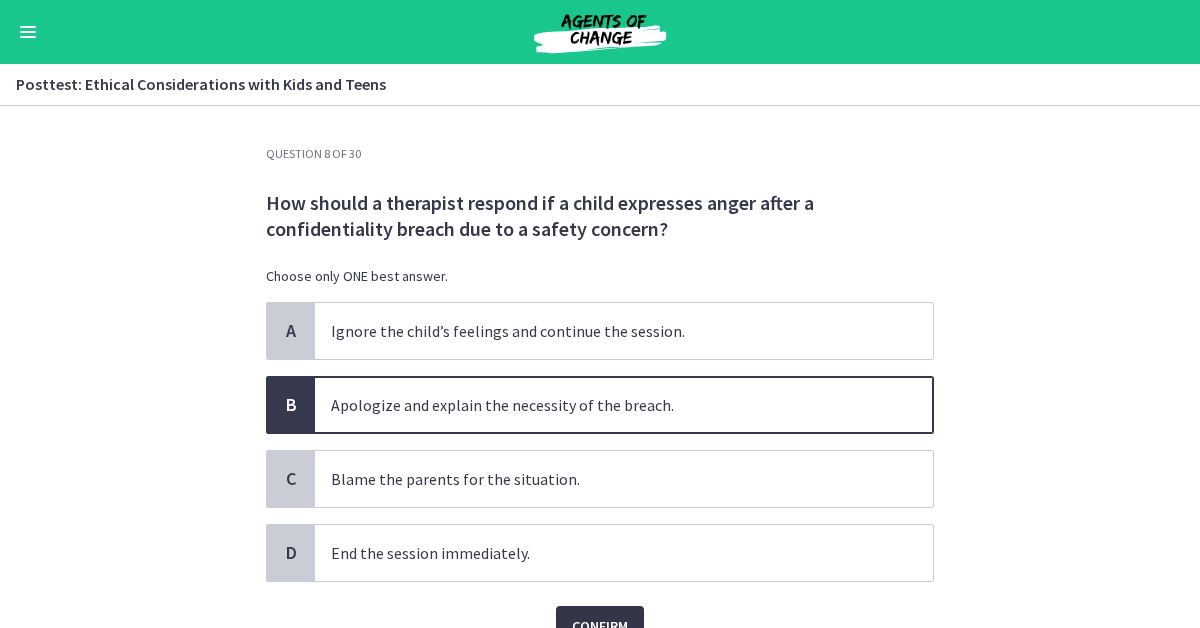 click on "Confirm" at bounding box center (600, 626) 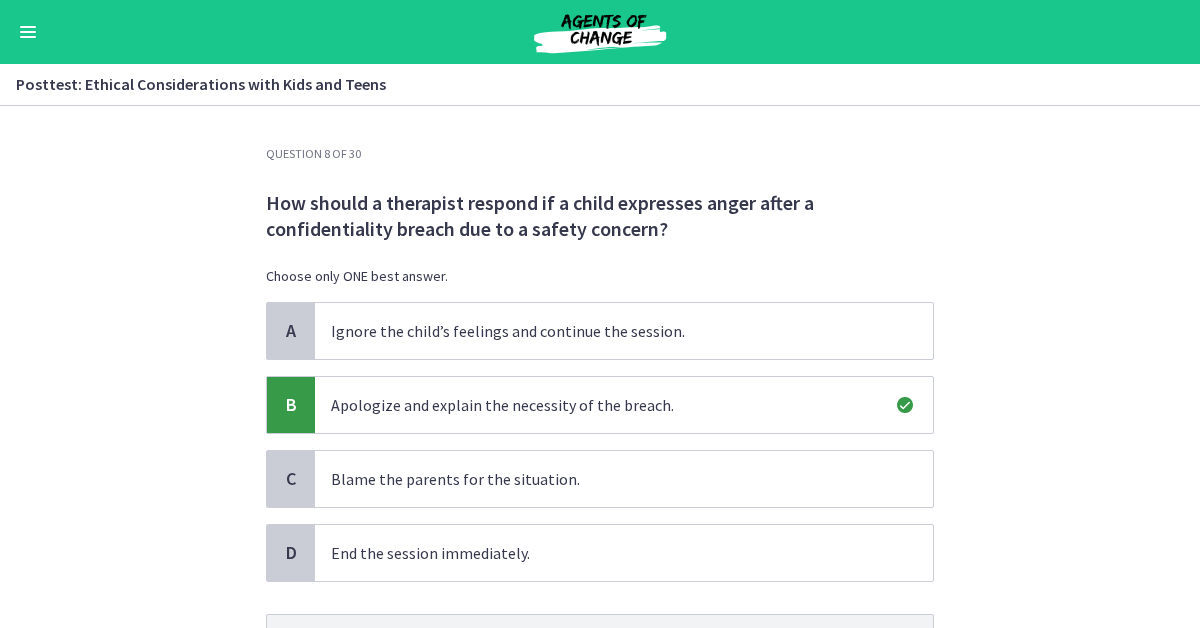 click on "Question   8   of   30
How should a therapist respond if a child expresses anger after a confidentiality breach due to a safety concern?
Choose only ONE best answer.
A
Ignore the child’s feelings and continue the session.
B
Apologize and explain the necessity of the breach.
C
Blame the parents for the situation.
D
End the session immediately.
This answer is correct.
Next" at bounding box center [600, 367] 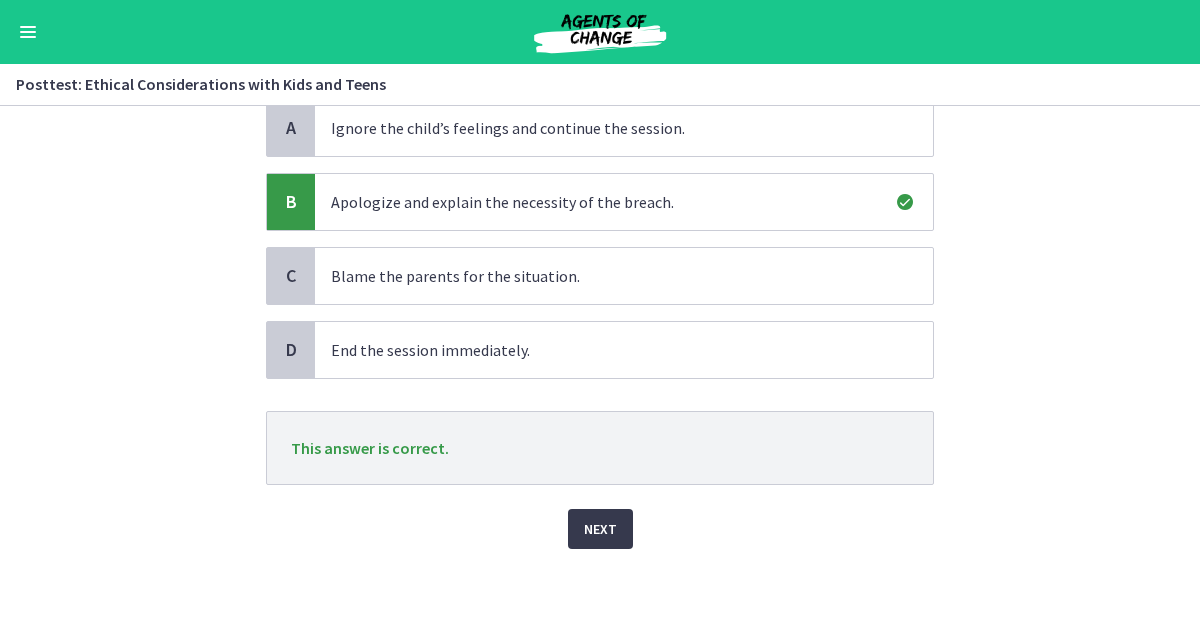 scroll, scrollTop: 204, scrollLeft: 0, axis: vertical 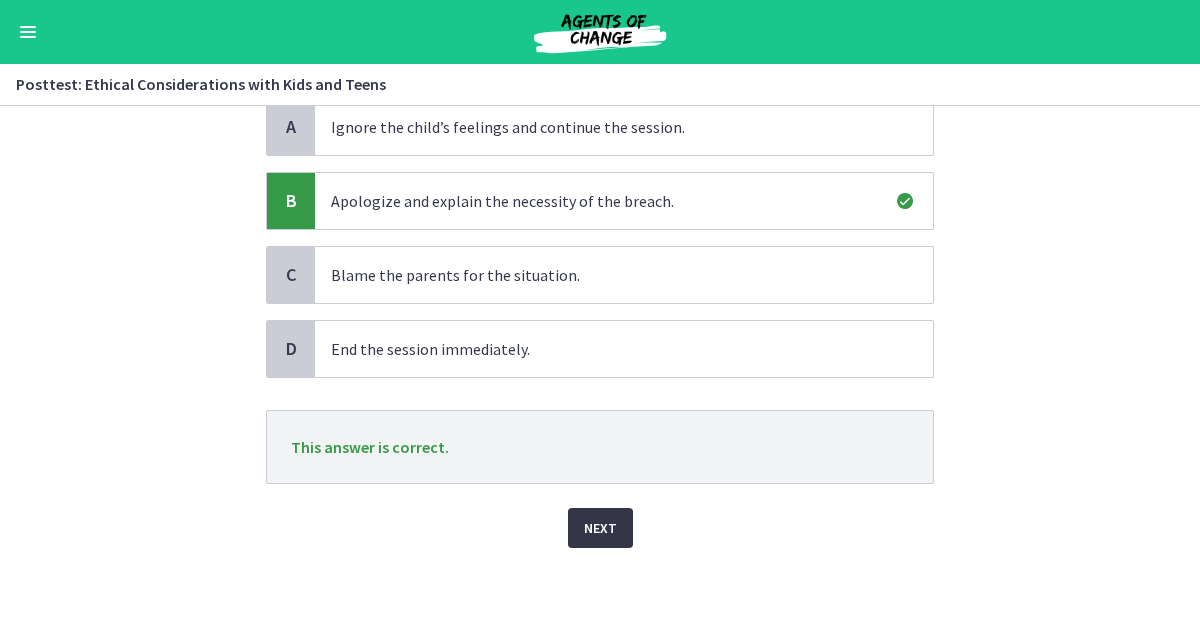 click on "Next" at bounding box center [600, 528] 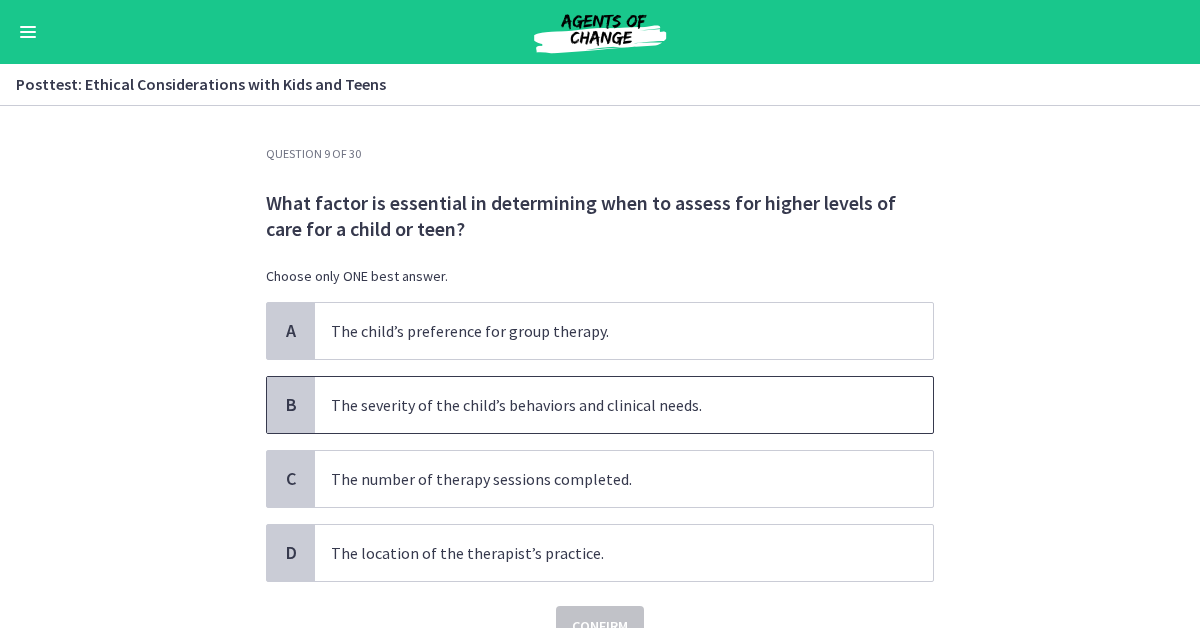click on "B" at bounding box center [291, 405] 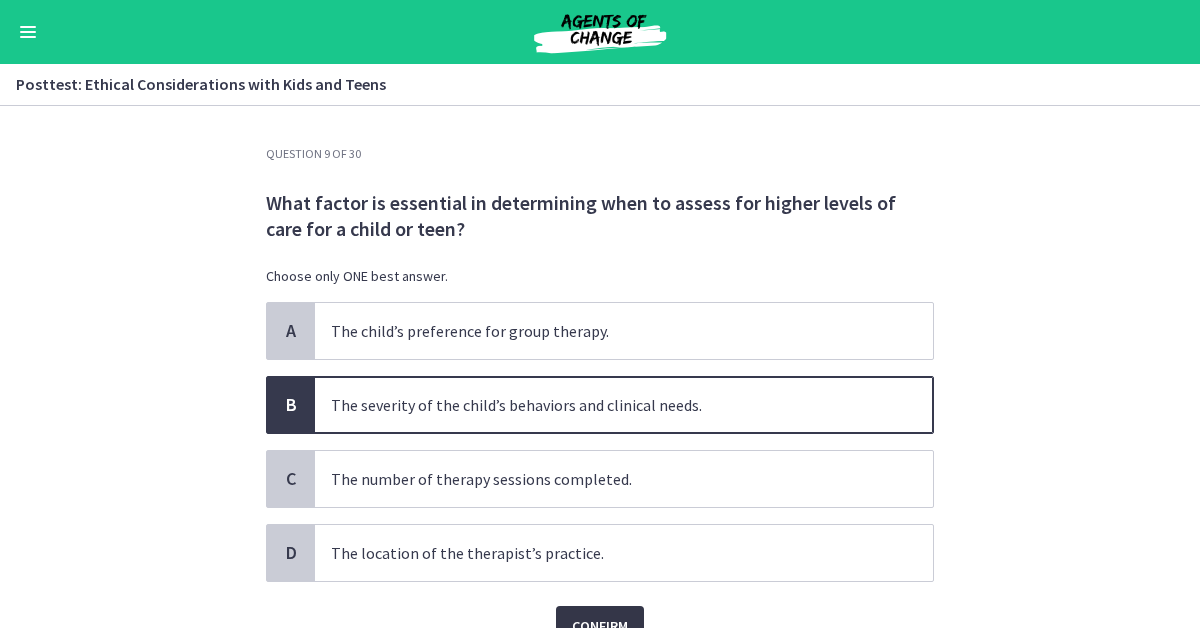 click on "Confirm" at bounding box center (600, 626) 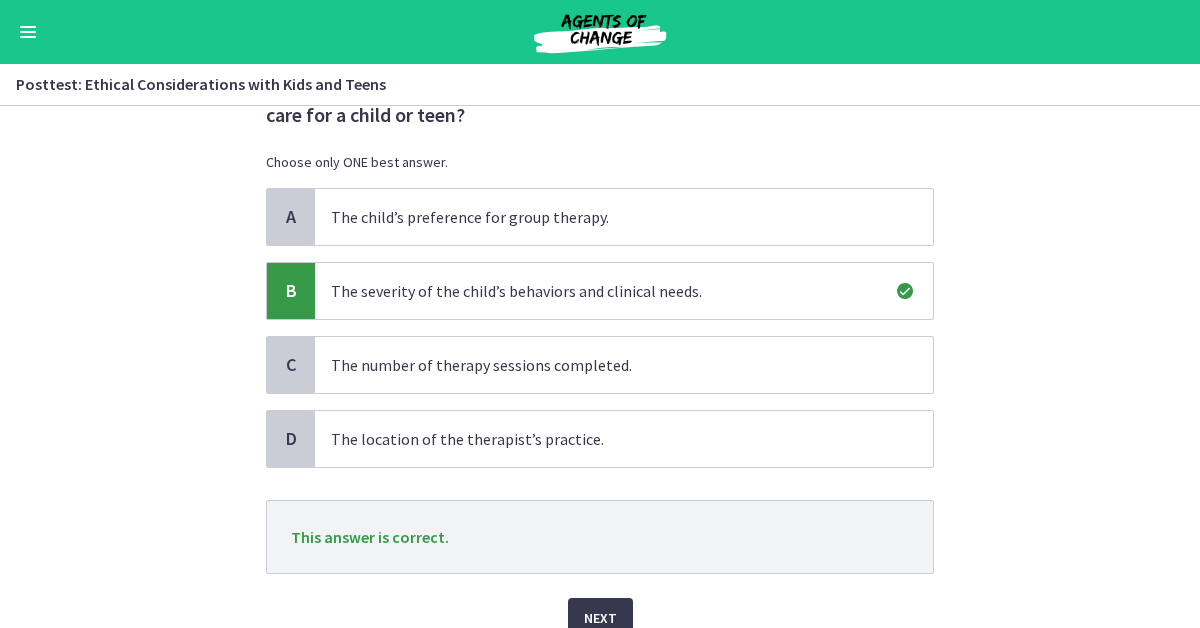 scroll, scrollTop: 120, scrollLeft: 0, axis: vertical 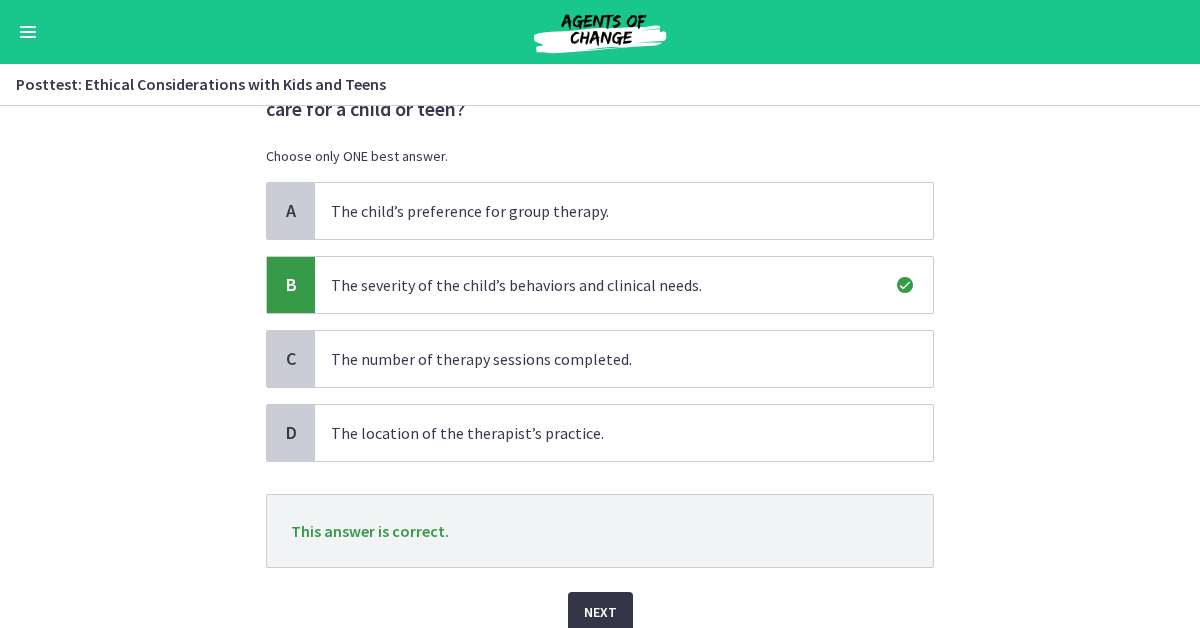 click on "Next" at bounding box center [600, 612] 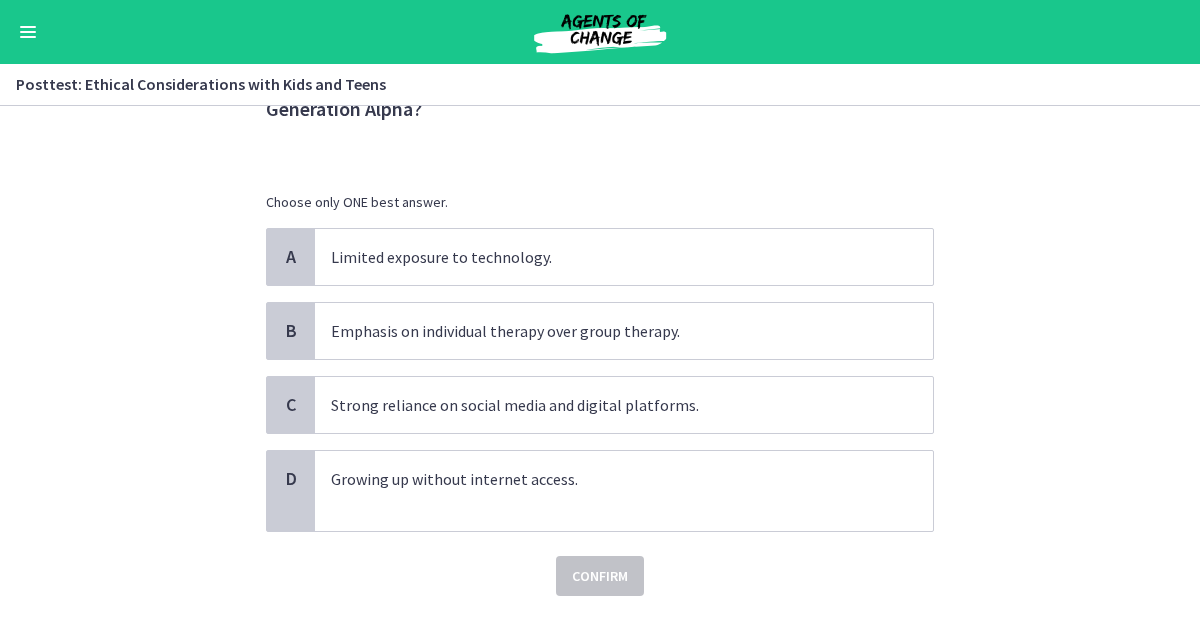 scroll, scrollTop: 0, scrollLeft: 0, axis: both 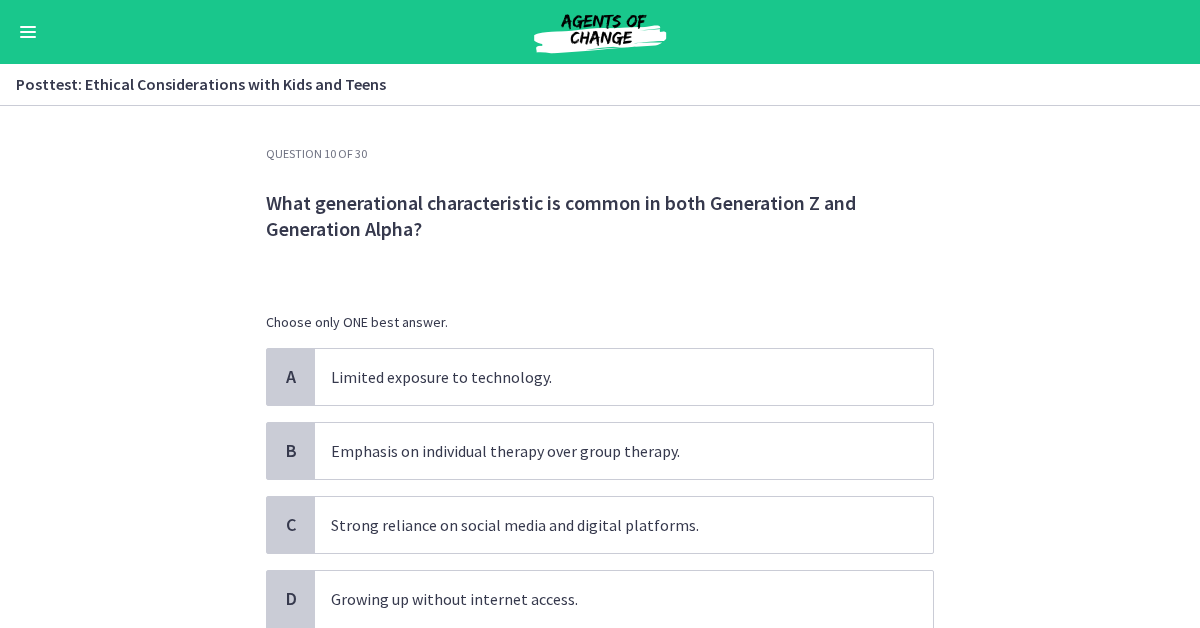 click on "Question   10   of   30
What generational characteristic is common in both Generation Z and Generation Alpha?
Choose only ONE best answer.
A
Limited exposure to technology.
B
Emphasis on individual therapy over group therapy.
C
Strong reliance on social media and digital platforms.
D
Growing up without internet access.
Confirm" at bounding box center (600, 367) 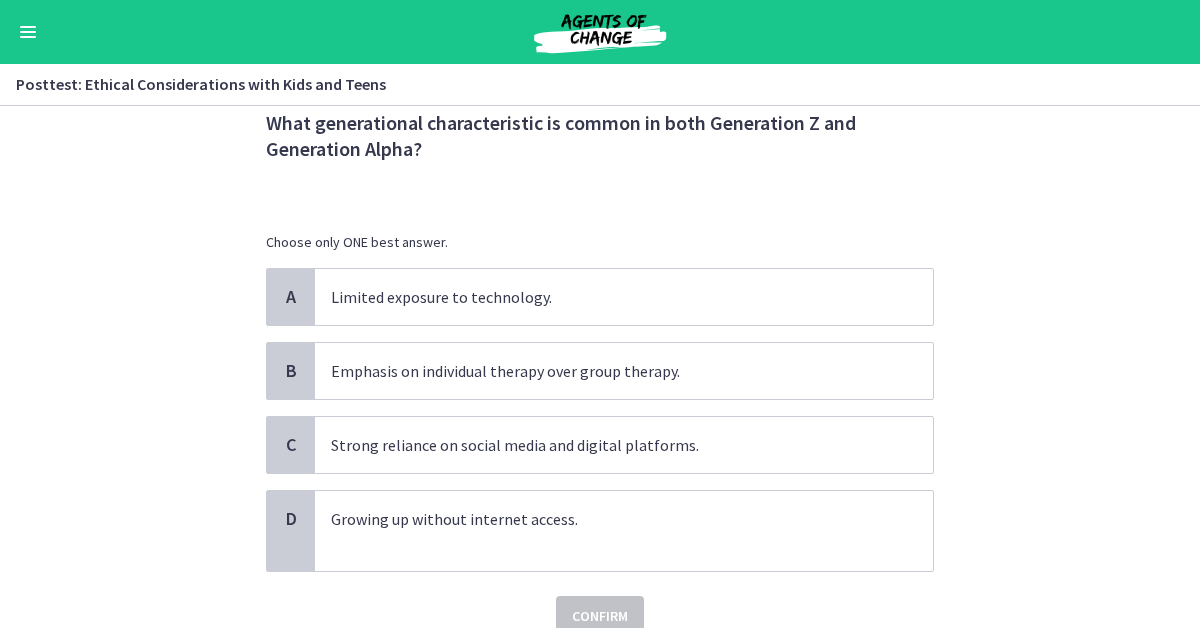scroll, scrollTop: 120, scrollLeft: 0, axis: vertical 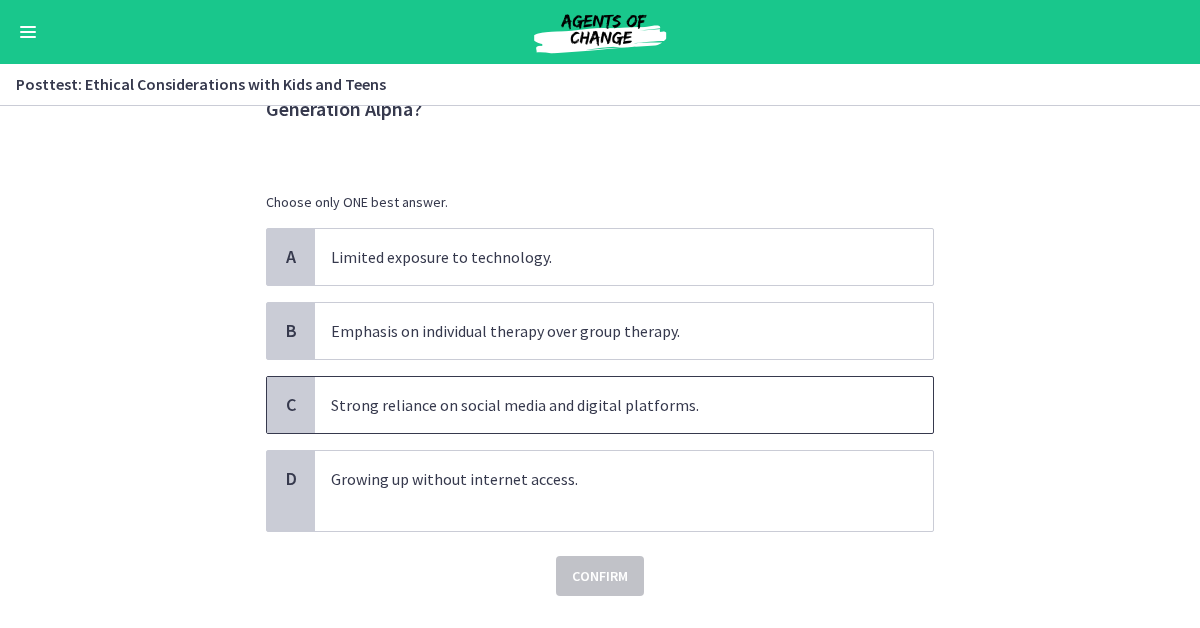 click on "C" at bounding box center (291, 405) 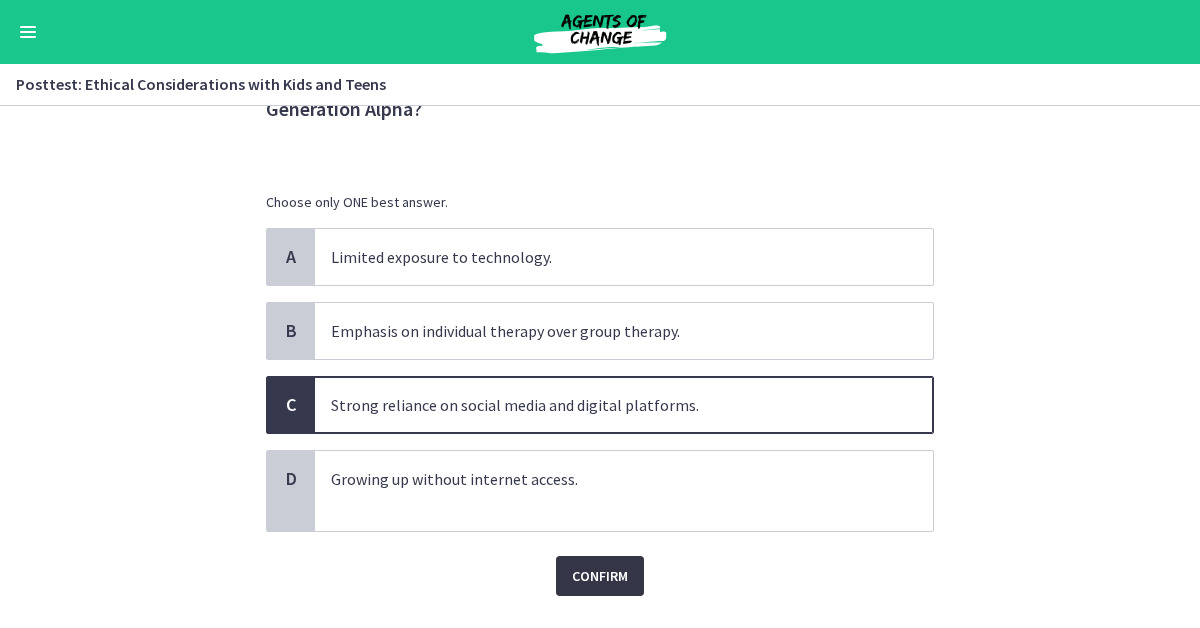 click on "Confirm" at bounding box center [600, 576] 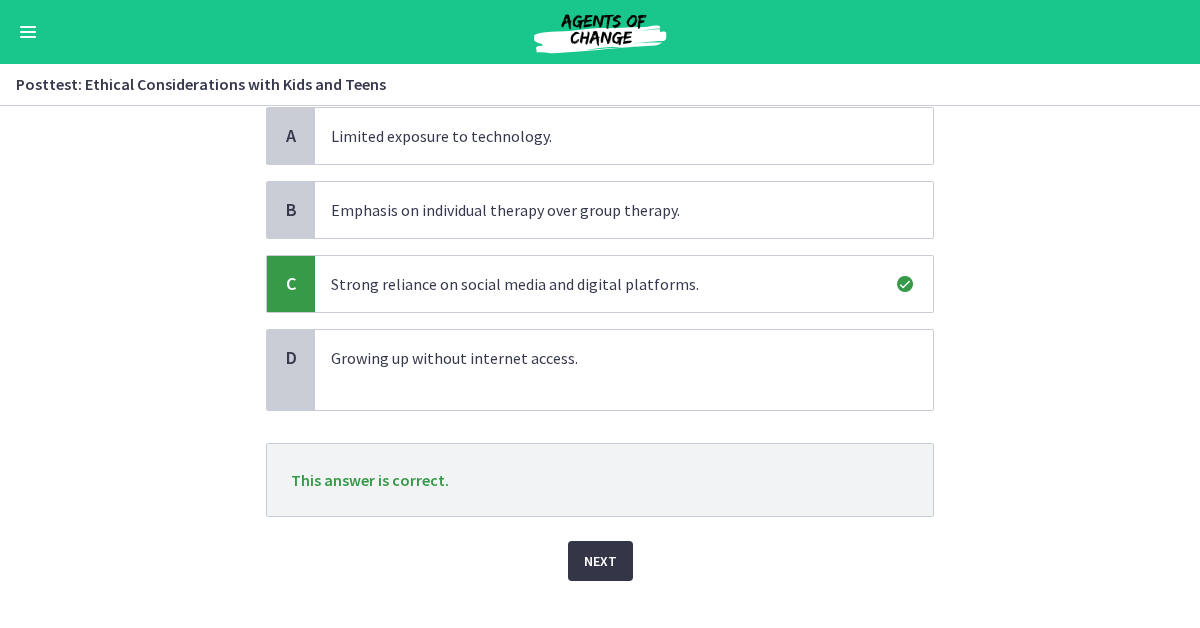 scroll, scrollTop: 274, scrollLeft: 0, axis: vertical 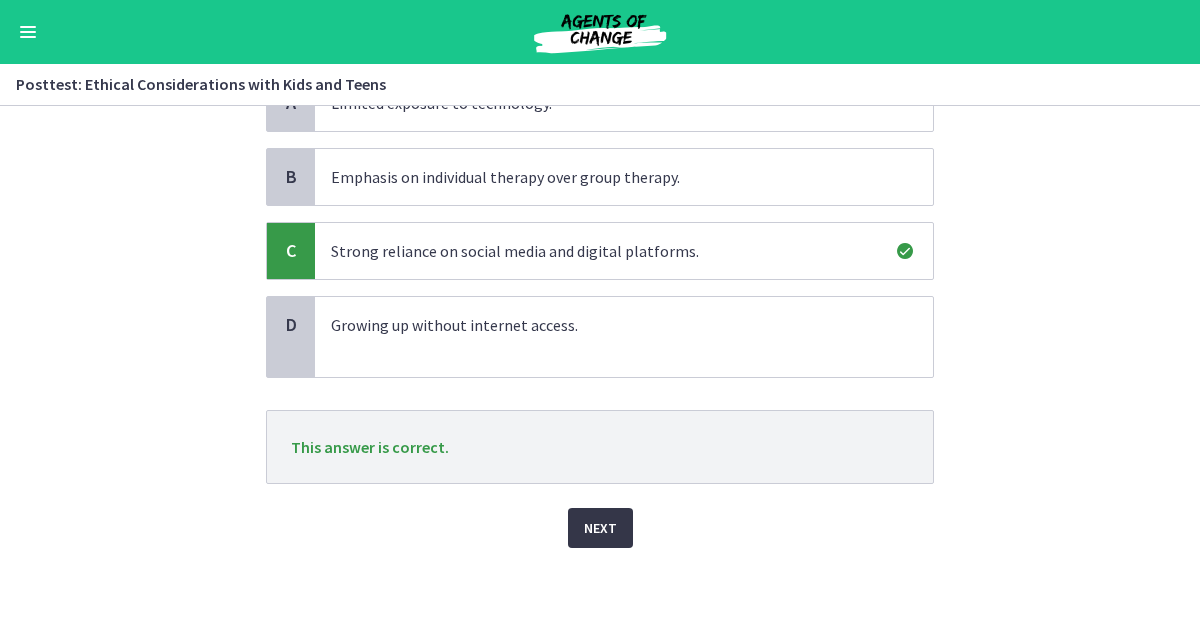 click on "Next" at bounding box center (600, 528) 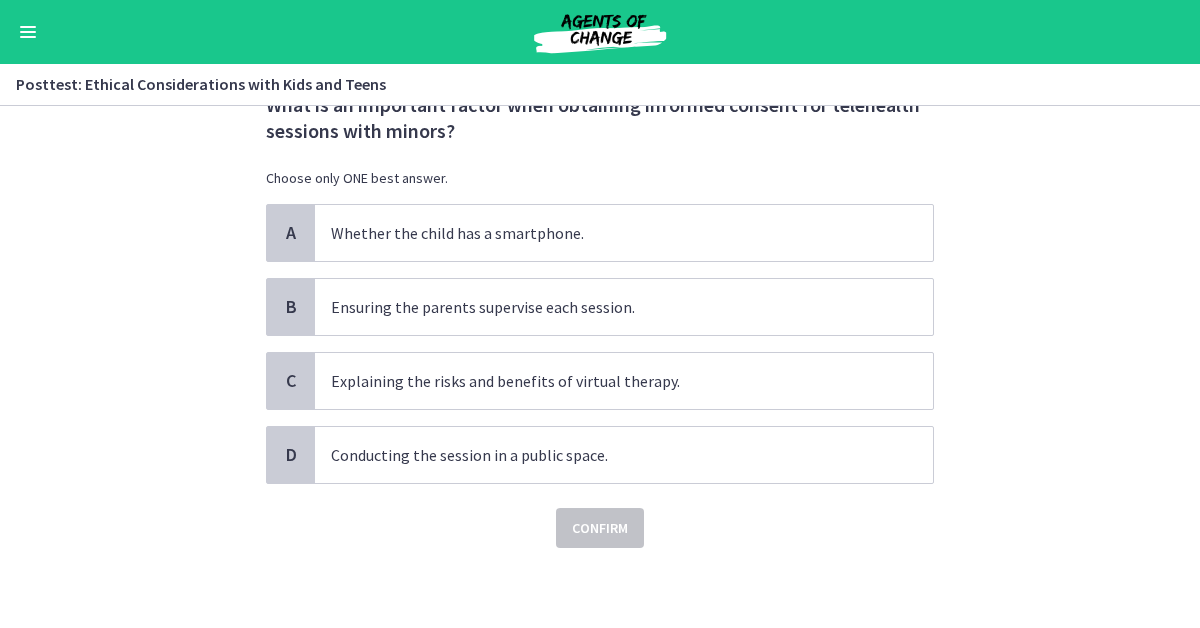 scroll, scrollTop: 0, scrollLeft: 0, axis: both 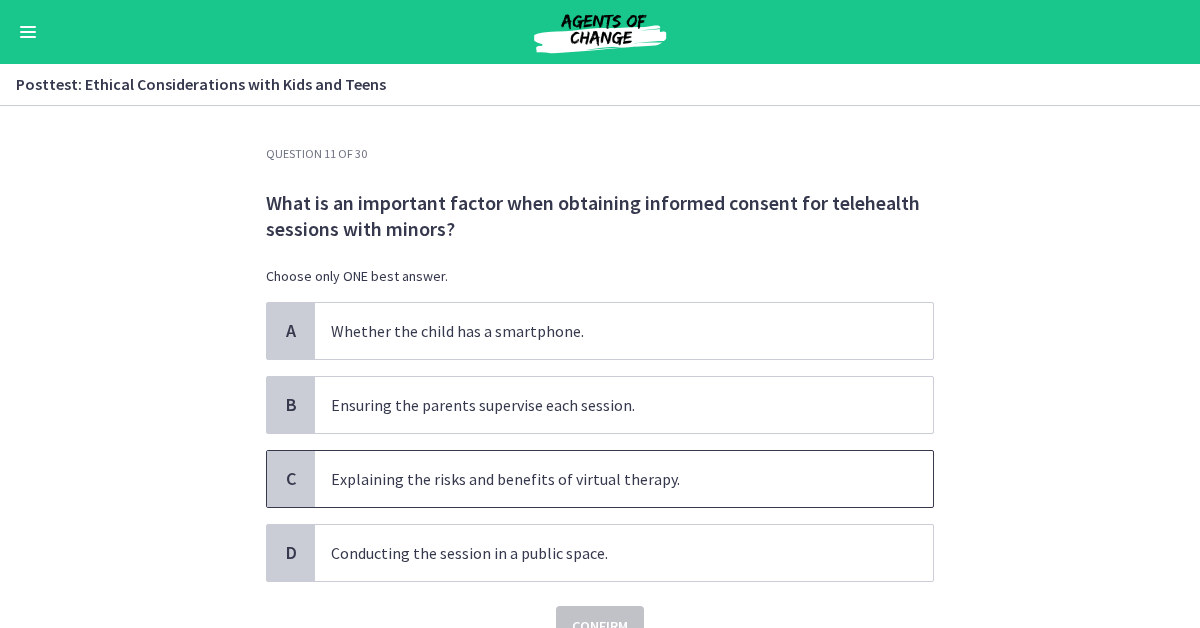click on "C" at bounding box center (291, 479) 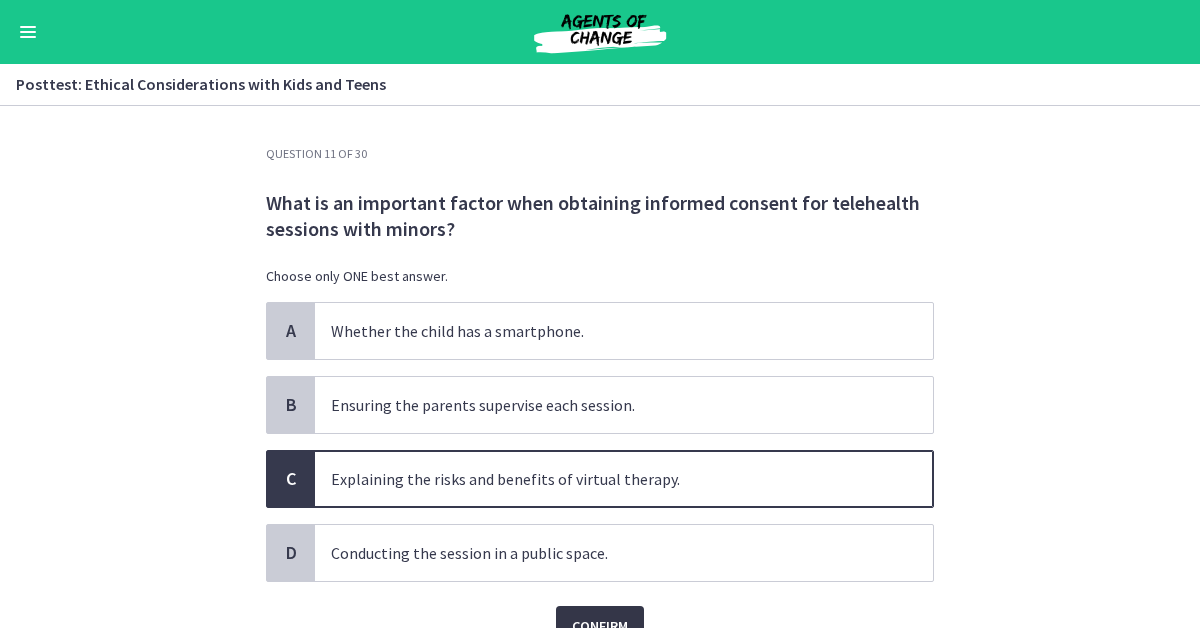 click on "Confirm" at bounding box center [600, 626] 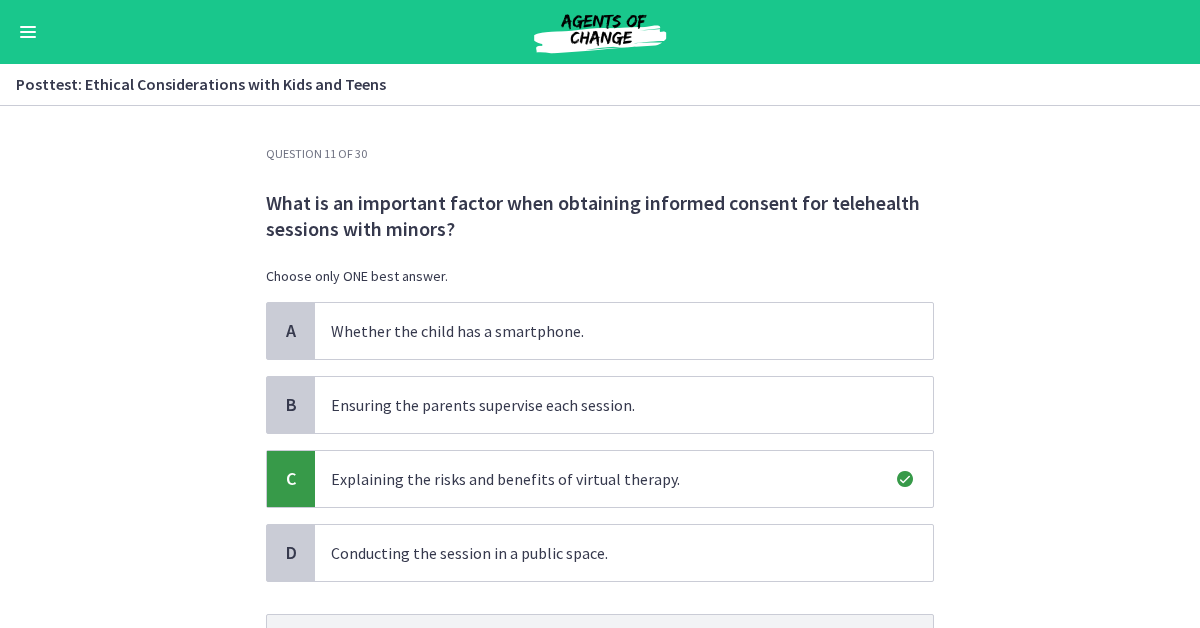 click on "Question   11   of   30
What is an important factor when obtaining informed consent for telehealth sessions with minors?
Choose only ONE best answer.
A
Whether the child has a smartphone.
B
Ensuring the parents supervise each session.
C
Explaining the risks and benefits of virtual therapy.
D
Conducting the session in a public space.
This answer is correct.
Next" at bounding box center [600, 367] 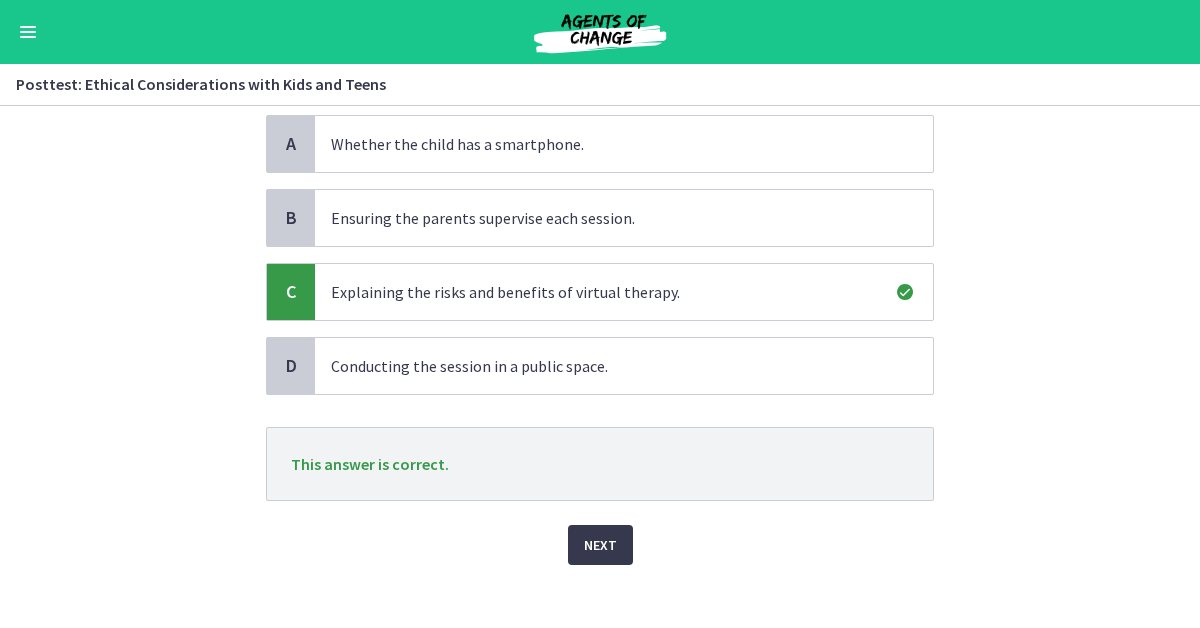 scroll, scrollTop: 204, scrollLeft: 0, axis: vertical 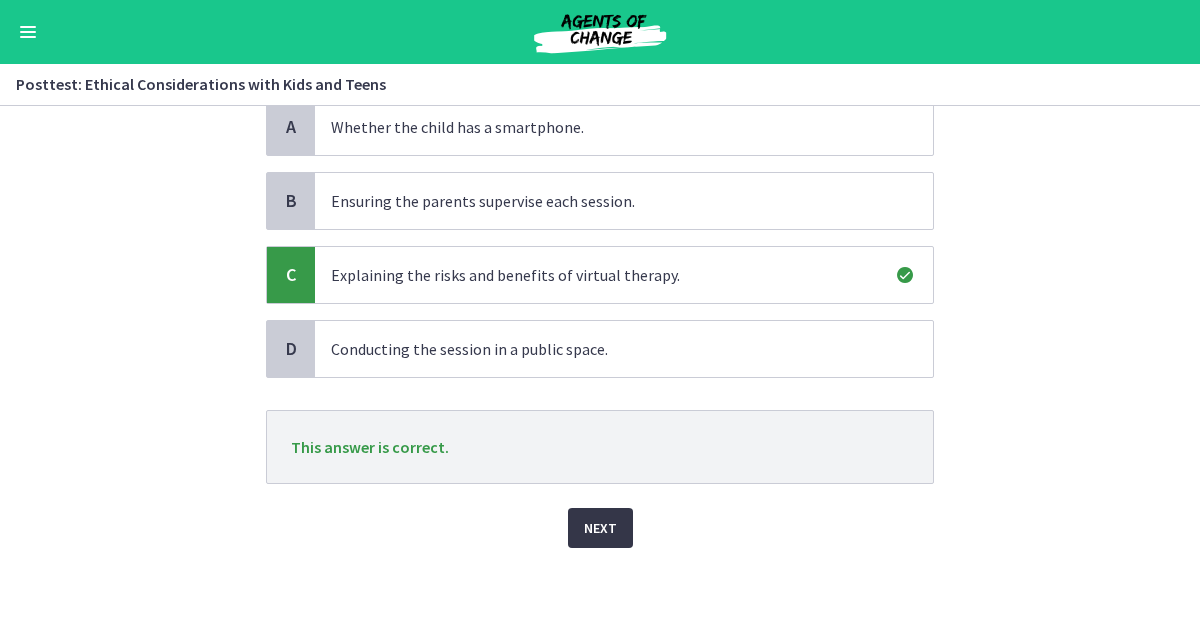 click on "Next" at bounding box center (600, 528) 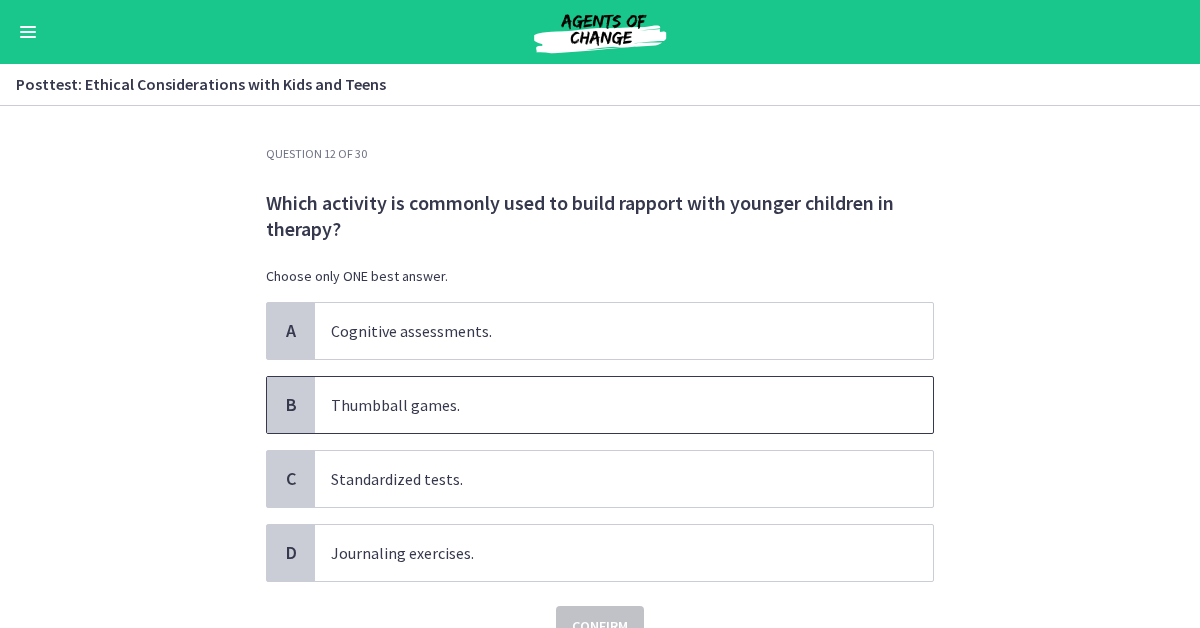click on "B" at bounding box center [291, 405] 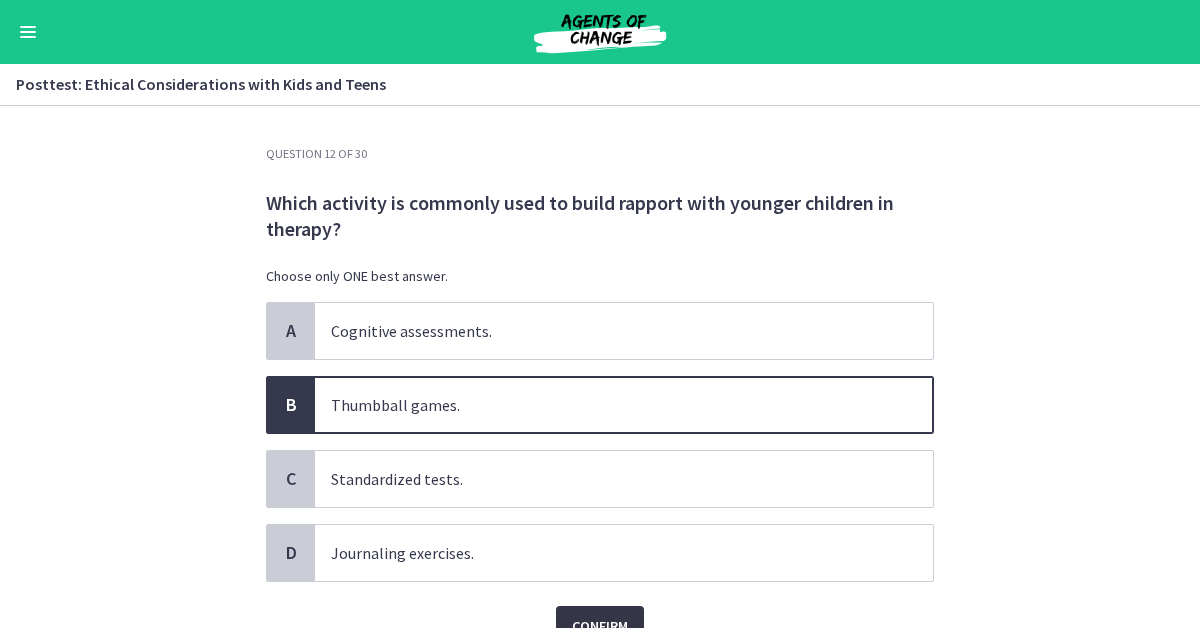 click on "Confirm" at bounding box center [600, 626] 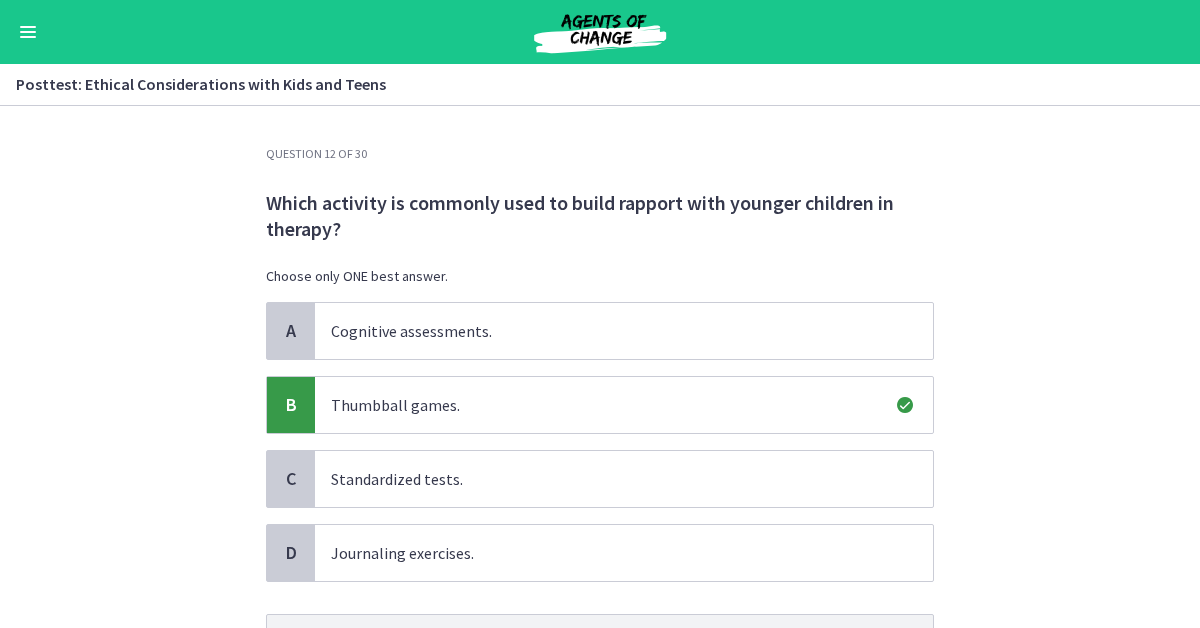 click on "Question   12   of   30
Which activity is commonly used to build rapport with younger children in therapy?
Choose only ONE best answer.
A
Cognitive assessments.
B
Thumbball games.
C
Standardized tests.
D
Journaling exercises.
This answer is correct.
Next" at bounding box center [600, 367] 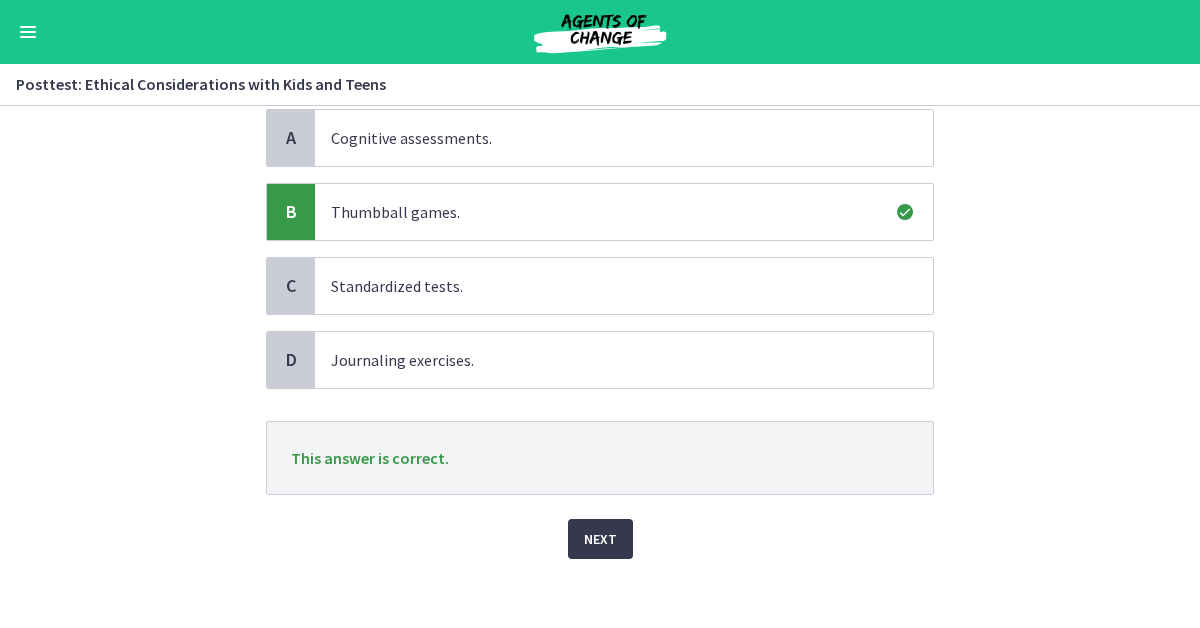 scroll, scrollTop: 204, scrollLeft: 0, axis: vertical 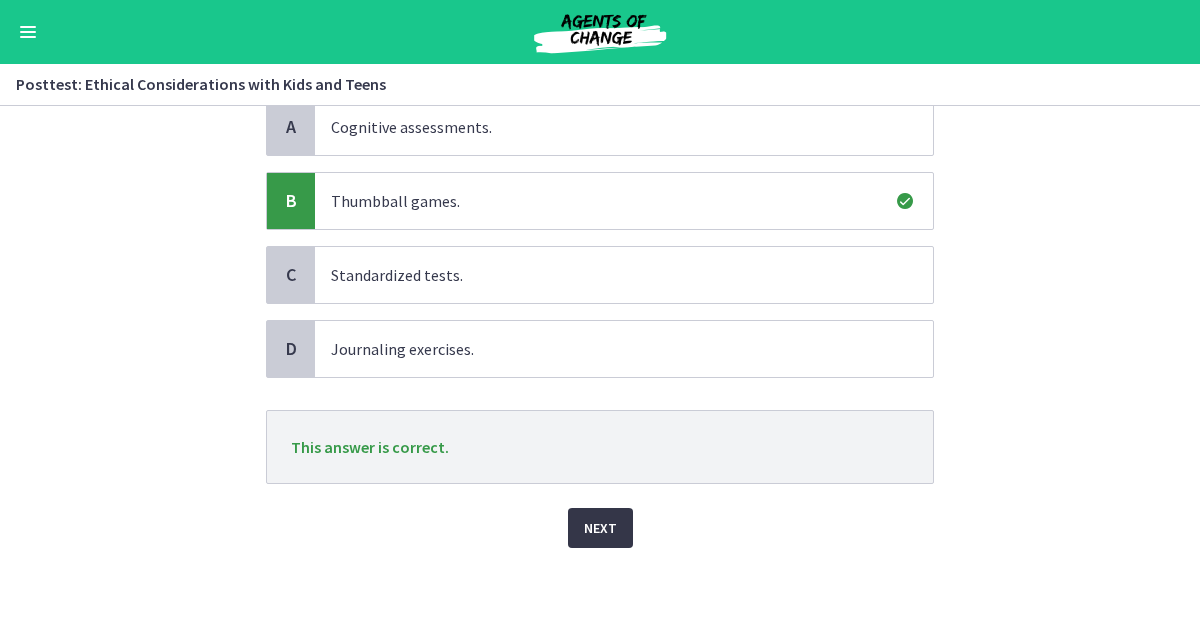 click on "Next" at bounding box center [600, 528] 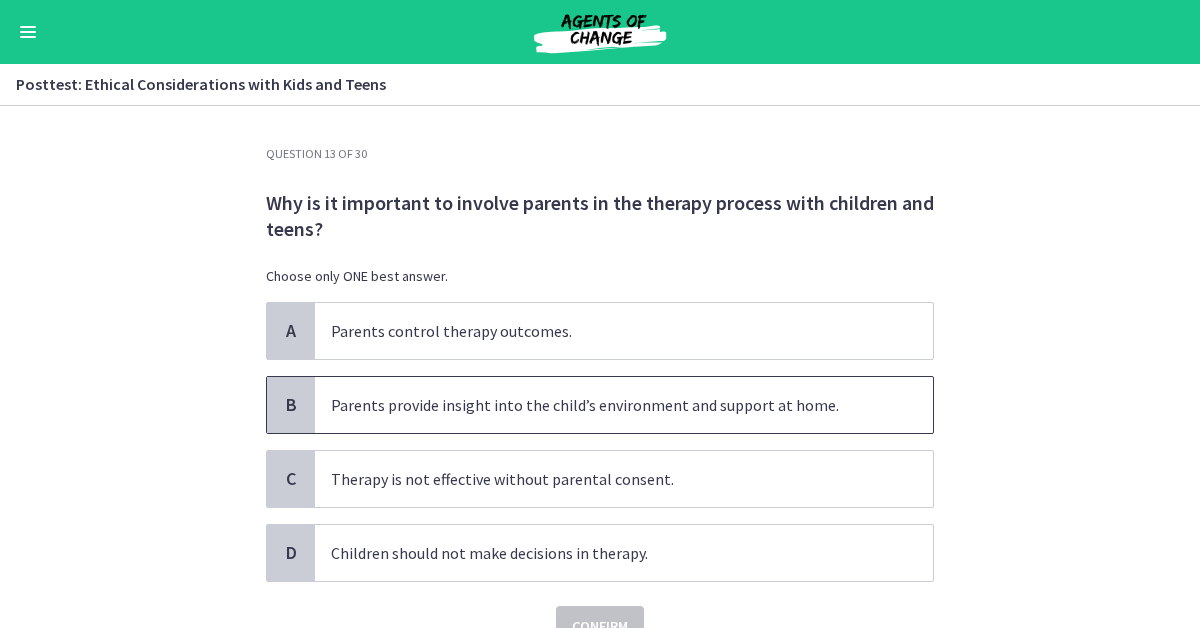 click on "B" at bounding box center [291, 405] 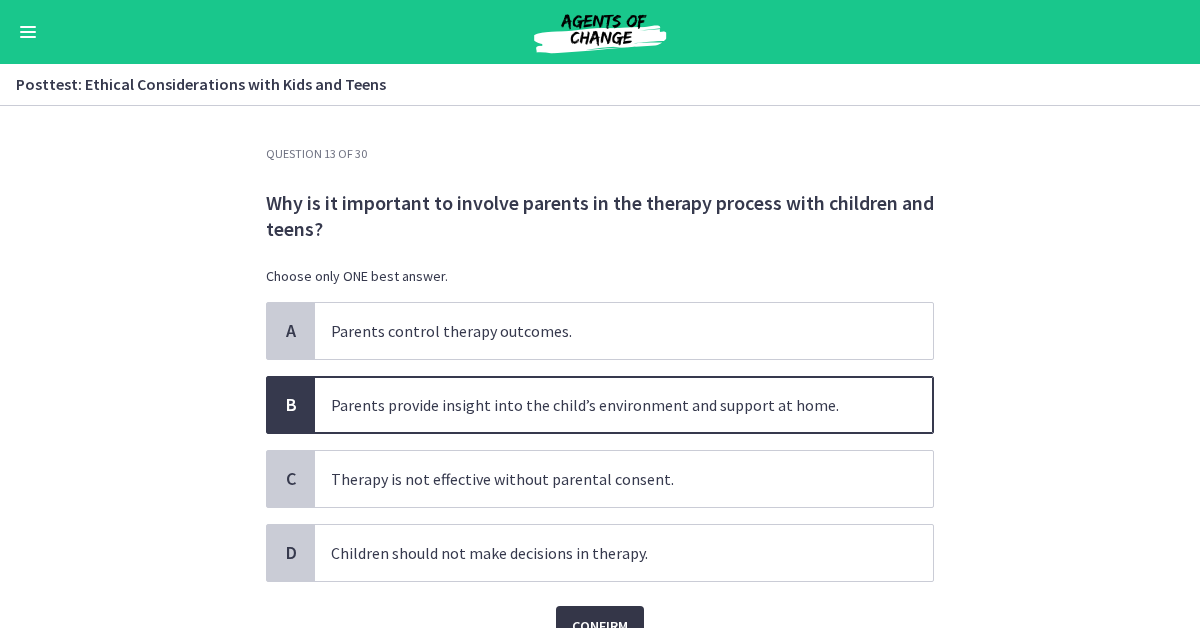 click on "Confirm" at bounding box center (600, 626) 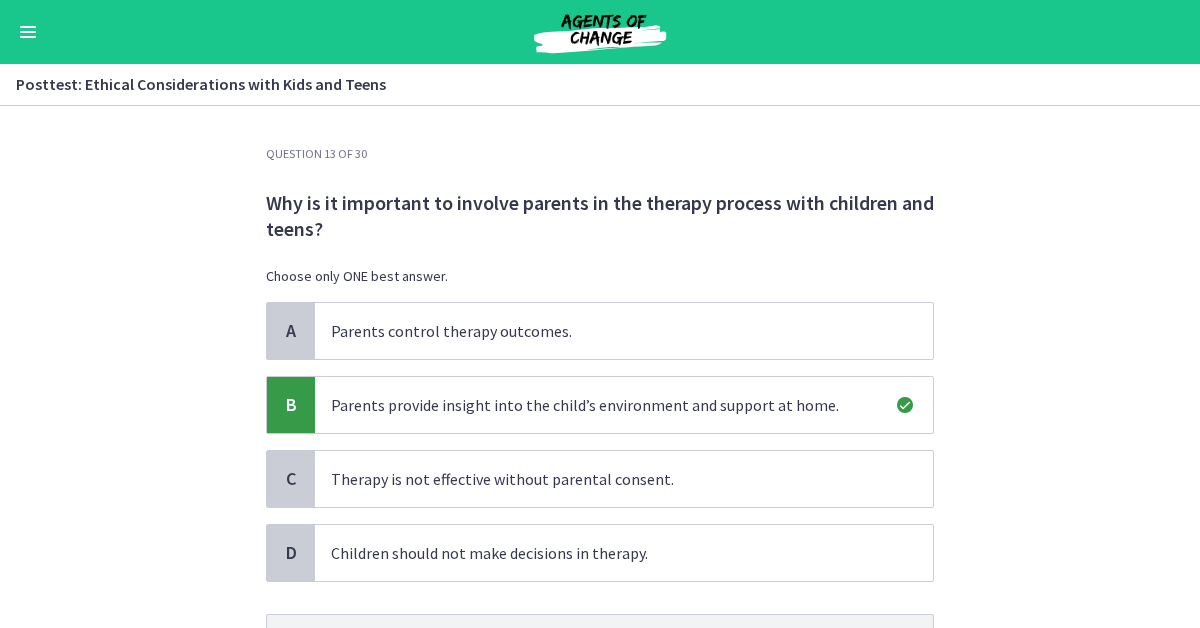 click on "Question   13   of   30
Why is it important to involve parents in the therapy process with children and teens?
Choose only ONE best answer.
A
Parents control therapy outcomes.
B
Parents provide insight into the child’s environment and support at home.
C
Therapy is not effective without parental consent.
D
Children should not make decisions in therapy.
This answer is correct.
Next" at bounding box center (600, 367) 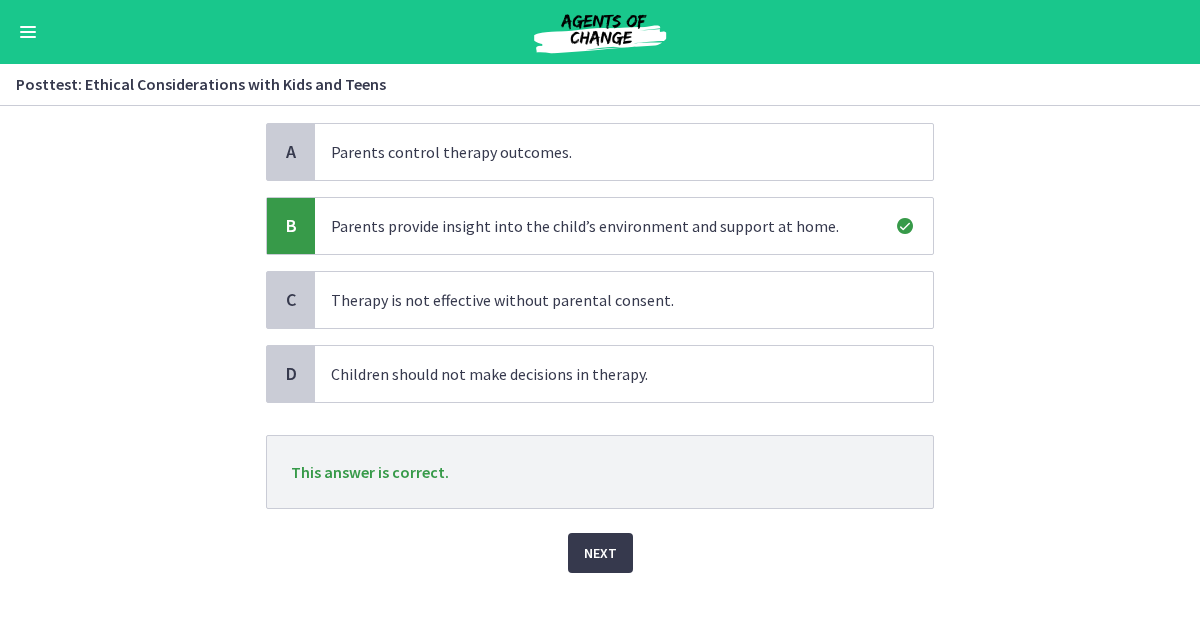 scroll, scrollTop: 204, scrollLeft: 0, axis: vertical 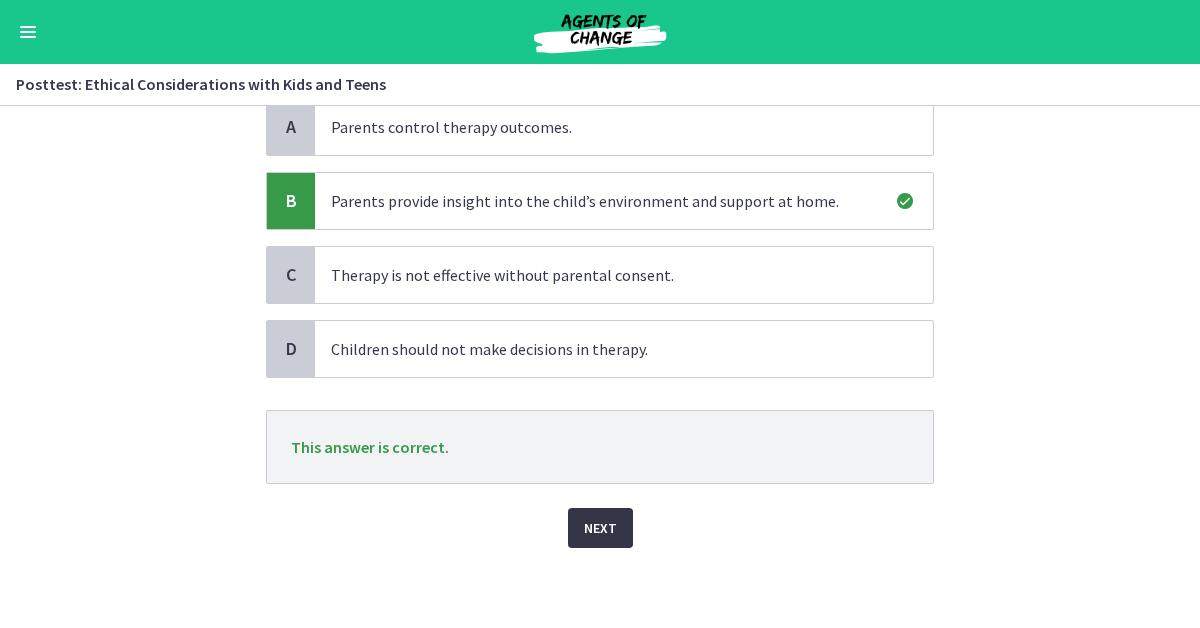 click on "Next" at bounding box center [600, 528] 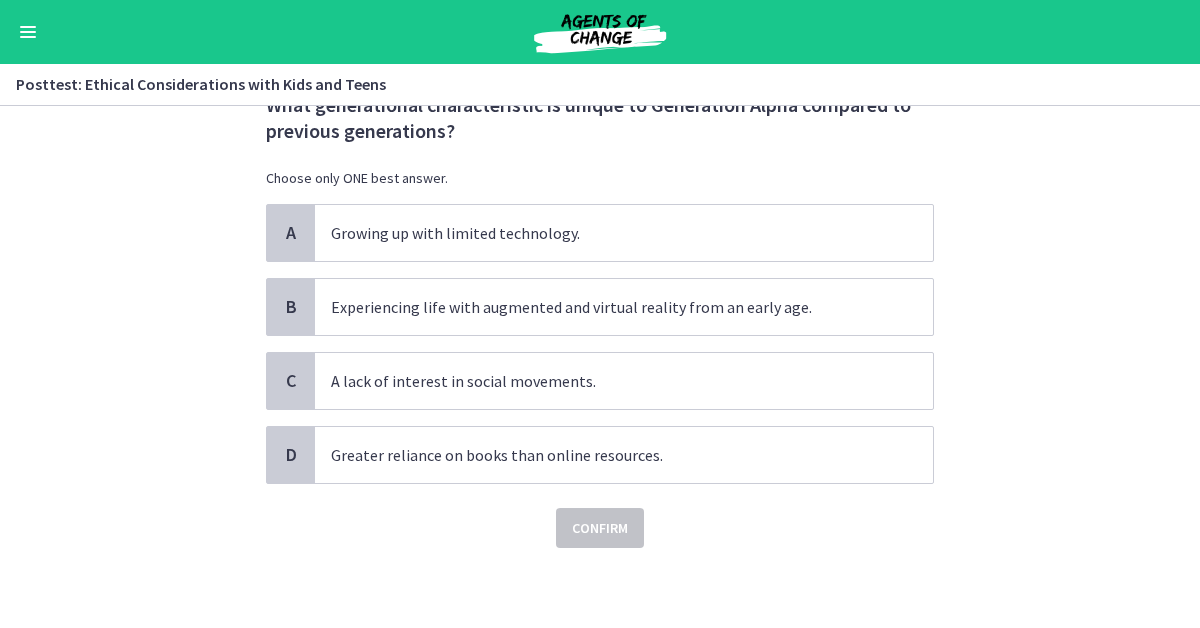 scroll, scrollTop: 0, scrollLeft: 0, axis: both 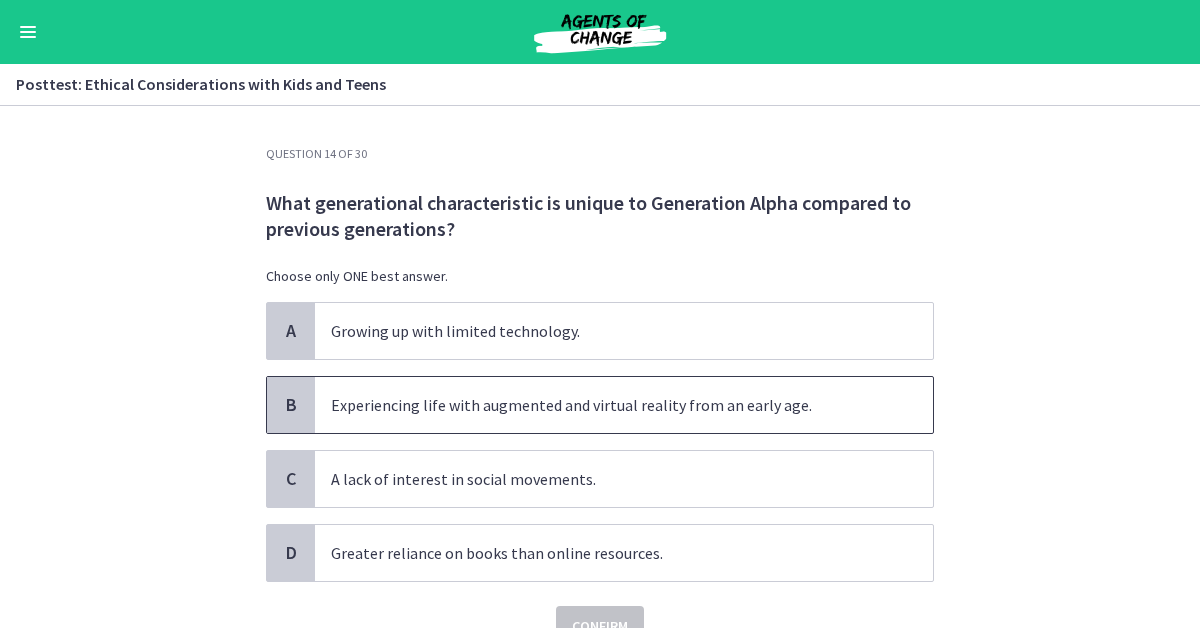 click on "B" at bounding box center (291, 405) 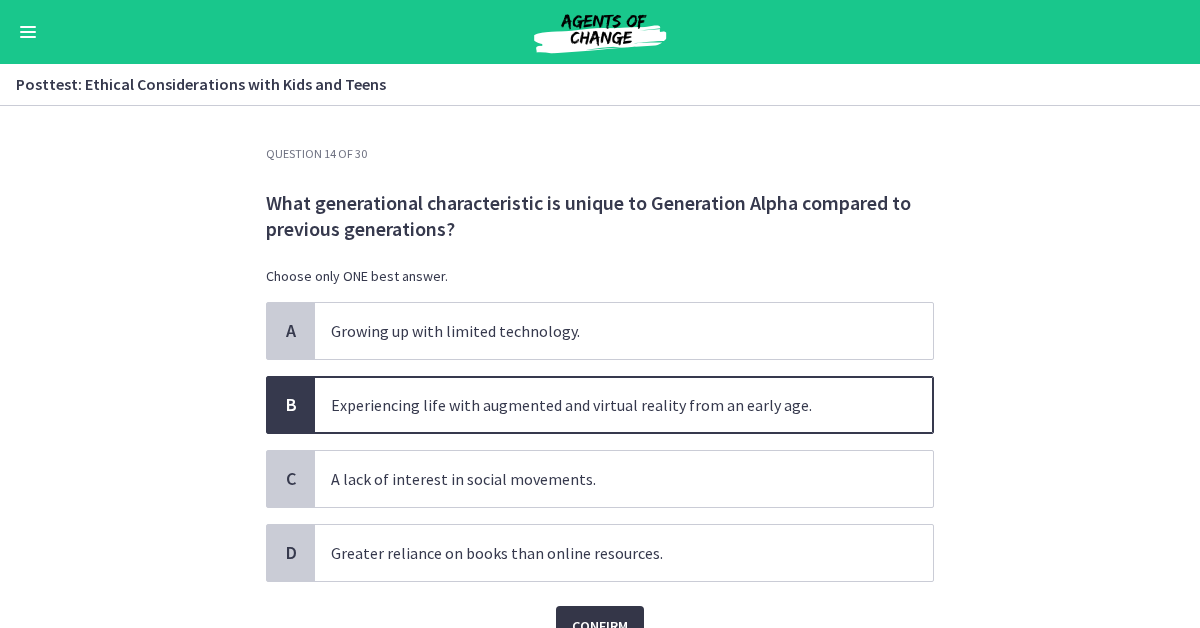 click on "Confirm" at bounding box center (600, 626) 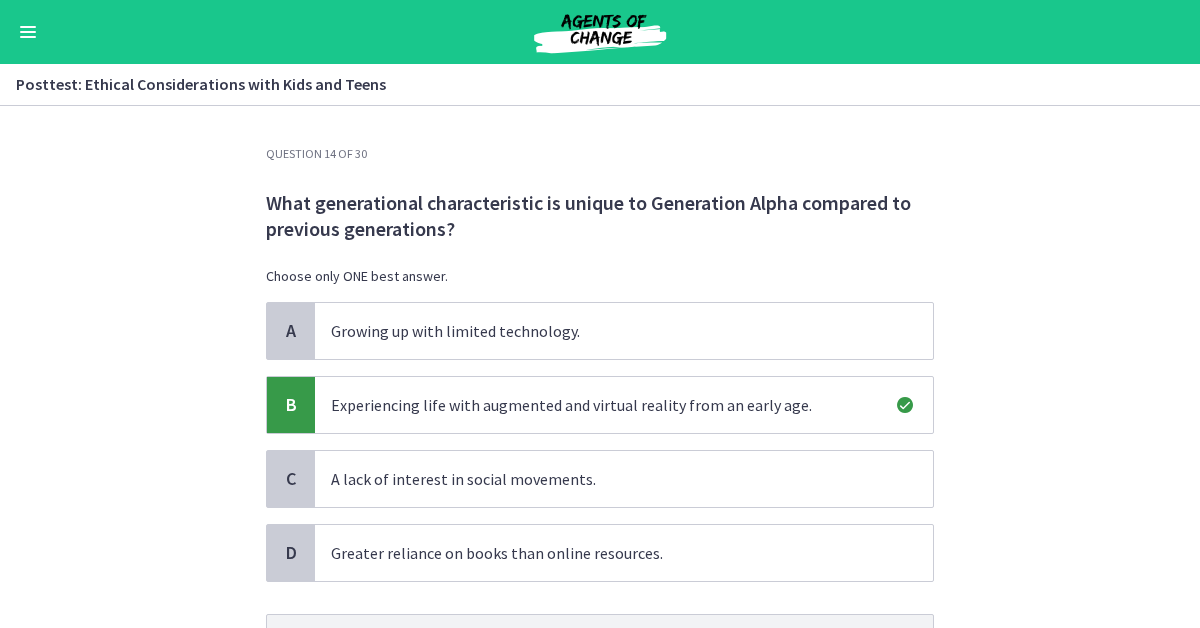 click on "Question   14   of   30
What generational characteristic is unique to Generation Alpha compared to previous generations?
Choose only ONE best answer.
A
Growing up with limited technology.
B
Experiencing life with augmented and virtual reality from an early age.
C
A lack of interest in social movements.
D
Greater reliance on books than online resources.
This answer is correct.
Next" at bounding box center (600, 367) 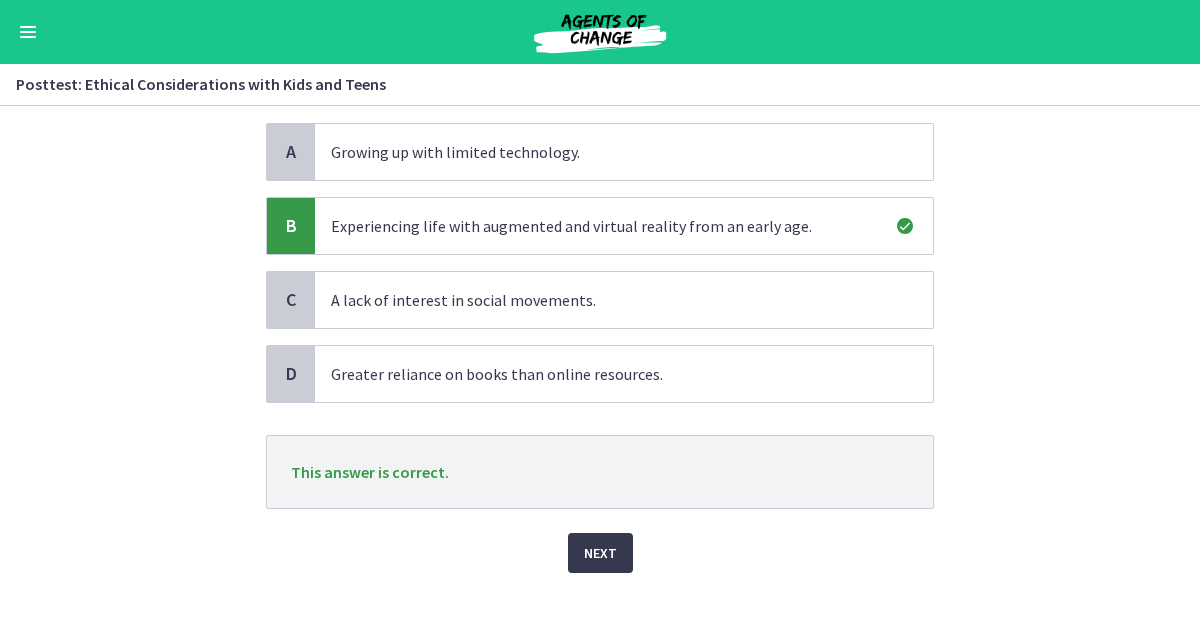 scroll, scrollTop: 204, scrollLeft: 0, axis: vertical 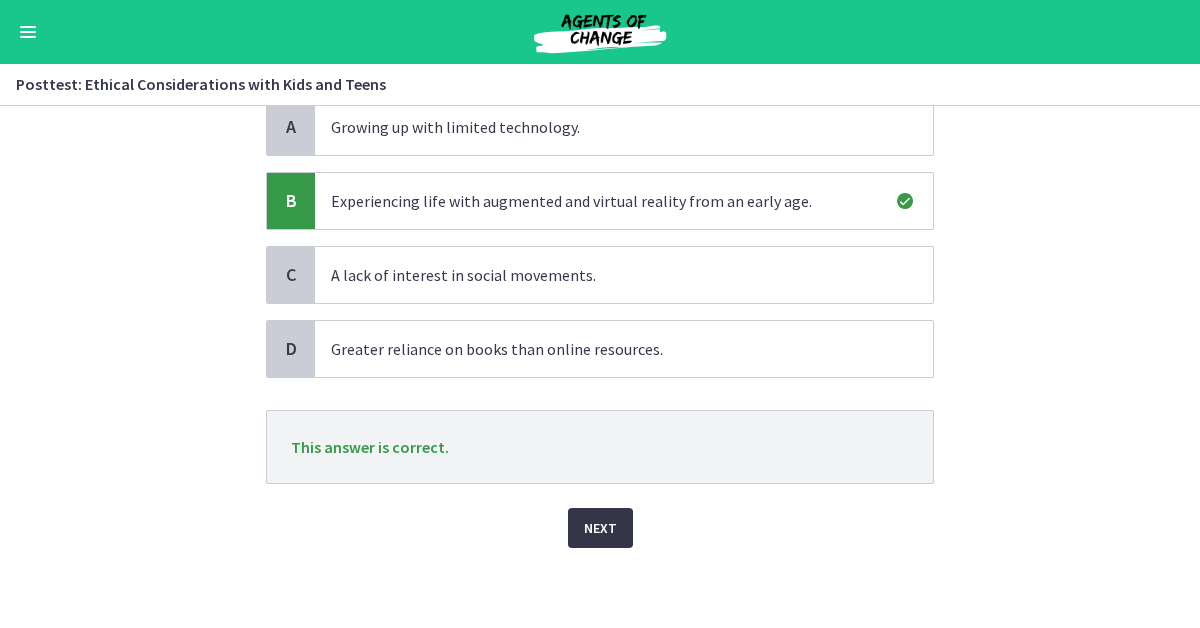 click on "Next" at bounding box center [600, 528] 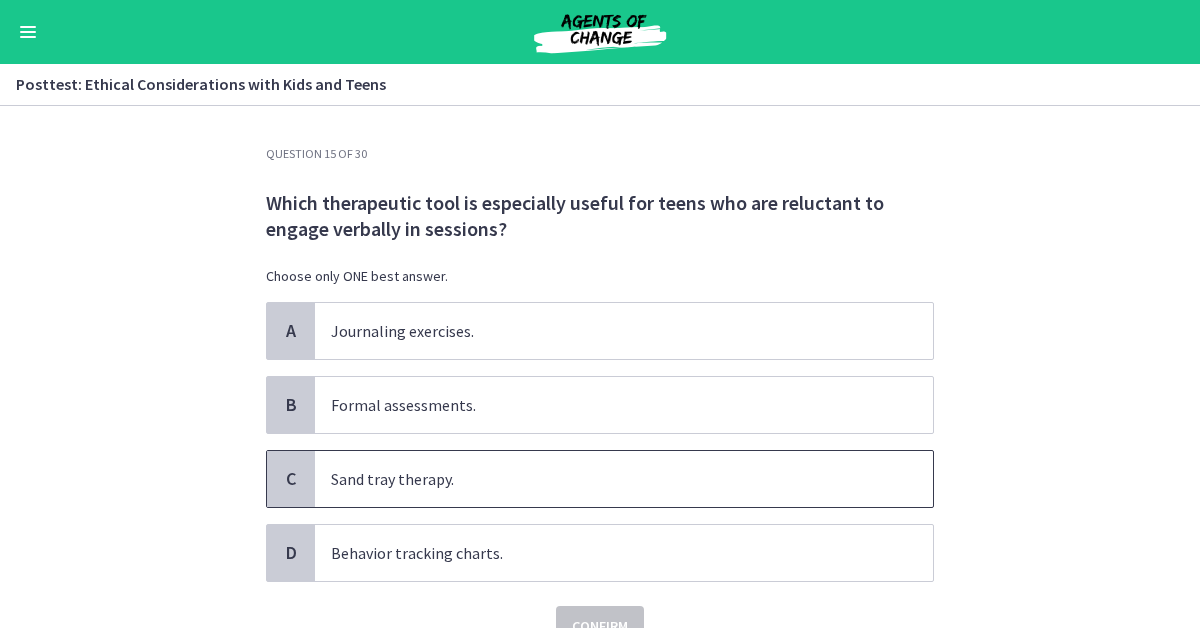 click on "C" at bounding box center (291, 479) 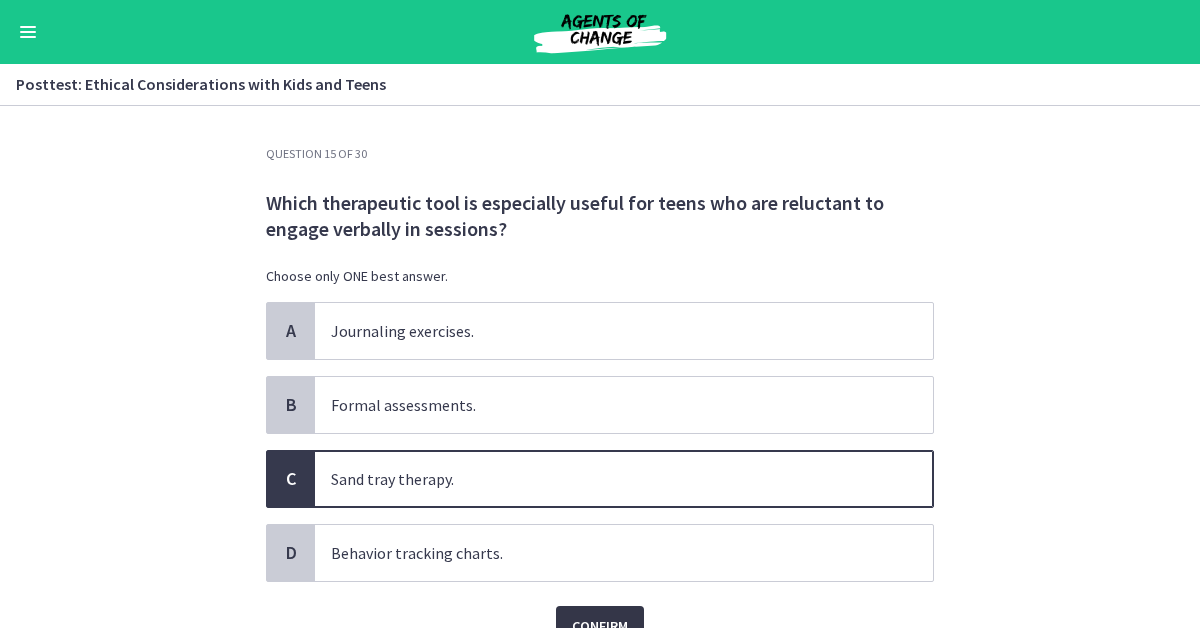 click on "Confirm" at bounding box center [600, 626] 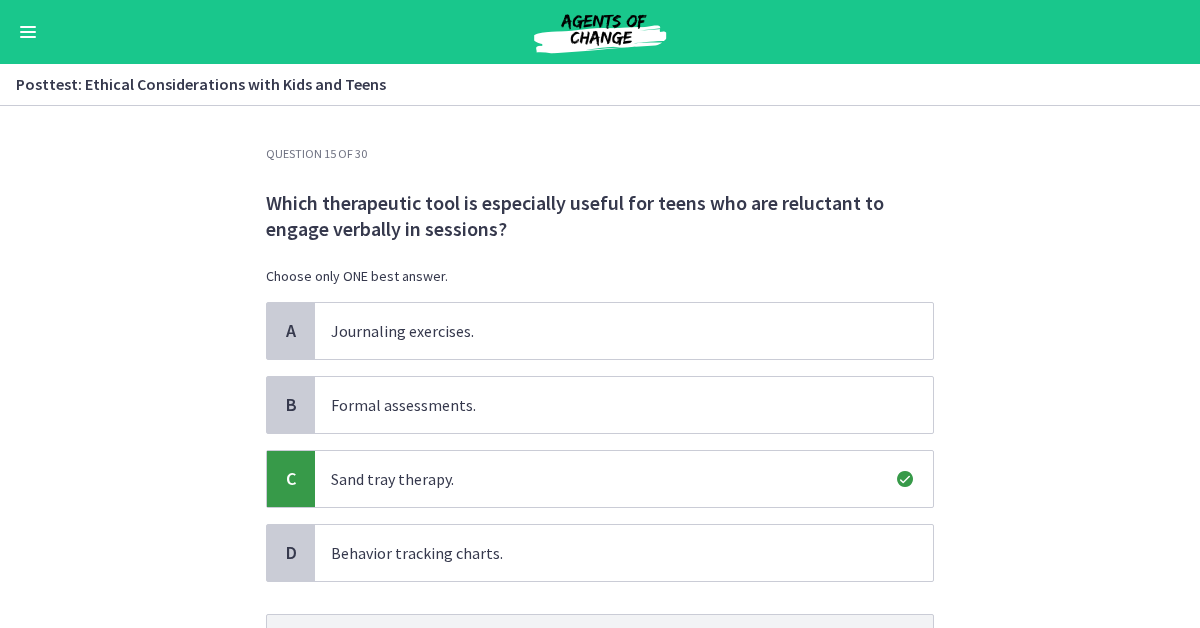 click on "Question   15   of   30
Which therapeutic tool is especially useful for teens who are reluctant to engage verbally in sessions?
Choose only ONE best answer.
A
Journaling exercises.
B
Formal assessments.
C
Sand tray therapy.
D
Behavior tracking charts.
This answer is correct.
Next" at bounding box center (600, 367) 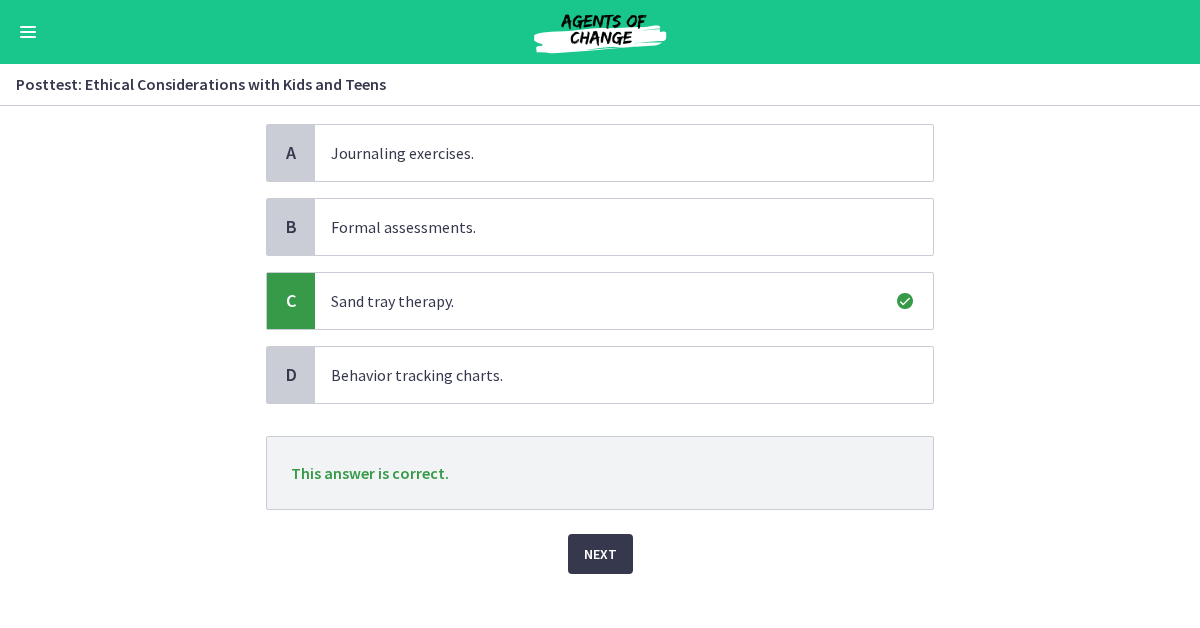 scroll, scrollTop: 204, scrollLeft: 0, axis: vertical 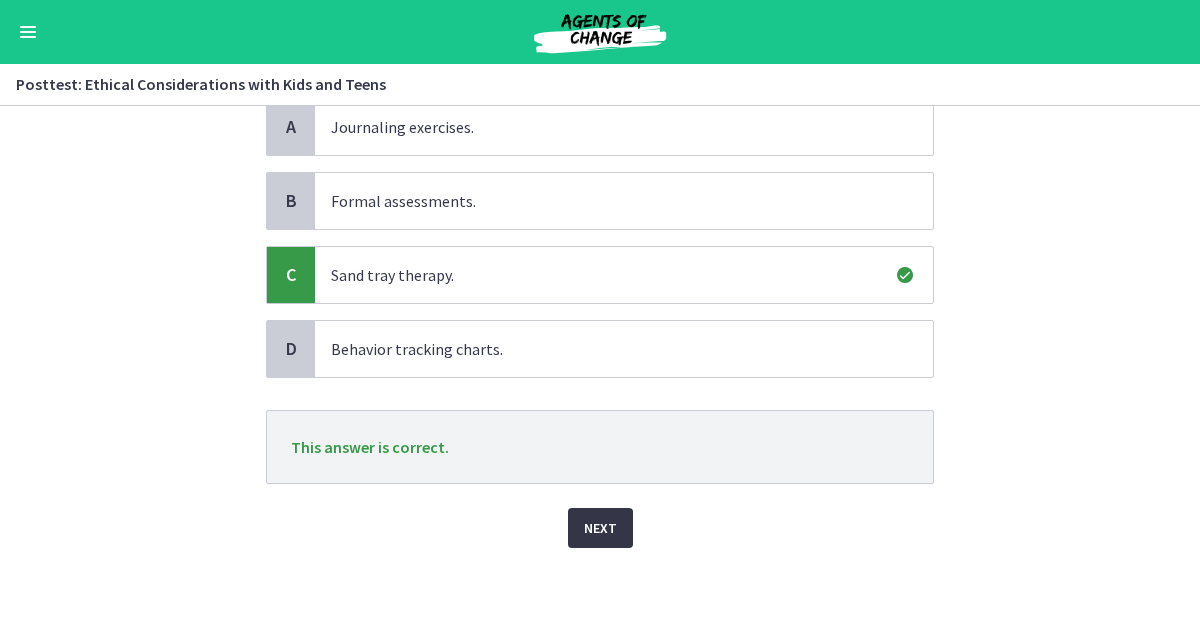 click on "Next" at bounding box center (600, 528) 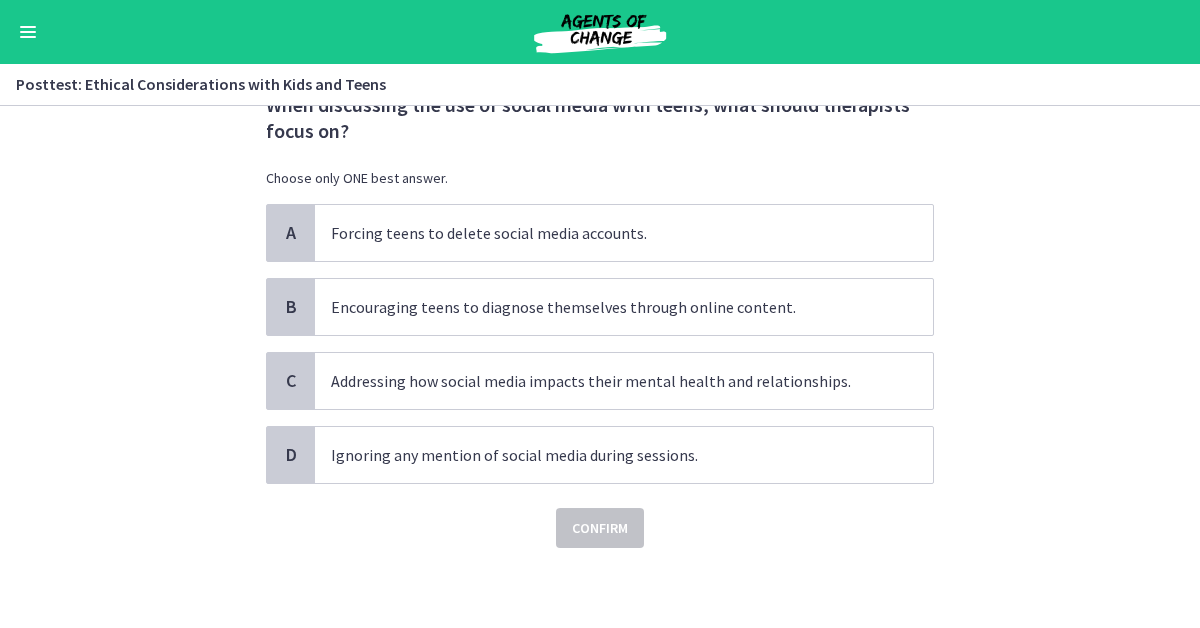 scroll, scrollTop: 0, scrollLeft: 0, axis: both 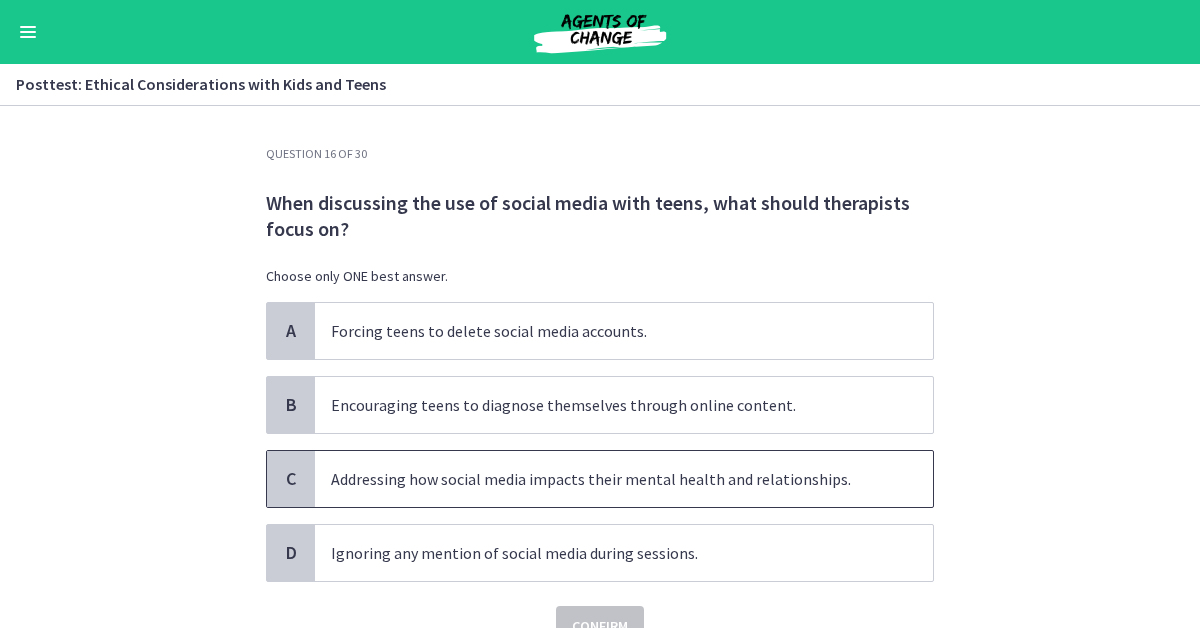 click on "C" at bounding box center [291, 479] 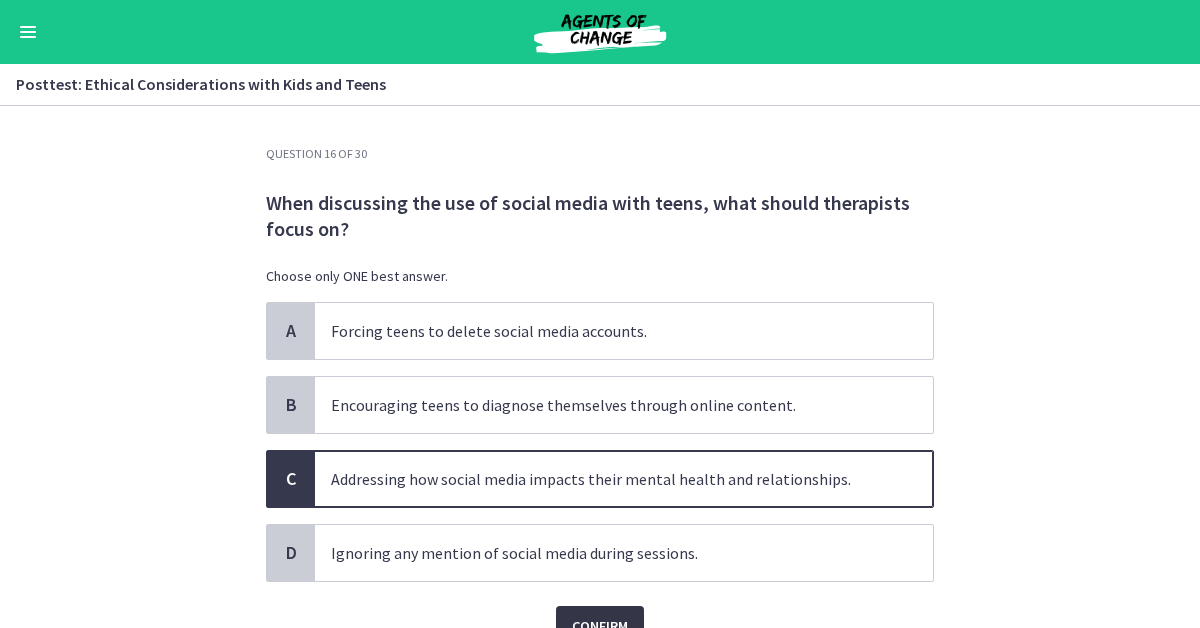 click on "Confirm" at bounding box center [600, 626] 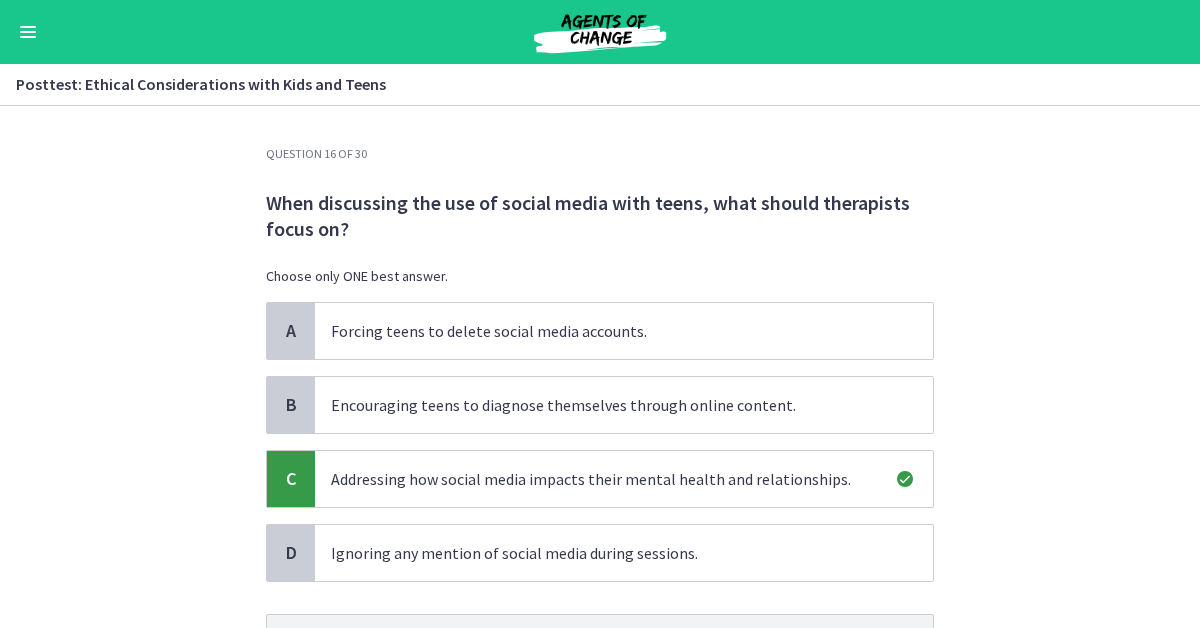 click on "Question   16   of   30
When discussing the use of social media with teens, what should therapists focus on?
Choose only ONE best answer.
A
Forcing teens to delete social media accounts.
B
Encouraging teens to diagnose themselves through online content.
C
Addressing how social media impacts their mental health and relationships.
D
Ignoring any mention of social media during sessions.
This answer is correct.
Next" at bounding box center [600, 367] 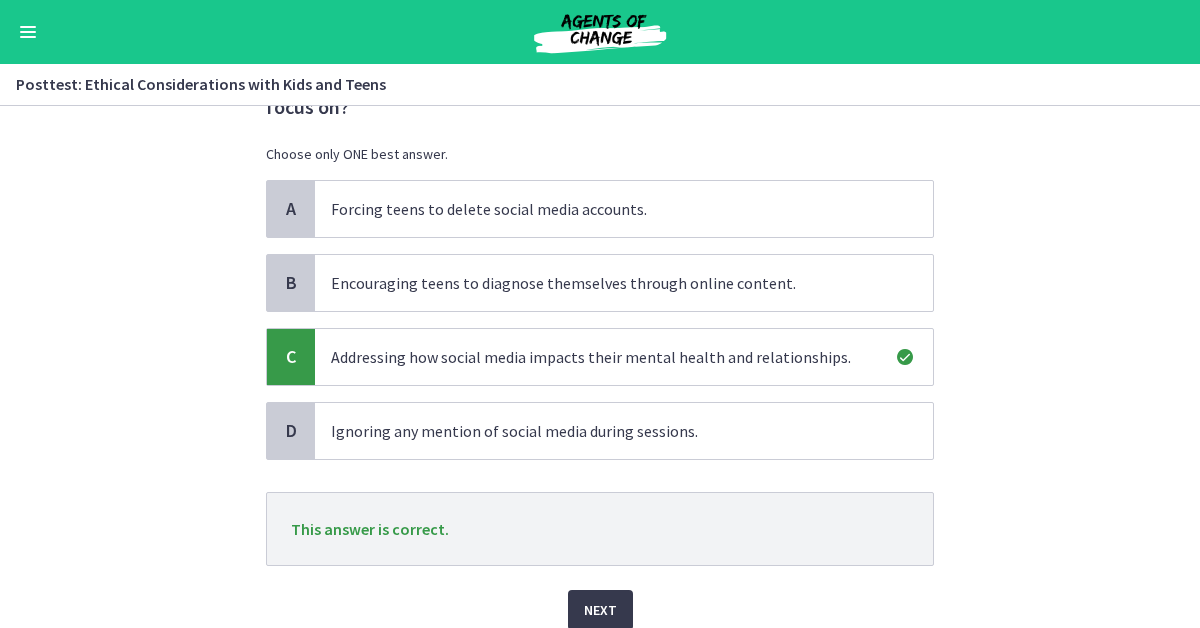 scroll, scrollTop: 204, scrollLeft: 0, axis: vertical 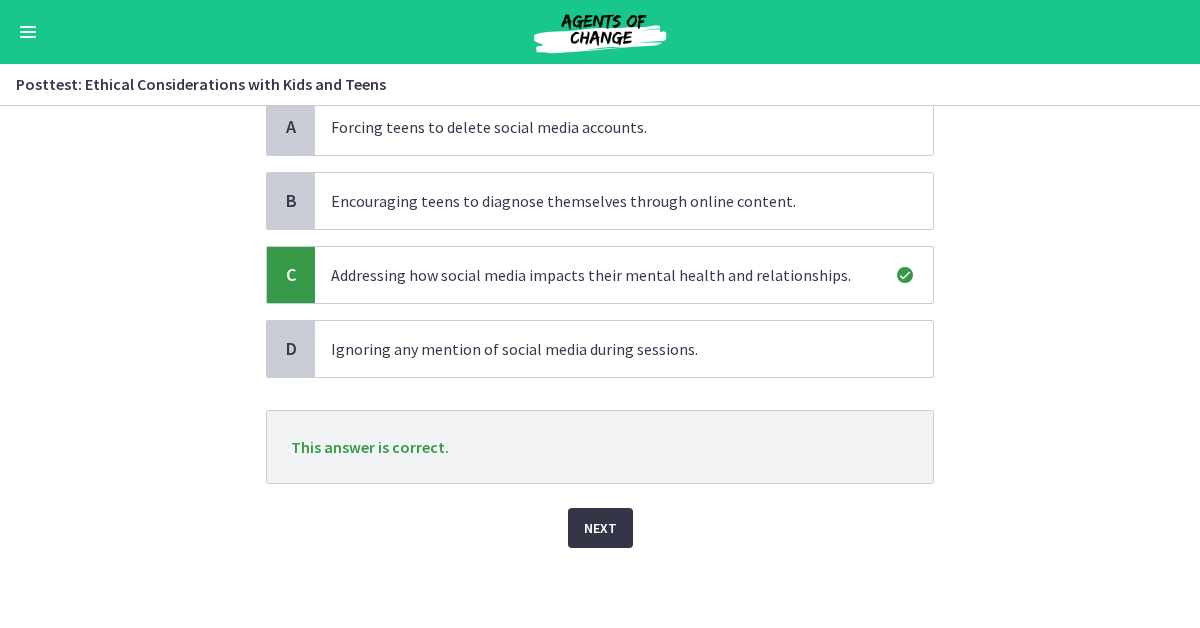 click on "Next" at bounding box center [600, 528] 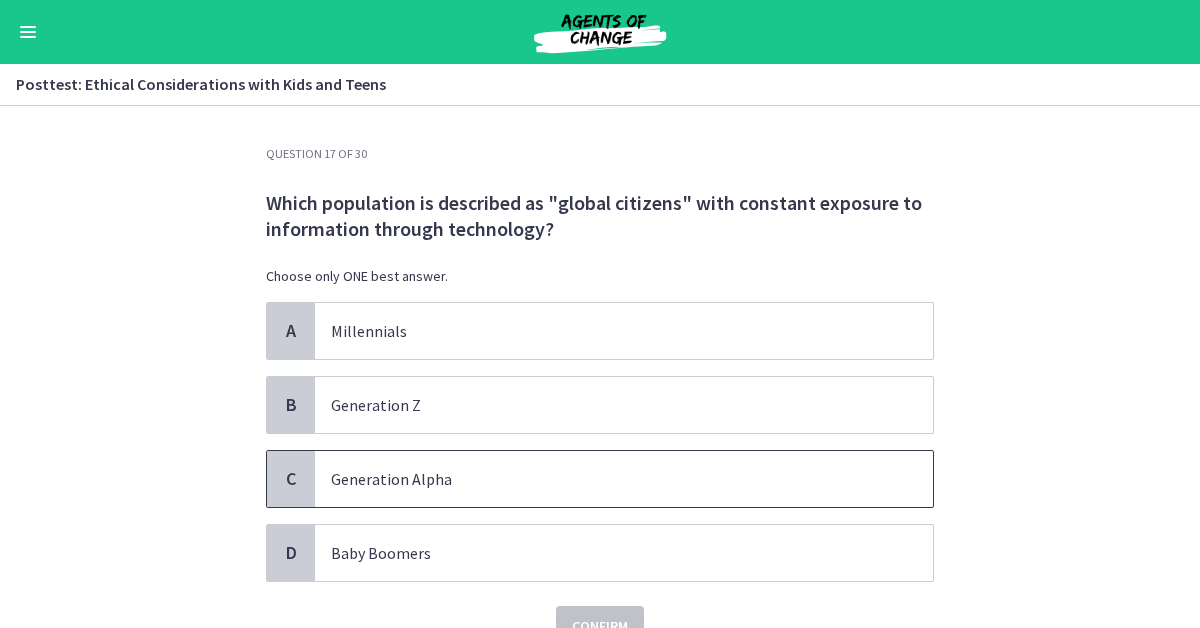 click on "C" at bounding box center (291, 479) 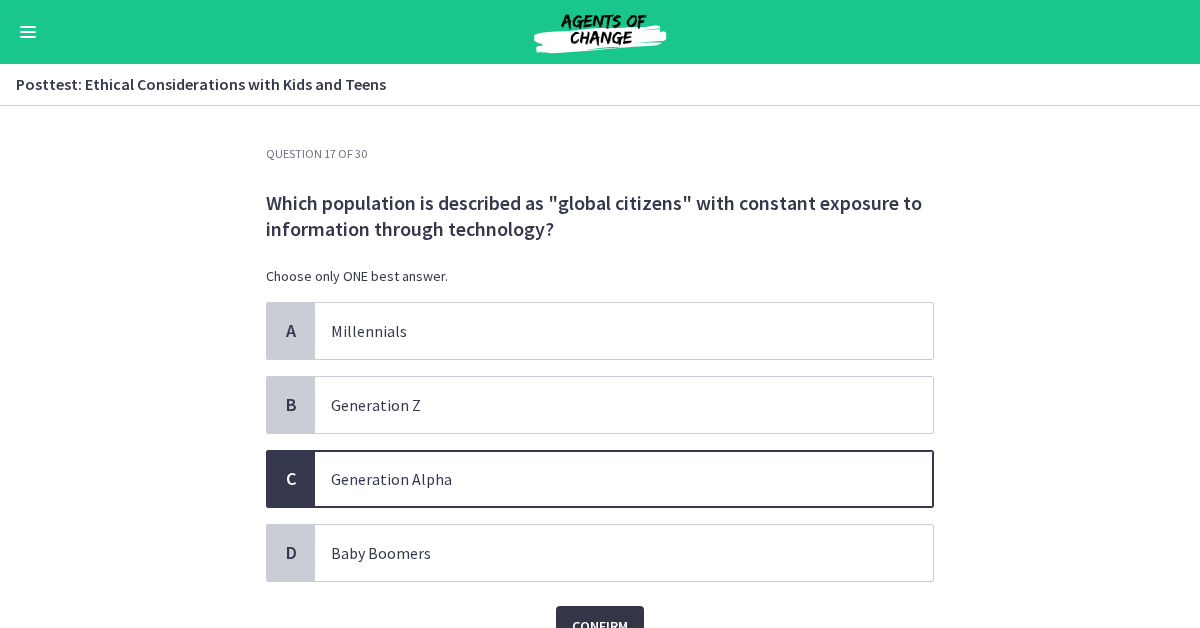 click on "Confirm" at bounding box center [600, 626] 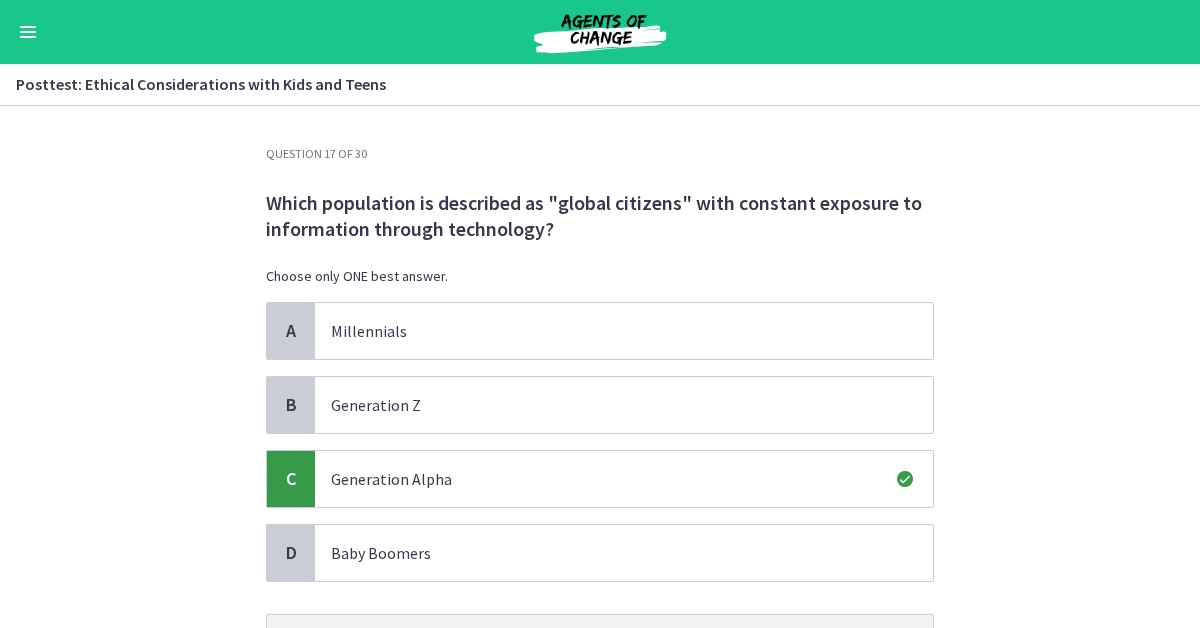 click on "Question   17   of   30
Which population is described as "global citizens" with constant exposure to information through technology?
Choose only ONE best answer.
A
Millennials
B
Generation Z
C
Generation Alpha
D
Baby Boomers
This answer is correct.
Next" at bounding box center [600, 367] 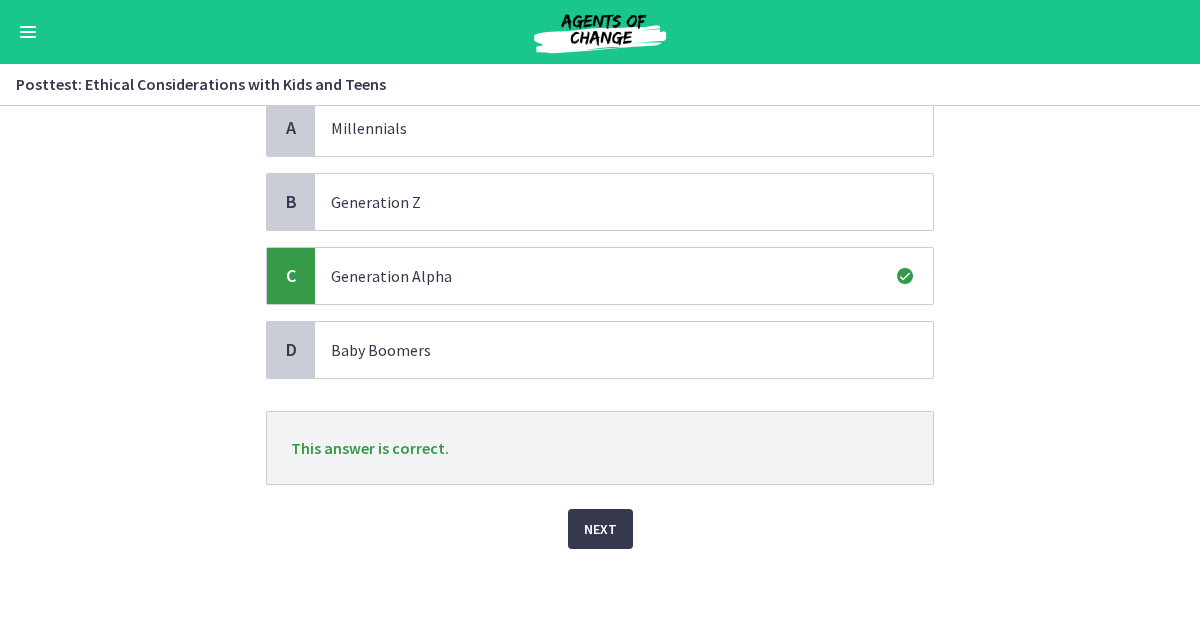 scroll, scrollTop: 204, scrollLeft: 0, axis: vertical 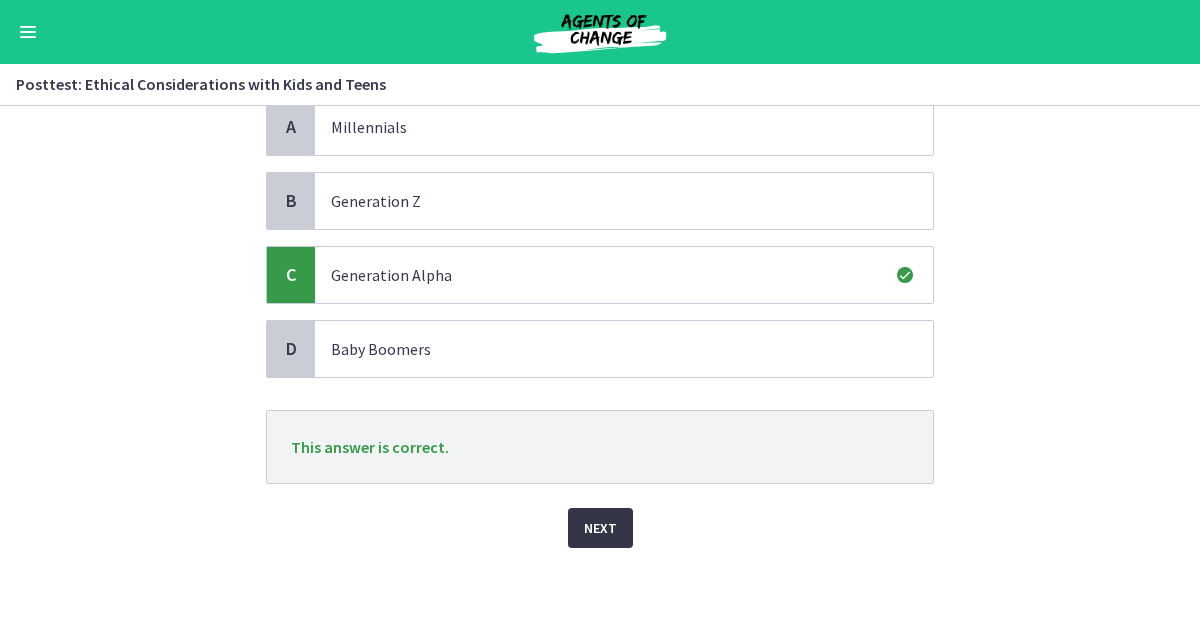 click on "Next" at bounding box center (600, 528) 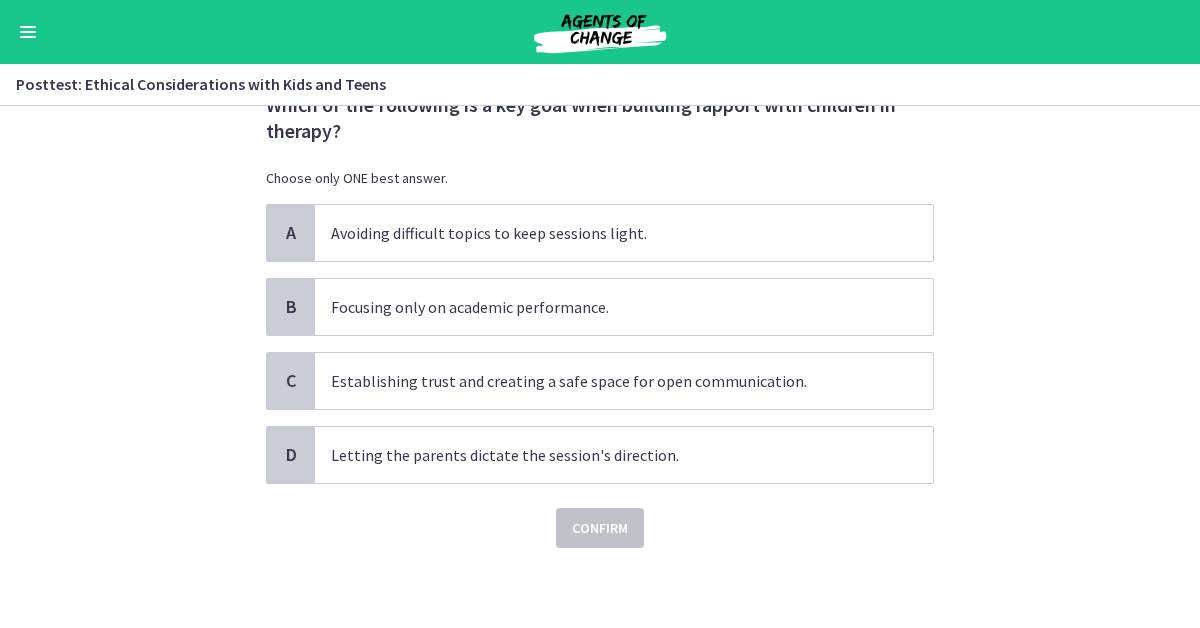 scroll, scrollTop: 0, scrollLeft: 0, axis: both 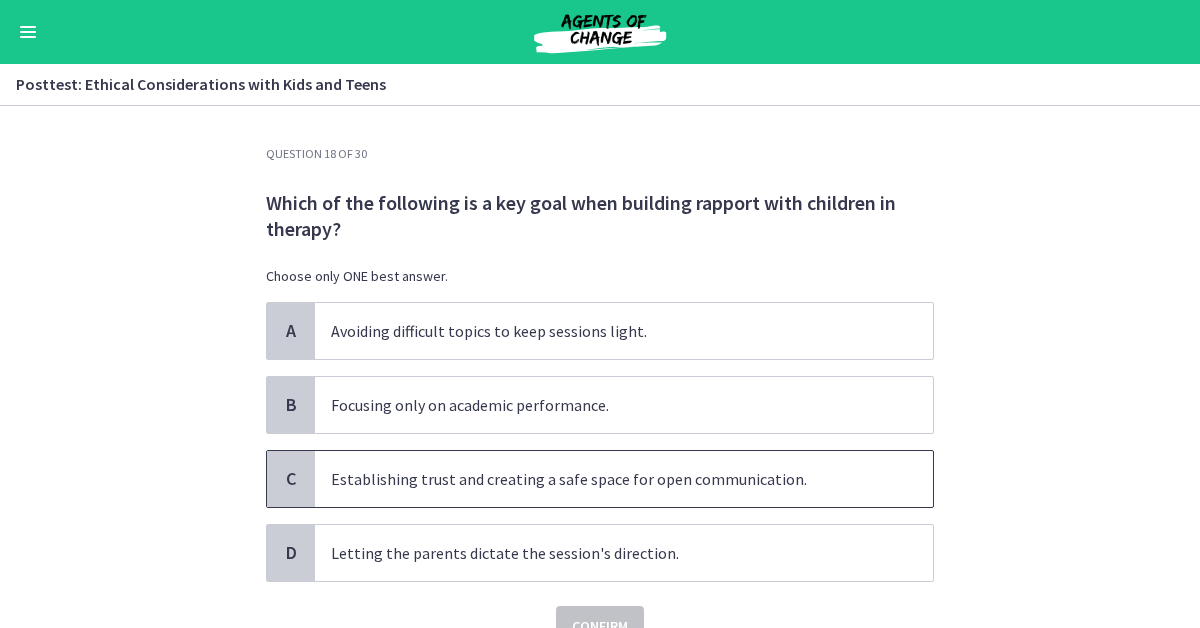 click on "C" at bounding box center (291, 479) 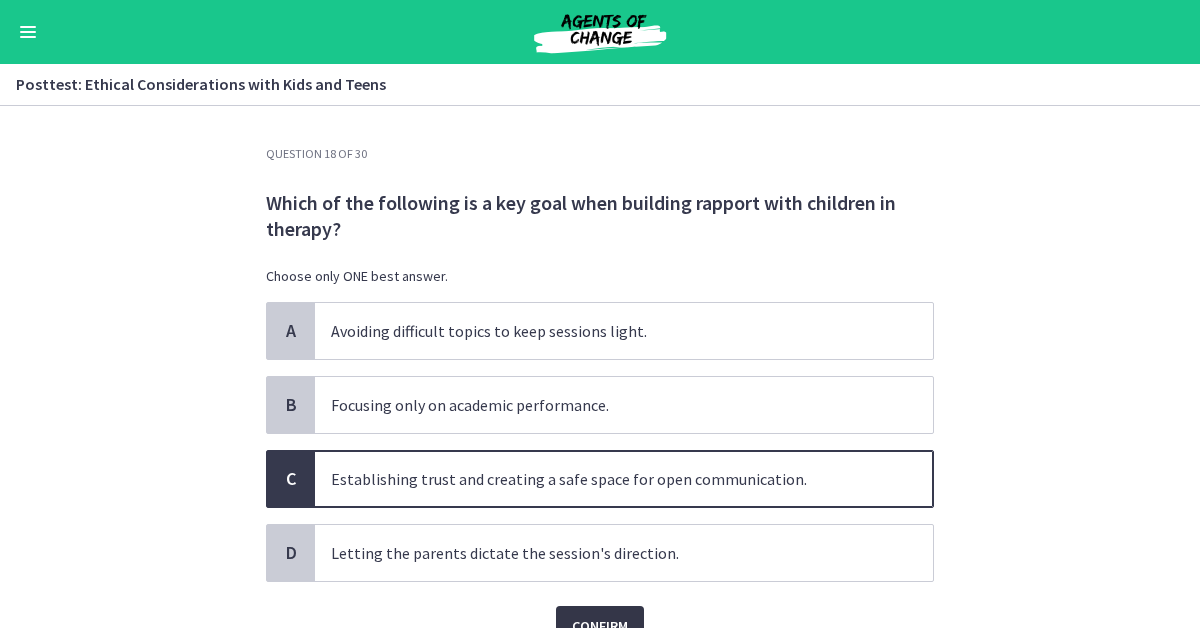 click on "Confirm" at bounding box center [600, 626] 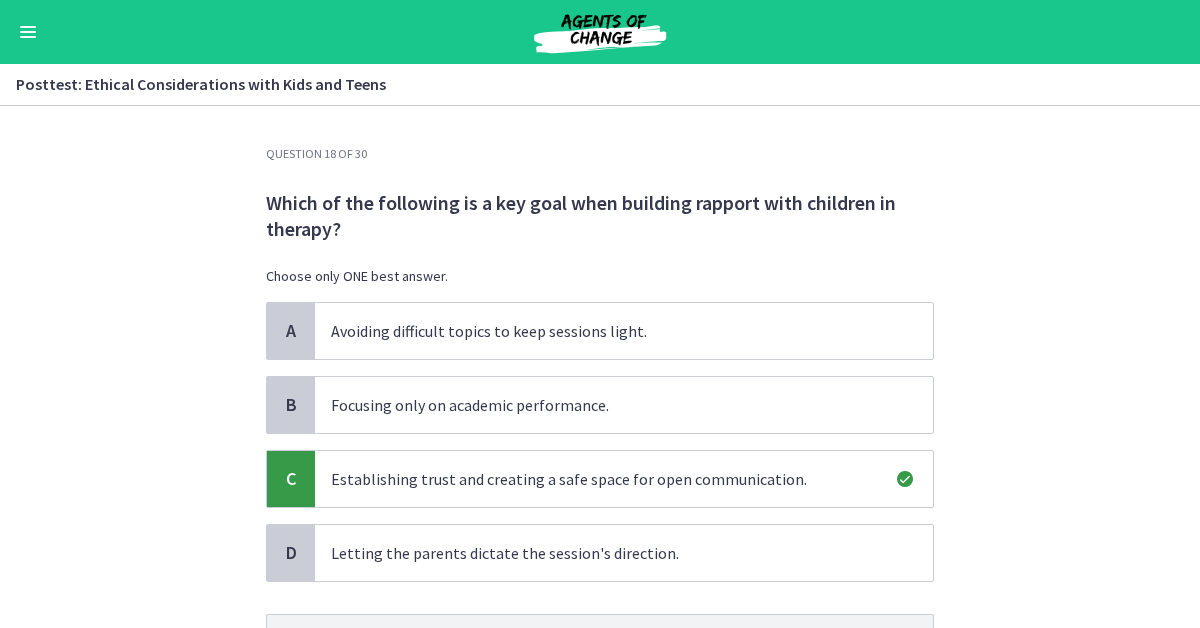 click on "Question   18   of   30
Which of the following is a key goal when building rapport with children in therapy?
Choose only ONE best answer.
A
Avoiding difficult topics to keep sessions light.
B
Focusing only on academic performance.
C
Establishing trust and creating a safe space for open communication.
D
Letting the parents dictate the session's direction.
This answer is correct.
Next" at bounding box center [600, 367] 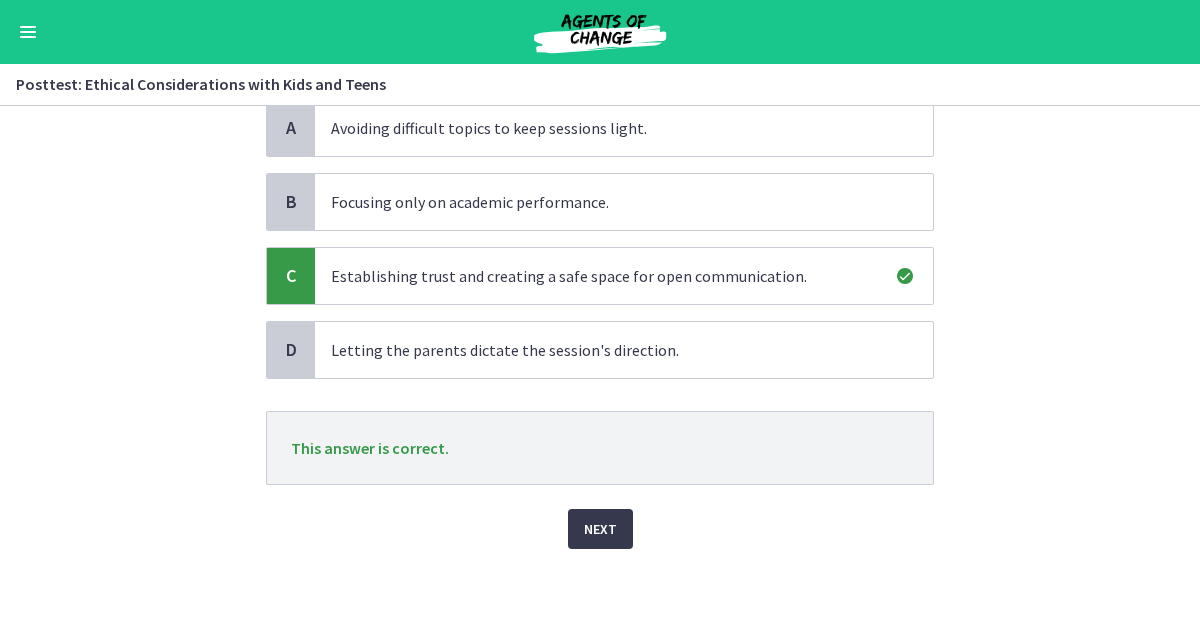 scroll, scrollTop: 204, scrollLeft: 0, axis: vertical 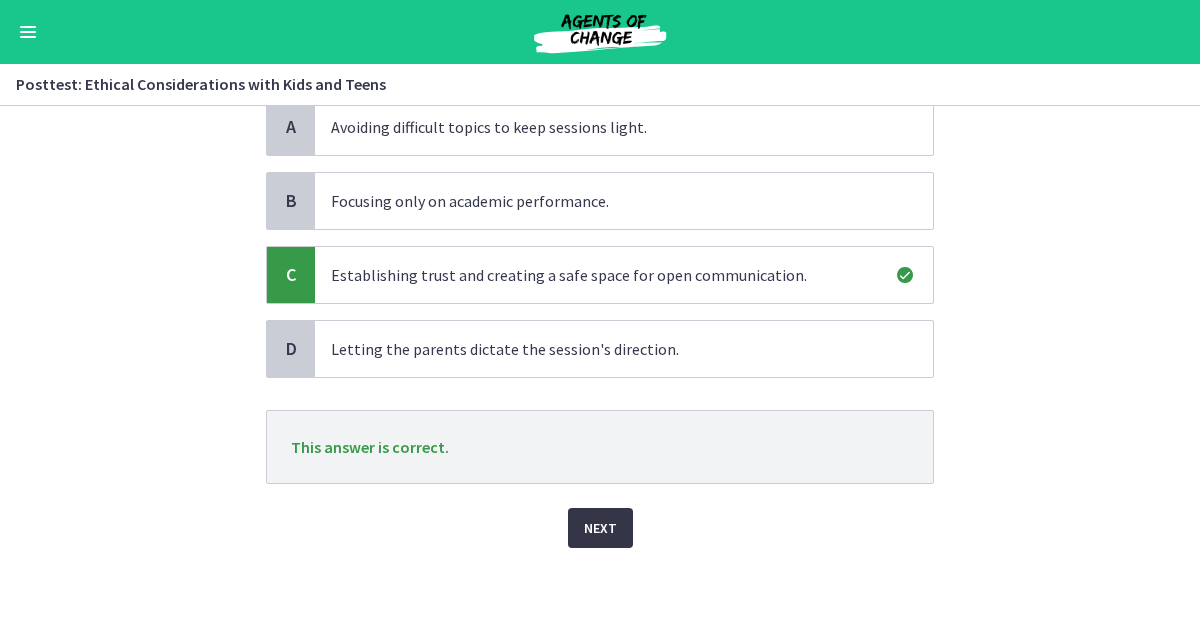 click on "Next" at bounding box center [600, 528] 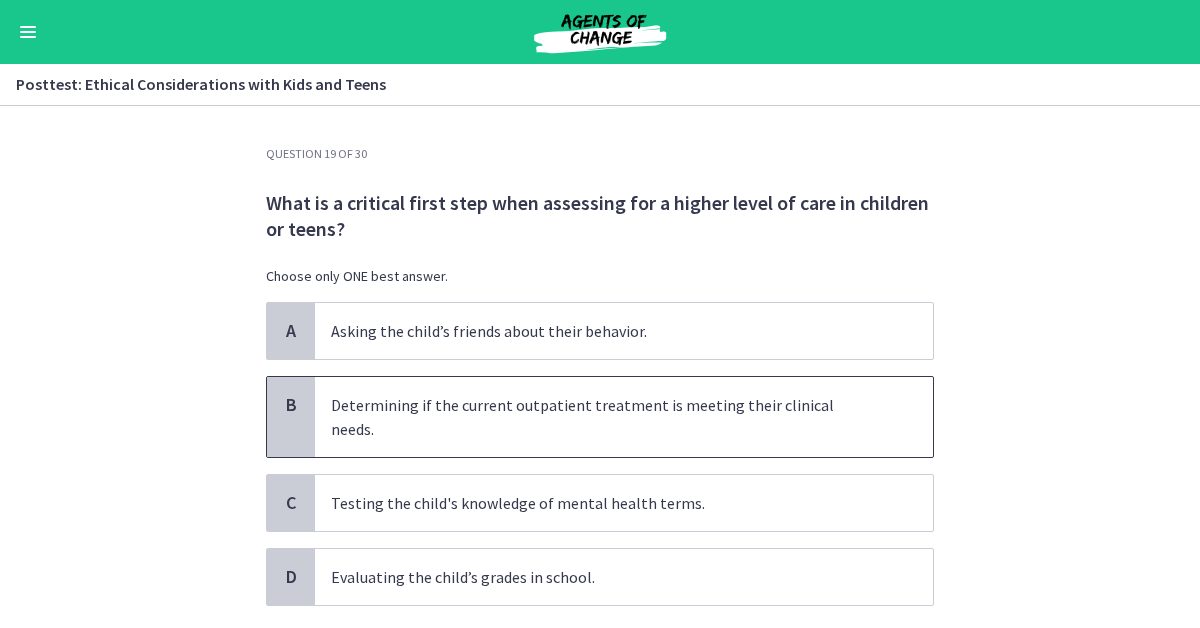 click on "Determining if the current outpatient treatment is meeting their clinical needs." at bounding box center [604, 417] 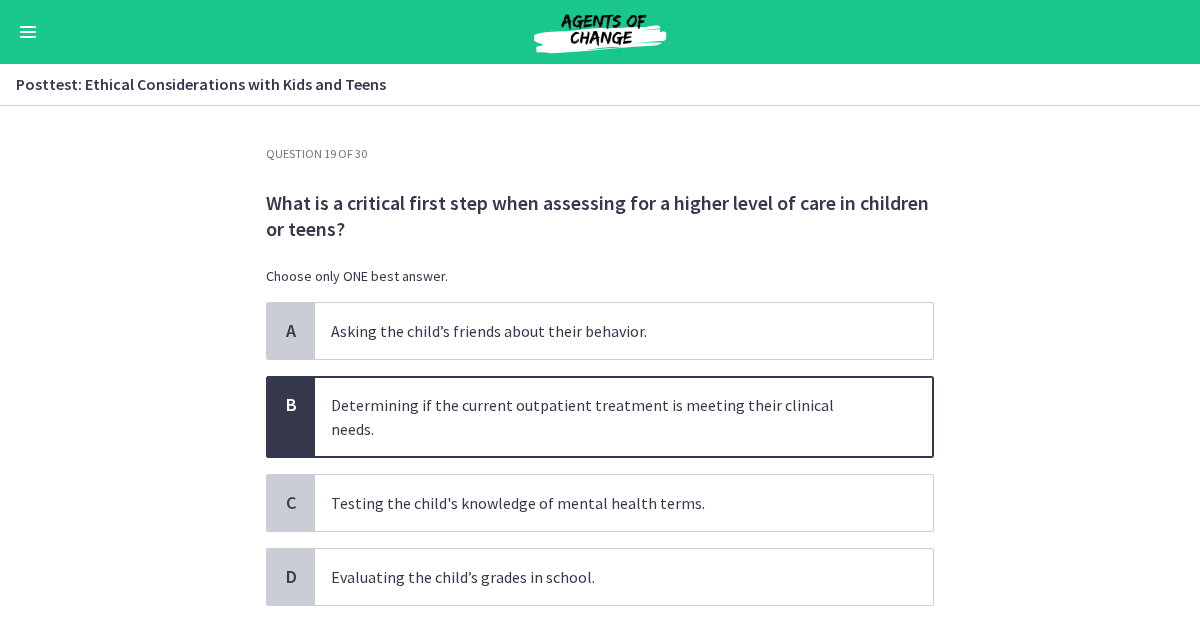 click on "Confirm" at bounding box center (600, 650) 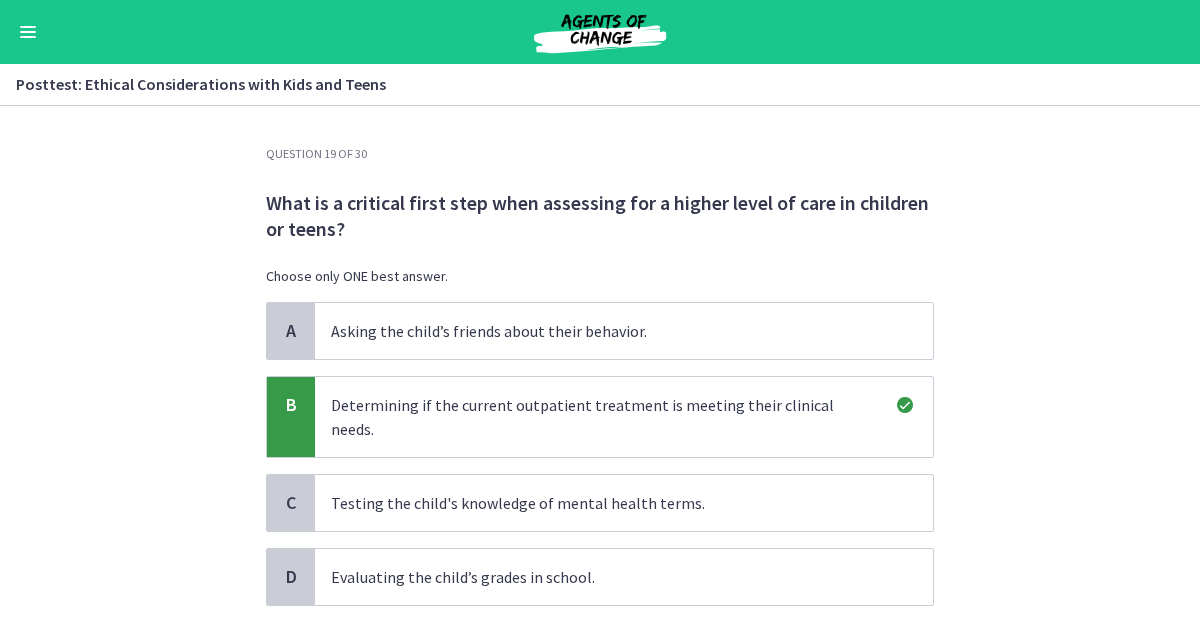 click on "Question   19   of   30
What is a critical first step when assessing for a higher level of care in children or teens?
Choose only ONE best answer.
A
Asking the child’s friends about their behavior.
B
Determining if the current outpatient treatment is meeting their clinical needs.
C
Testing the child's knowledge of mental health terms.
D
Evaluating the child’s grades in school.
This answer is correct.
Next" at bounding box center [600, 367] 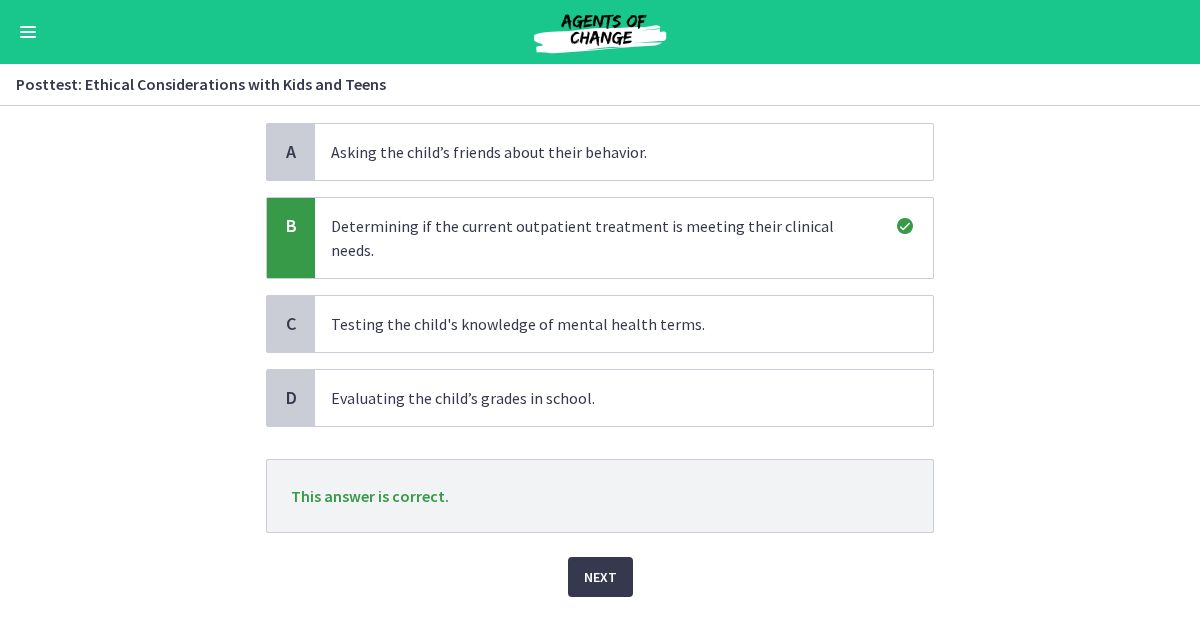 scroll, scrollTop: 204, scrollLeft: 0, axis: vertical 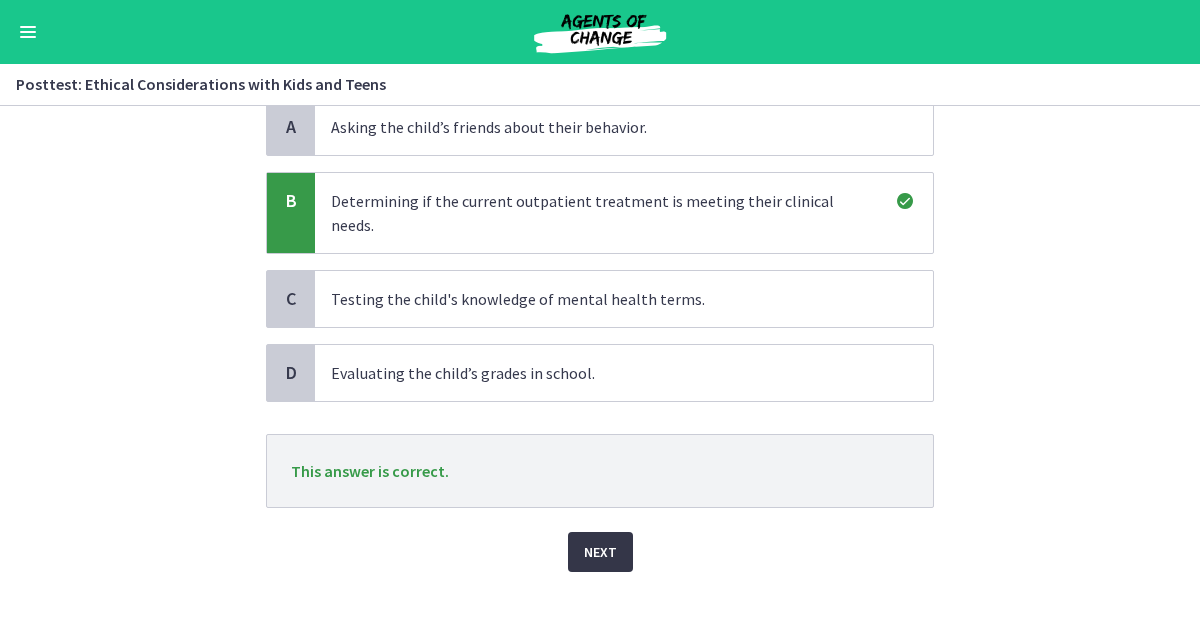 click on "Next" at bounding box center [600, 552] 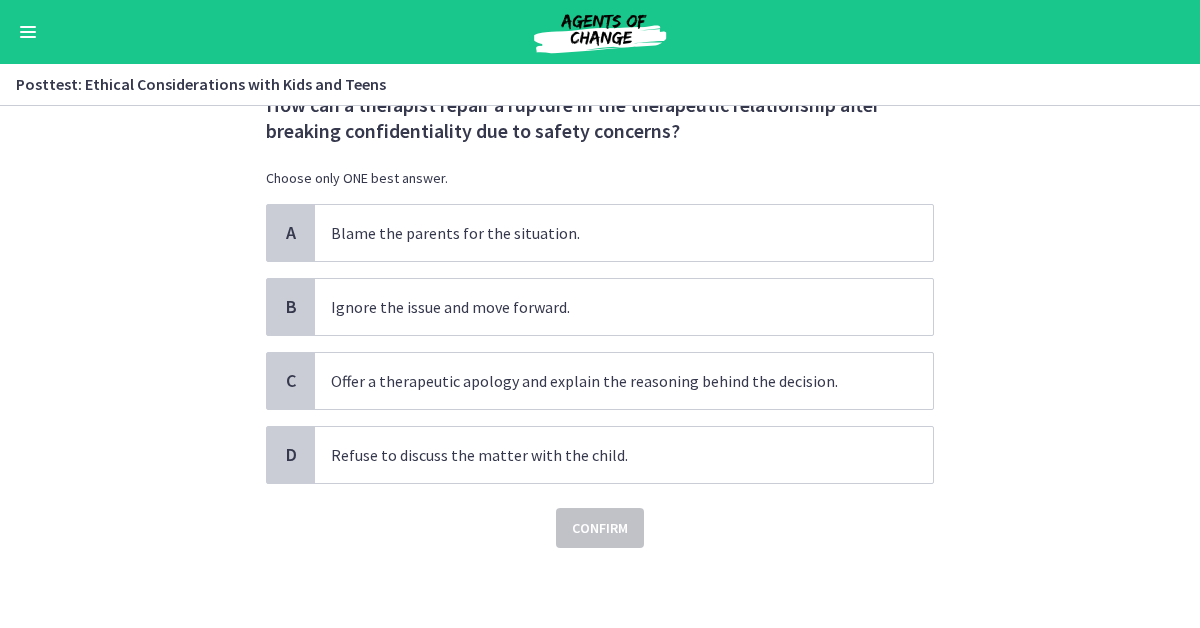 scroll, scrollTop: 0, scrollLeft: 0, axis: both 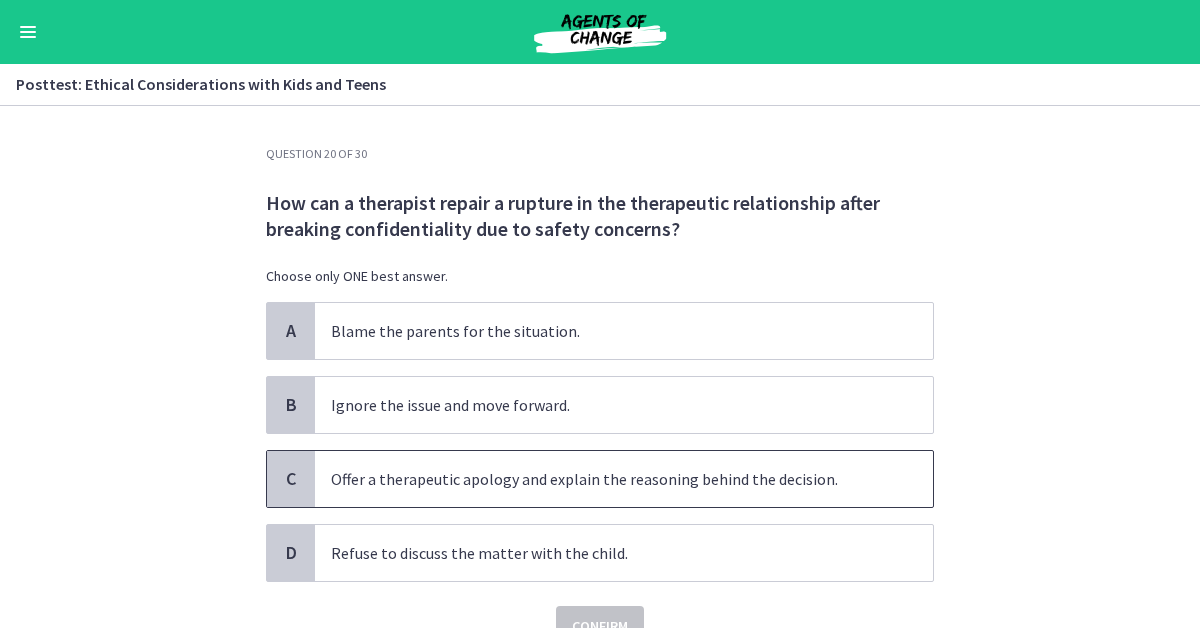 click on "C" at bounding box center [291, 479] 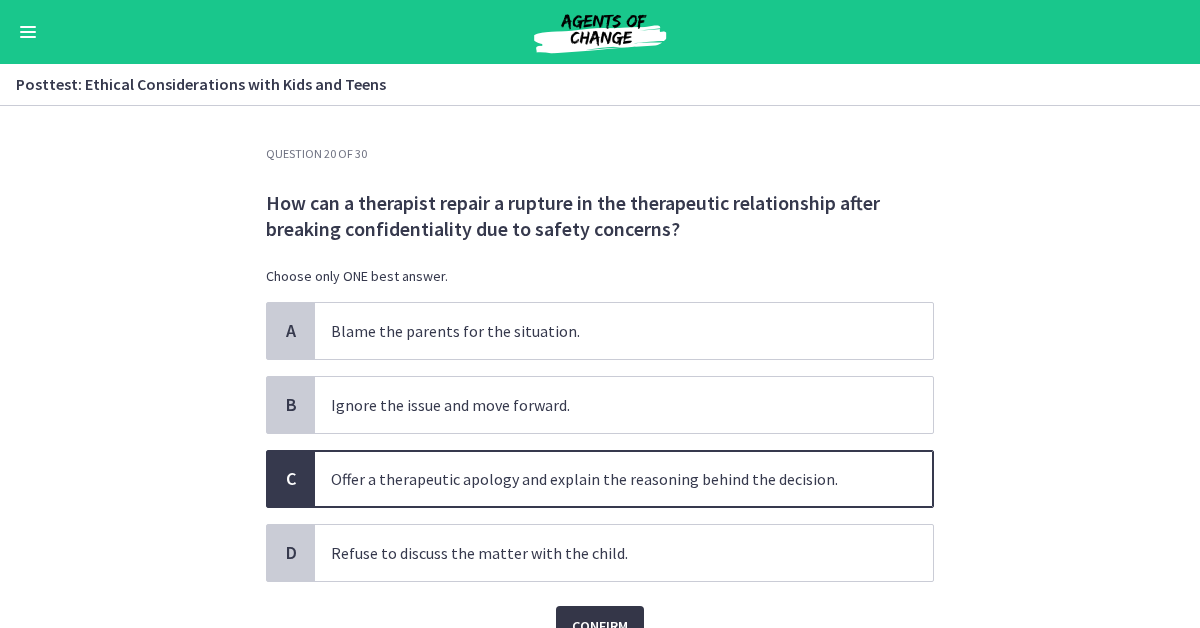 click on "Confirm" at bounding box center [600, 626] 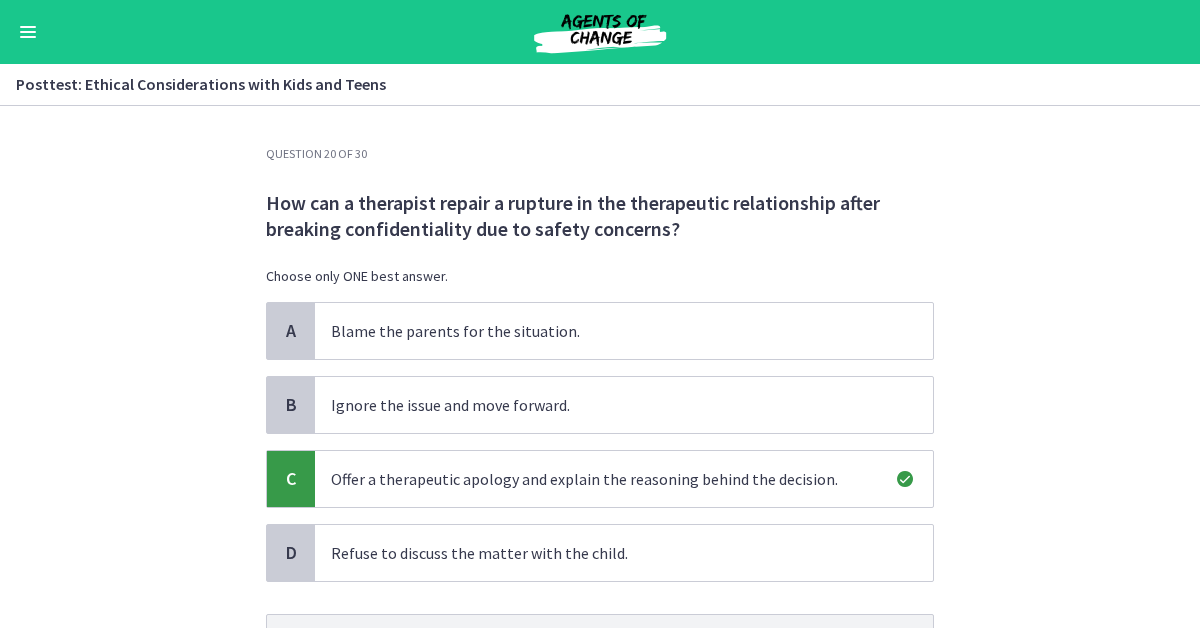 click on "Question   20   of   30
How can a therapist repair a rupture in the therapeutic relationship after breaking confidentiality due to safety concerns?
Choose only ONE best answer.
A
Blame the parents for the situation.
B
Ignore the issue and move forward.
C
Offer a therapeutic apology and explain the reasoning behind the decision.
D
Refuse to discuss the matter with the child.
This answer is correct.
Next" at bounding box center (600, 367) 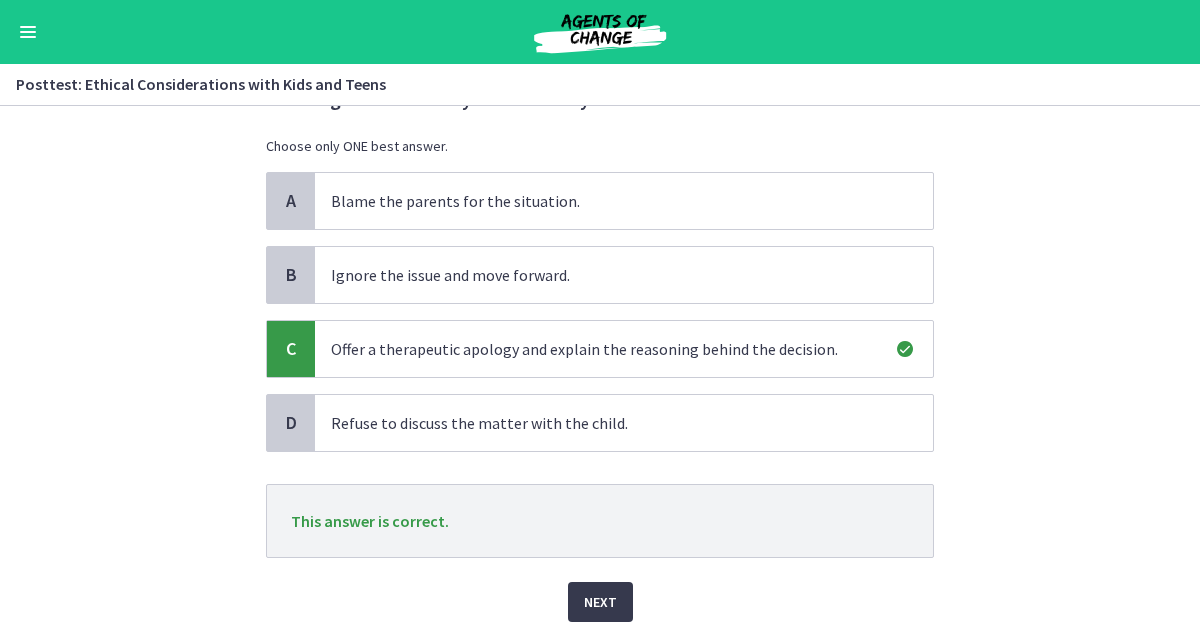 scroll, scrollTop: 204, scrollLeft: 0, axis: vertical 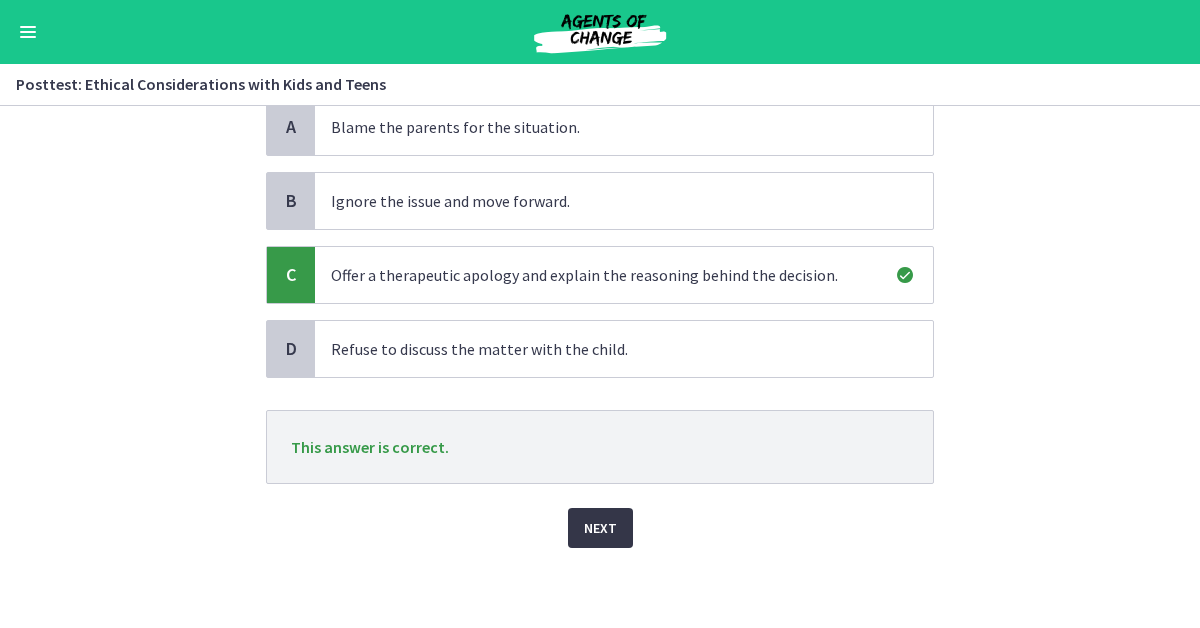 click on "Next" at bounding box center [600, 528] 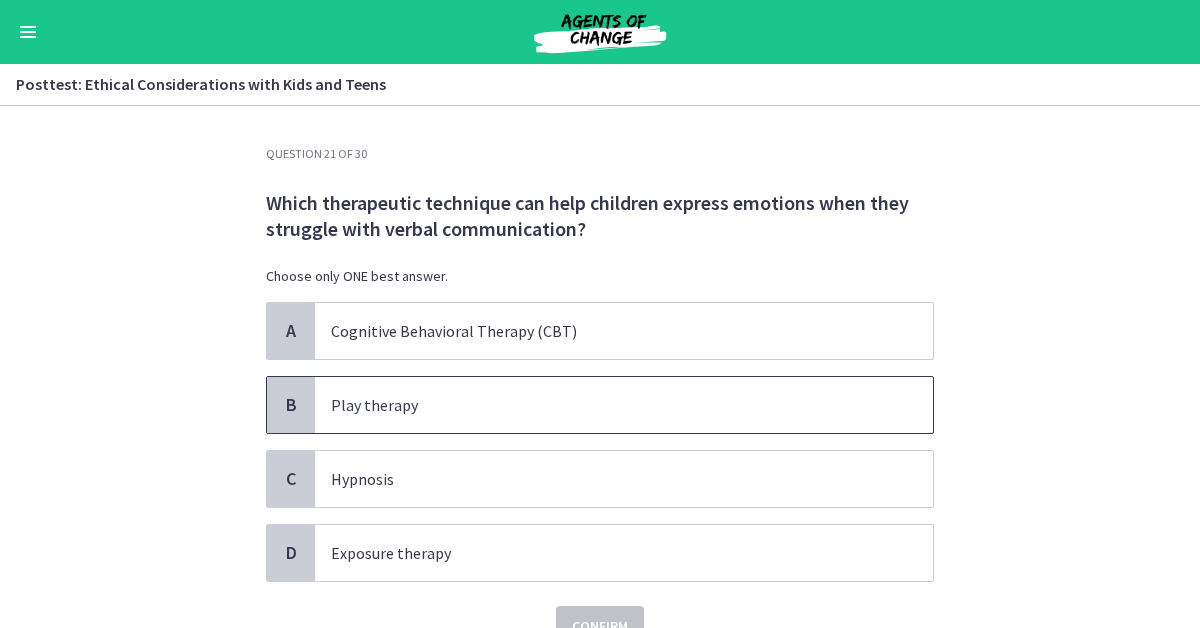 click on "B" at bounding box center (291, 405) 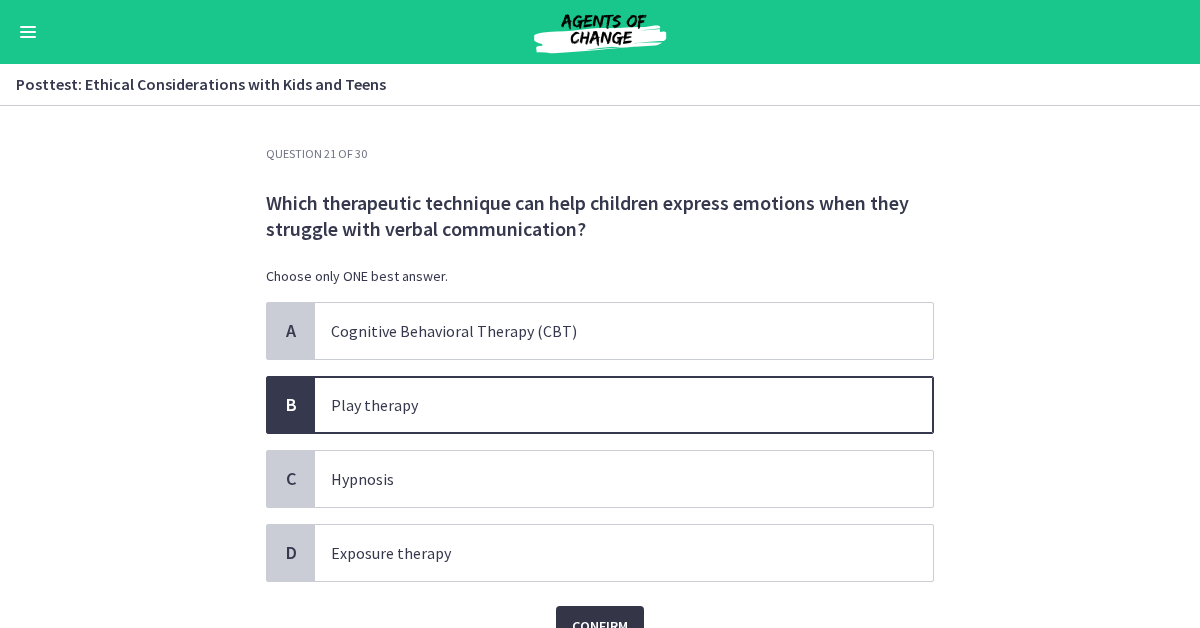 click on "Confirm" at bounding box center (600, 626) 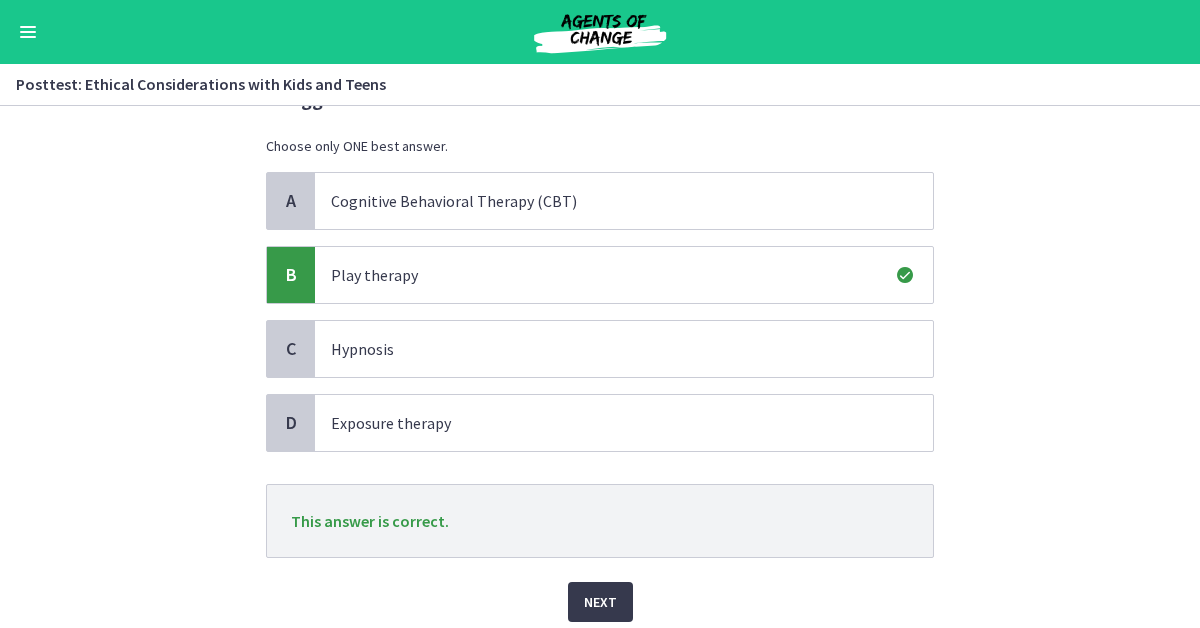 scroll, scrollTop: 204, scrollLeft: 0, axis: vertical 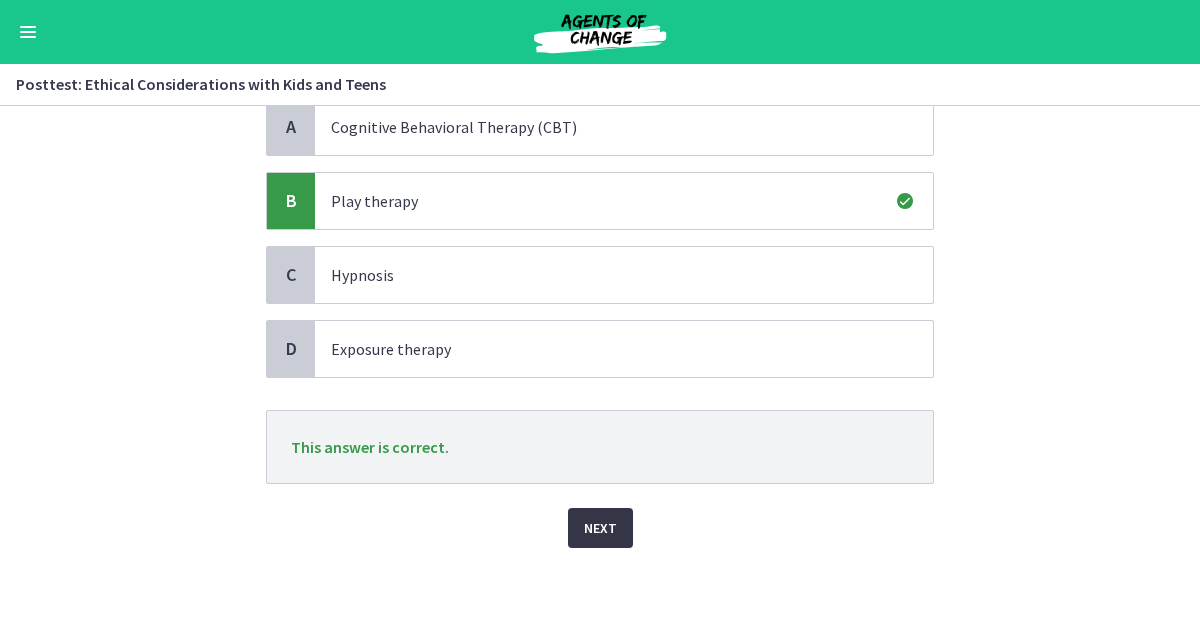 click on "Next" at bounding box center (600, 528) 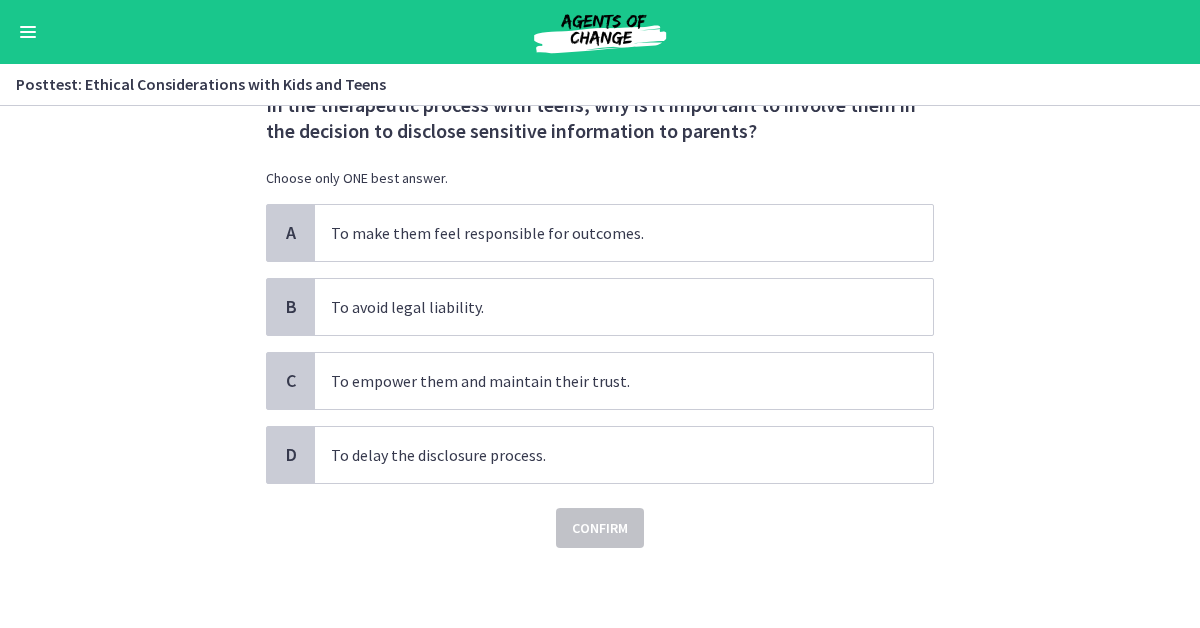 scroll, scrollTop: 0, scrollLeft: 0, axis: both 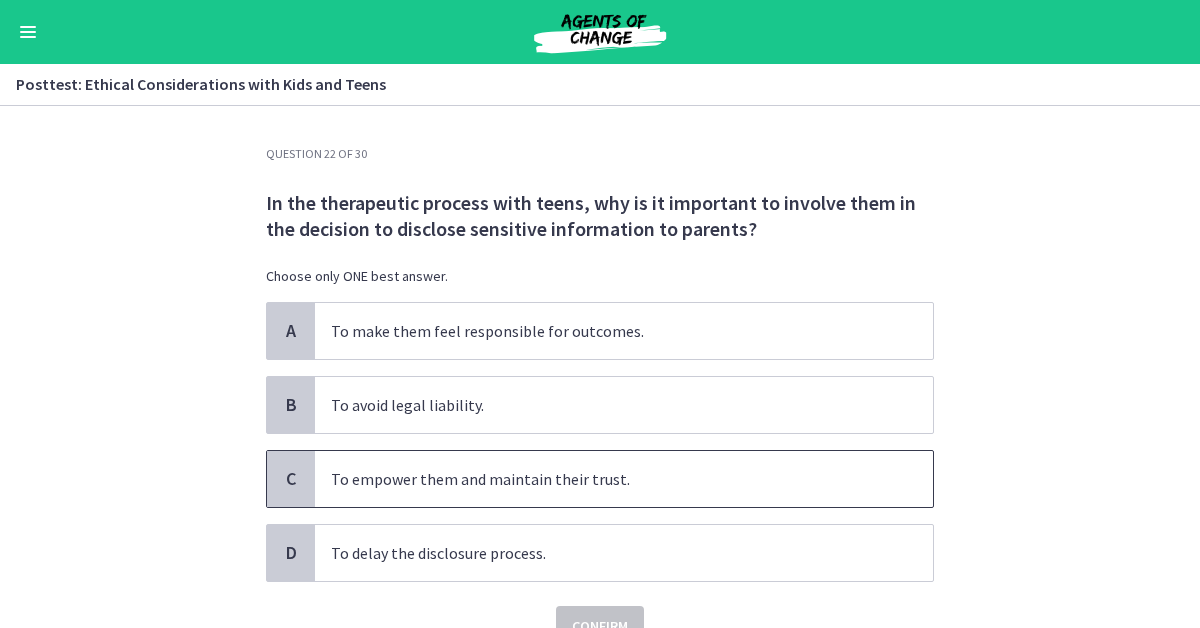 click on "C" at bounding box center (291, 479) 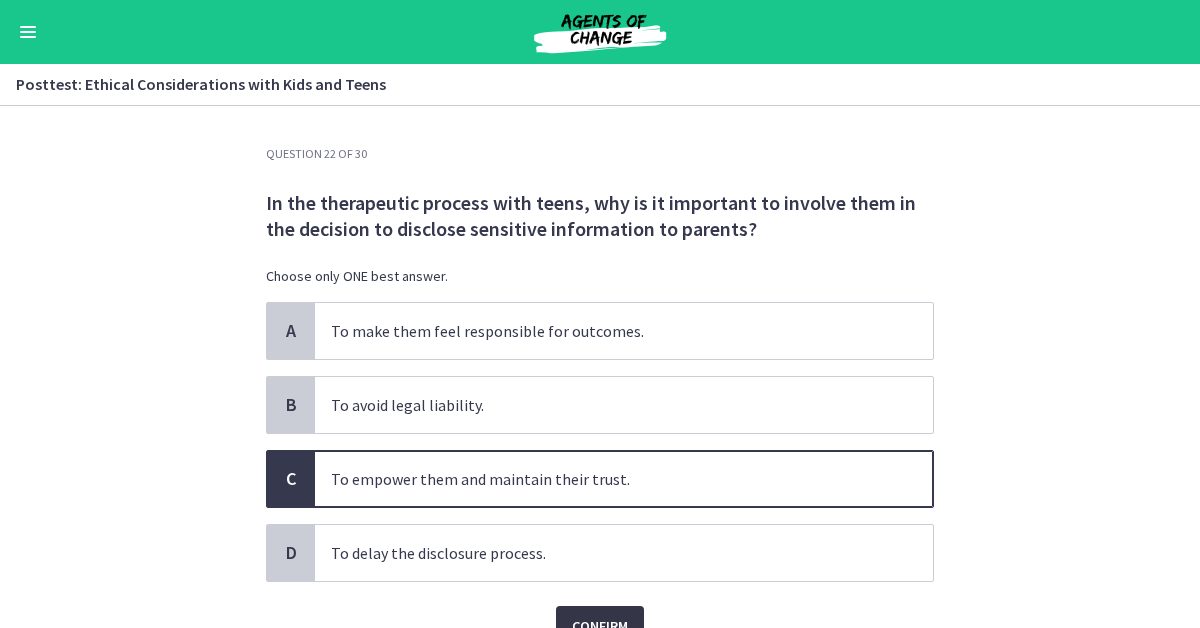 click on "Confirm" at bounding box center [600, 626] 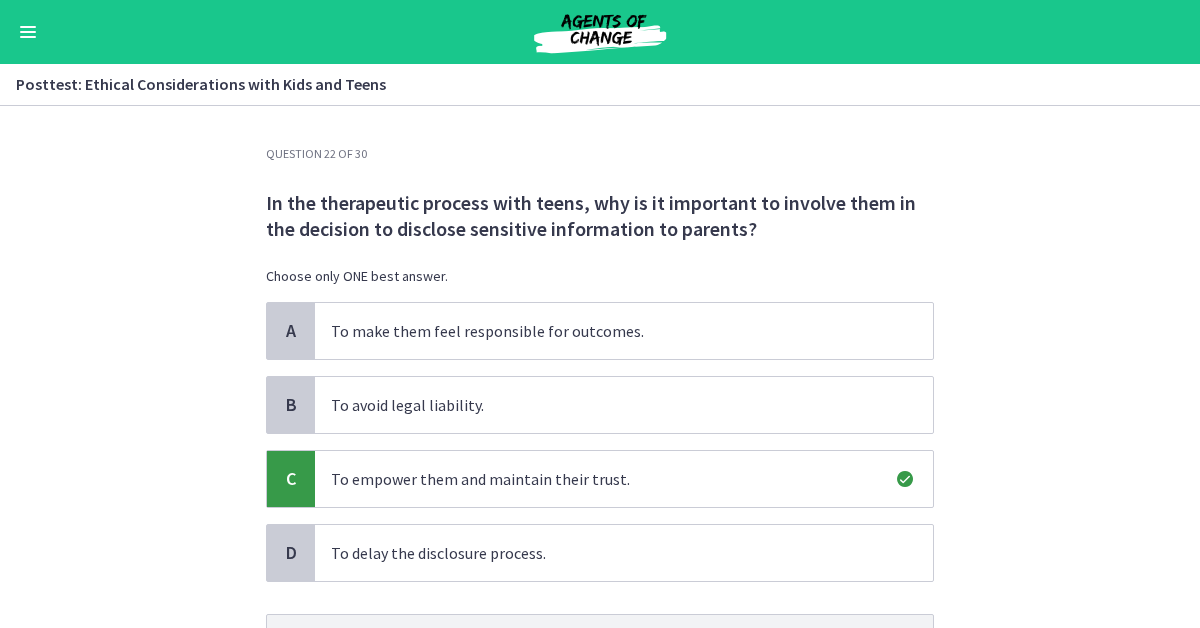 click on "Question   22   of   30
In the therapeutic process with teens, why is it important to involve them in the decision to disclose sensitive information to parents?
Choose only ONE best answer.
A
To make them feel responsible for outcomes.
B
To avoid legal liability.
C
To empower them and maintain their trust.
D
To delay the disclosure process.
This answer is correct.
Next" at bounding box center [600, 367] 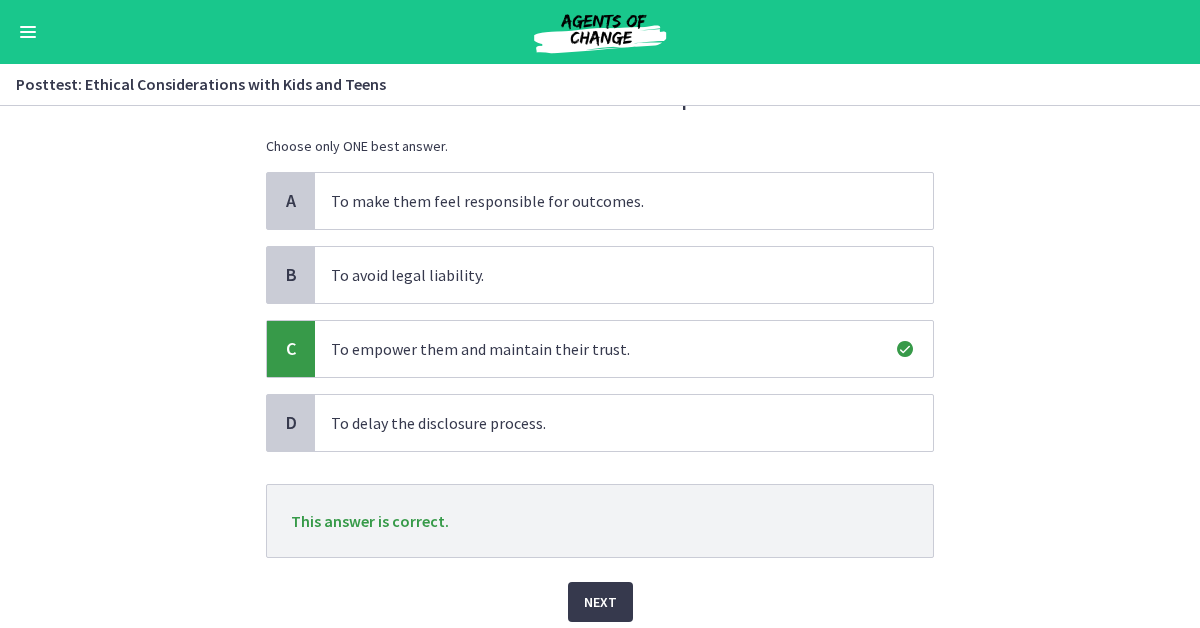 scroll, scrollTop: 200, scrollLeft: 0, axis: vertical 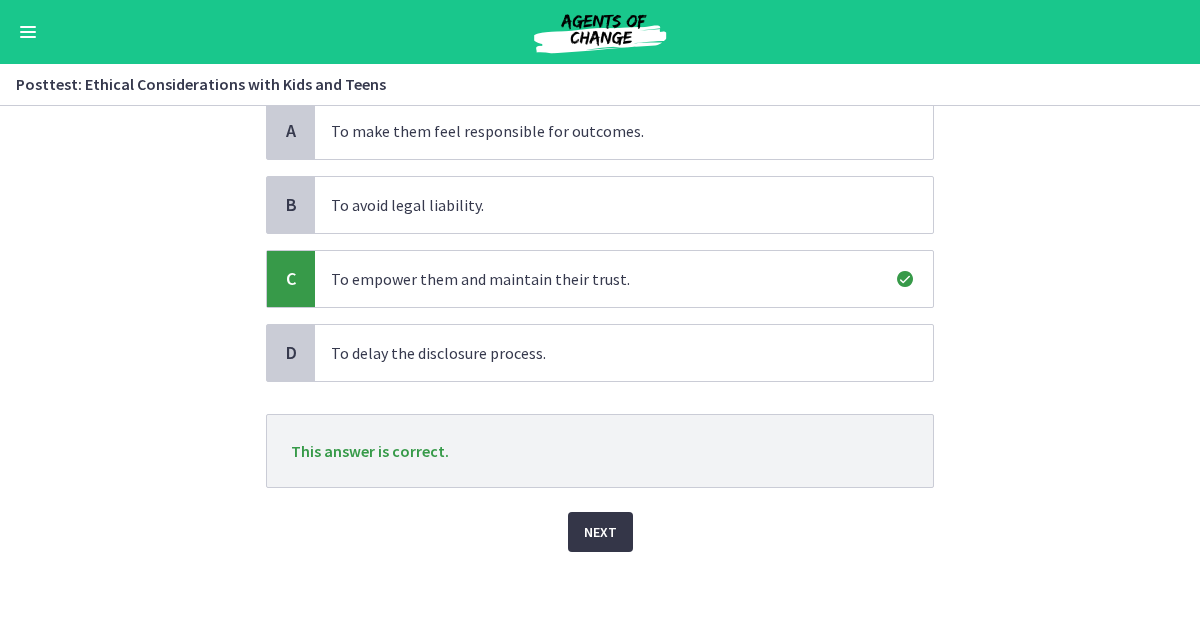 click on "Next" at bounding box center [600, 532] 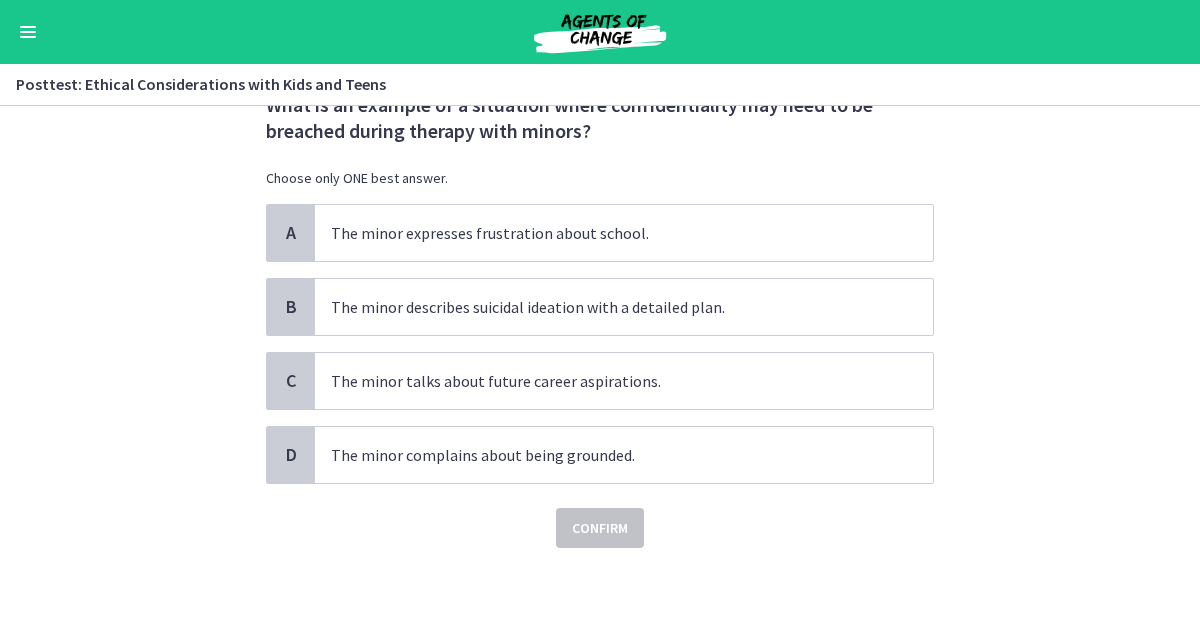 scroll, scrollTop: 0, scrollLeft: 0, axis: both 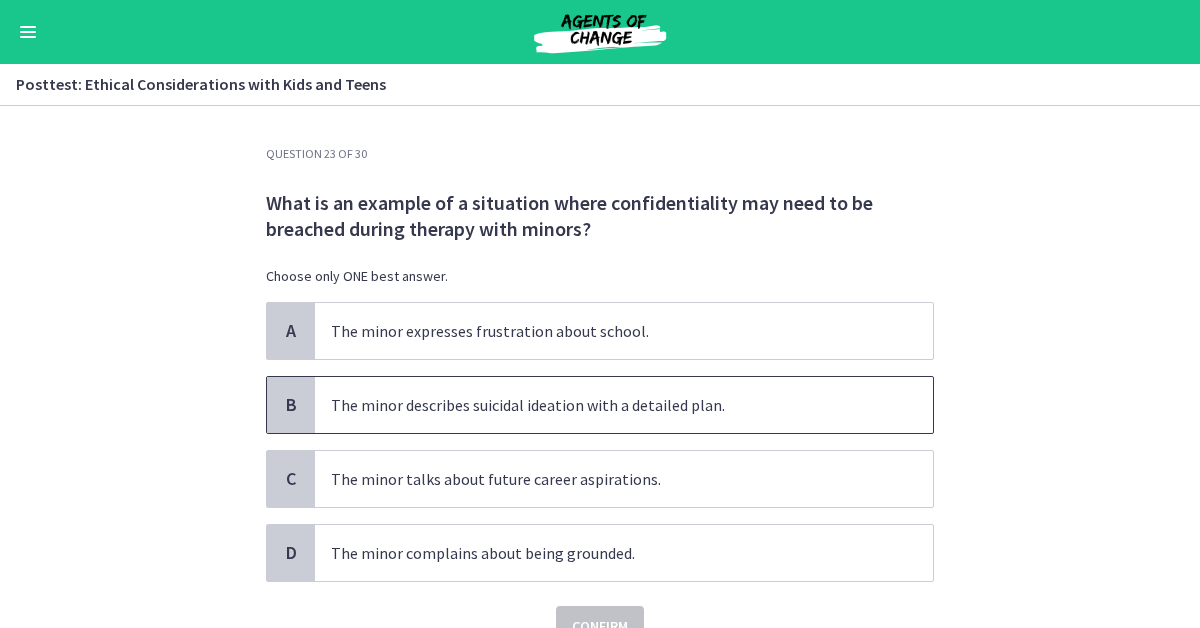 click on "The minor describes suicidal ideation with a detailed plan." at bounding box center [604, 405] 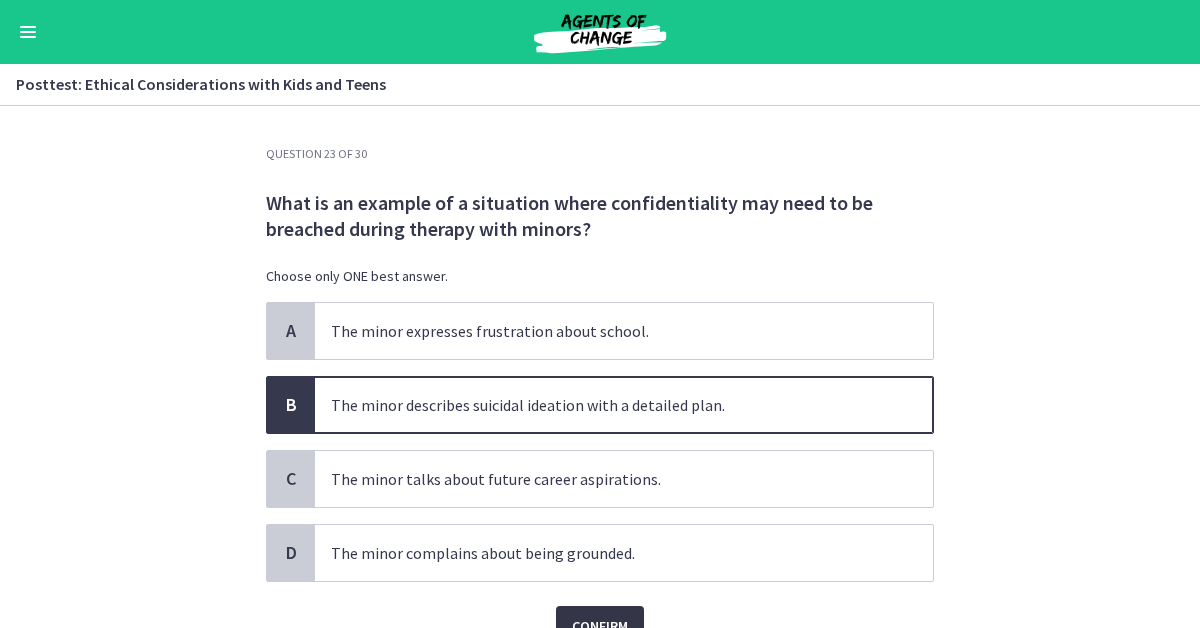click on "Confirm" at bounding box center [600, 626] 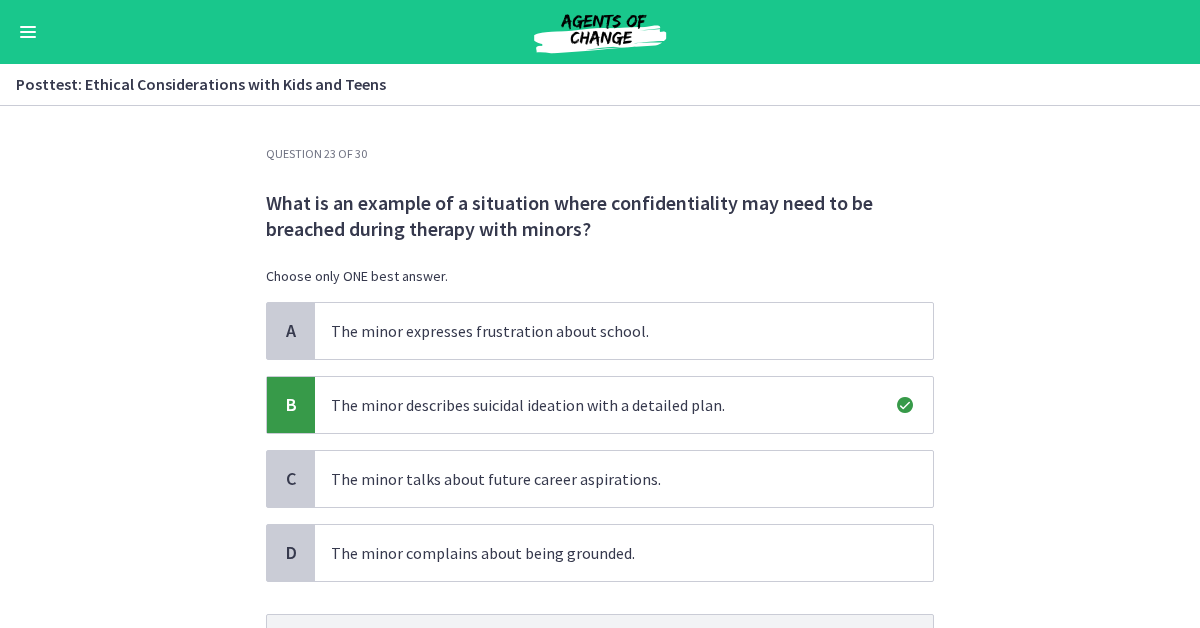 click on "Question   23   of   30
What is an example of a situation where confidentiality may need to be breached during therapy with minors?
Choose only ONE best answer.
A
The minor expresses frustration about school.
B
The minor describes suicidal ideation with a detailed plan.
C
The minor talks about future career aspirations.
D
The minor complains about being grounded.
This answer is correct.
Next" at bounding box center (600, 367) 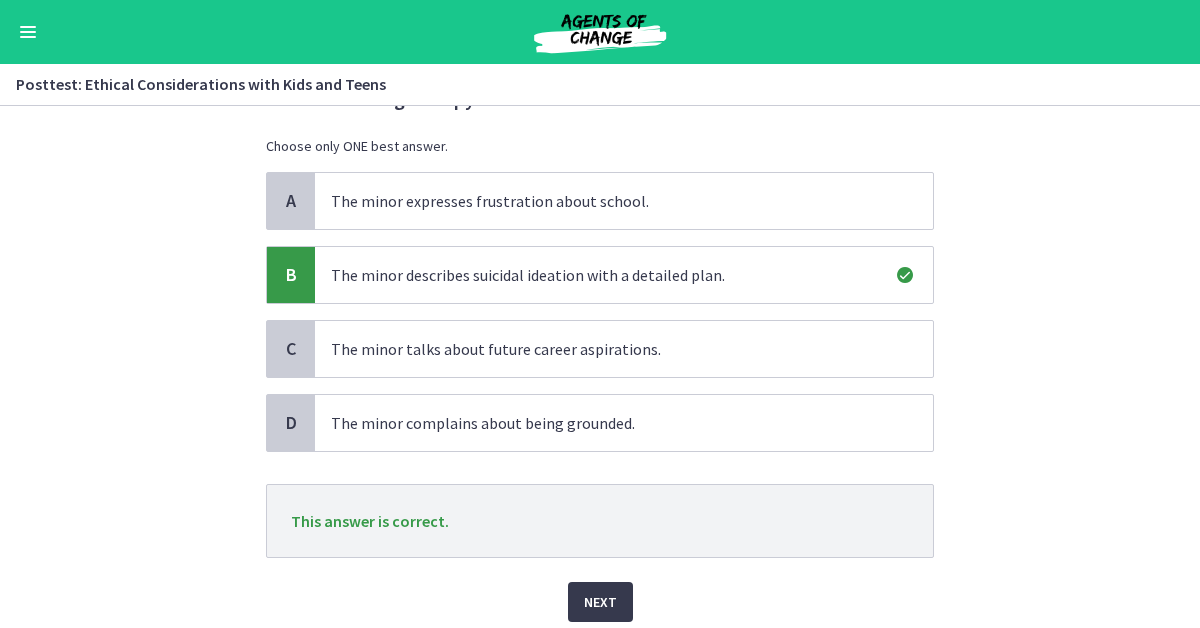 scroll, scrollTop: 204, scrollLeft: 0, axis: vertical 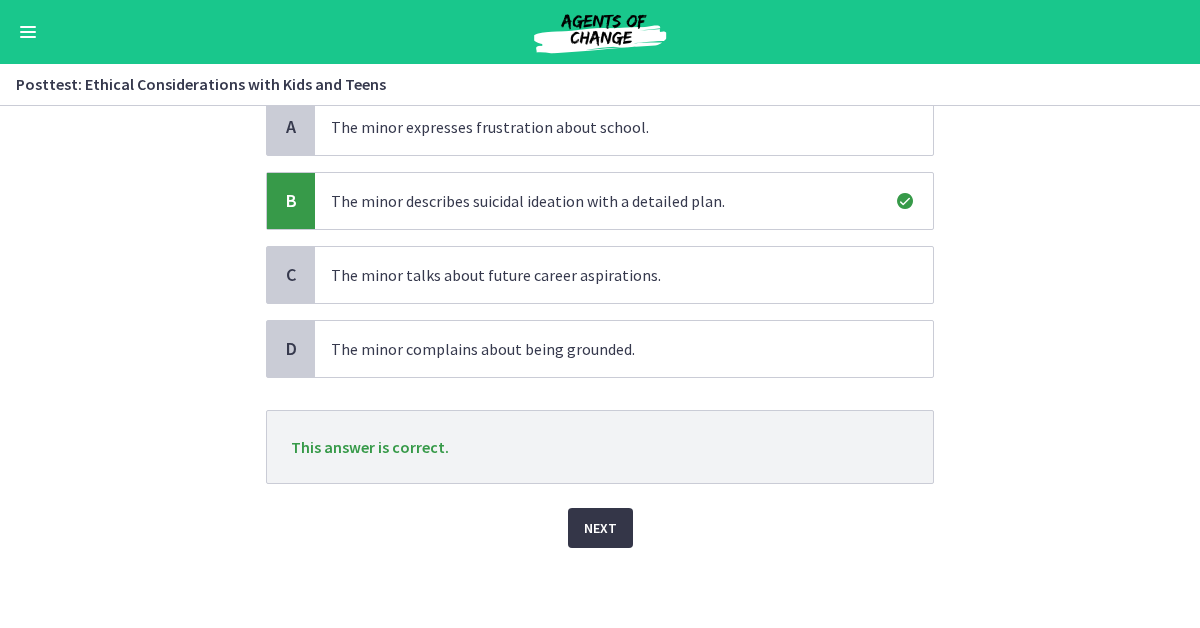 click on "Next" at bounding box center (600, 528) 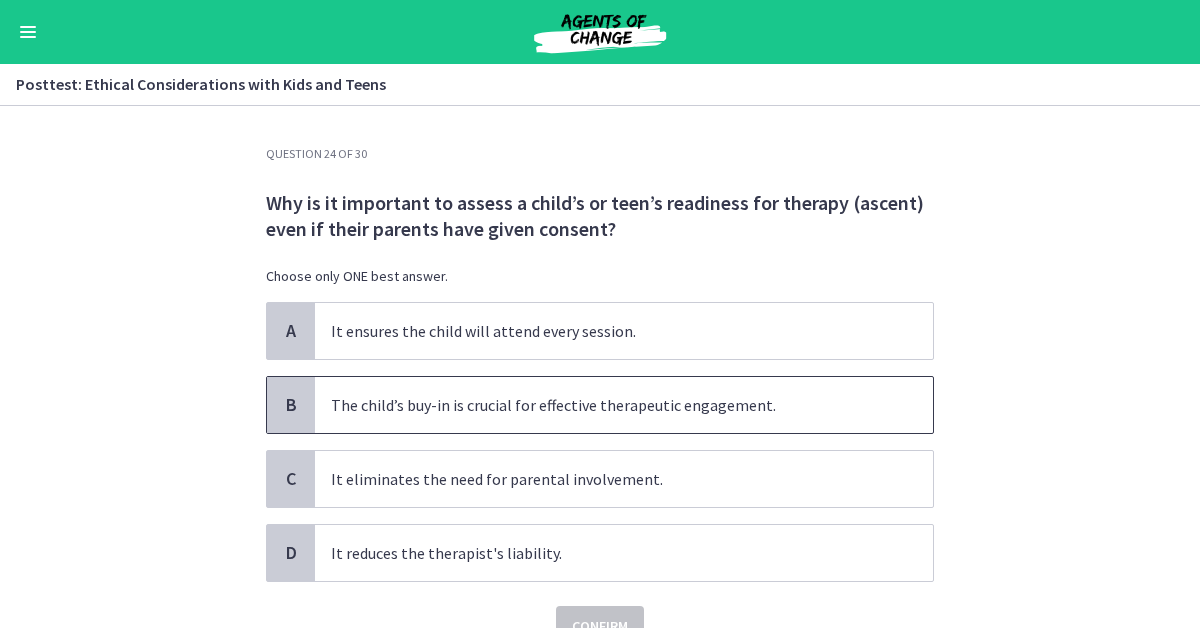 click on "B" at bounding box center [291, 405] 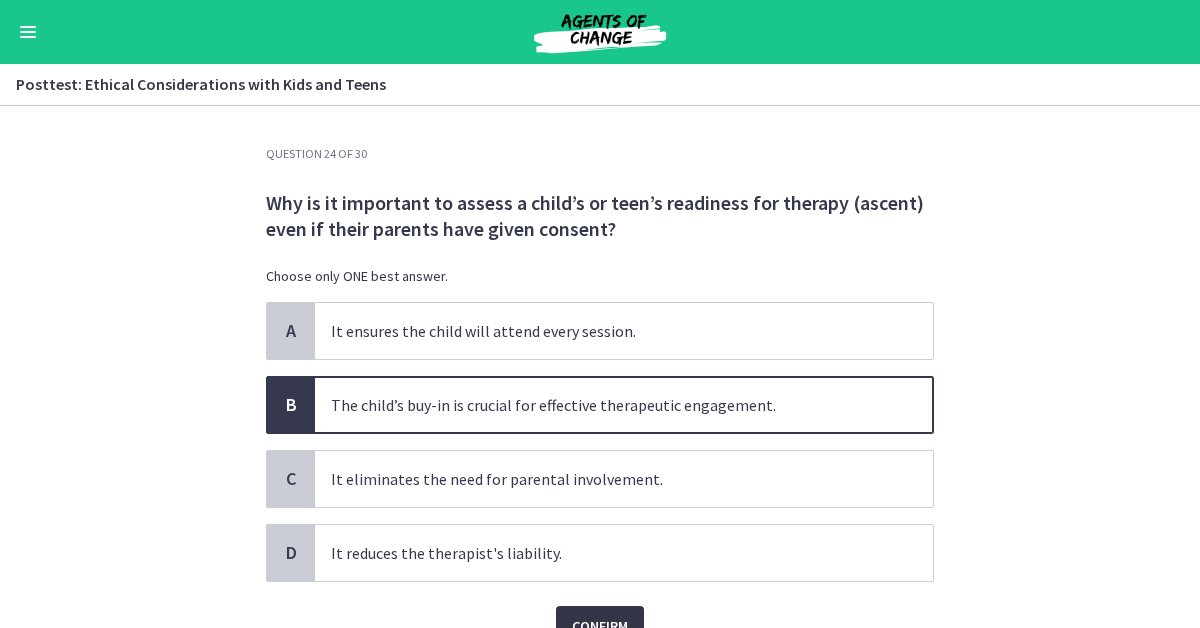 click on "Confirm" at bounding box center (600, 626) 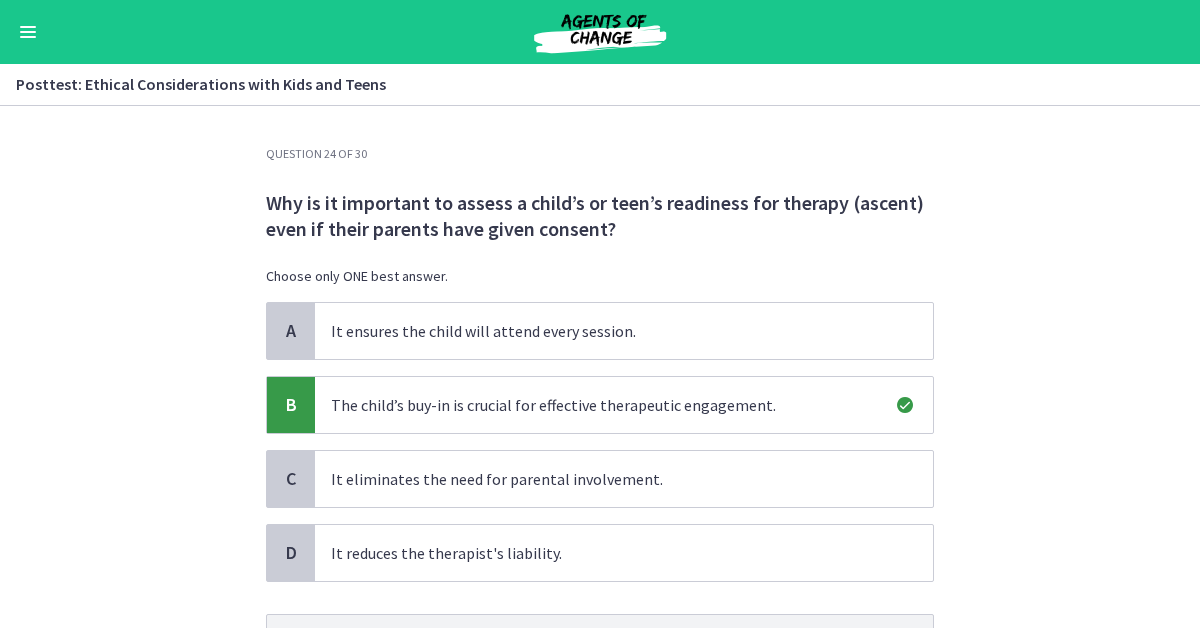 click on "Question   24   of   30
Why is it important to assess a child’s or teen’s readiness for therapy (ascent) even if their parents have given consent?
Choose only ONE best answer.
A
It ensures the child will attend every session.
B
The child’s buy-in is crucial for effective therapeutic engagement.
C
It eliminates the need for parental involvement.
D
It reduces the therapist's liability.
This answer is correct.
Next" at bounding box center [600, 367] 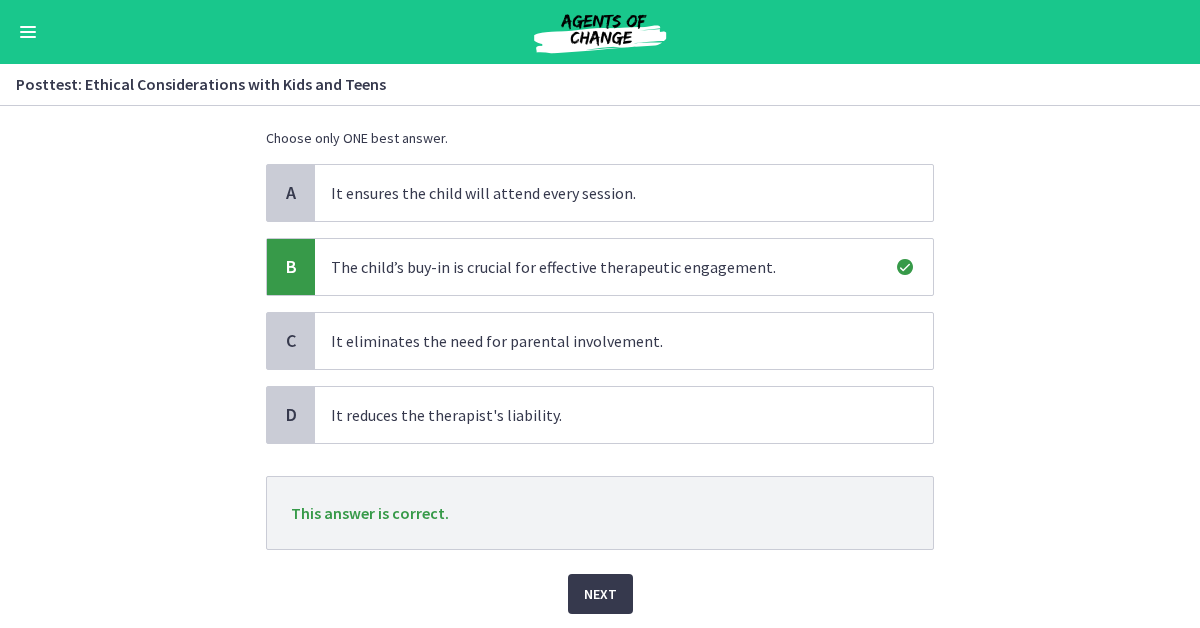 scroll, scrollTop: 204, scrollLeft: 0, axis: vertical 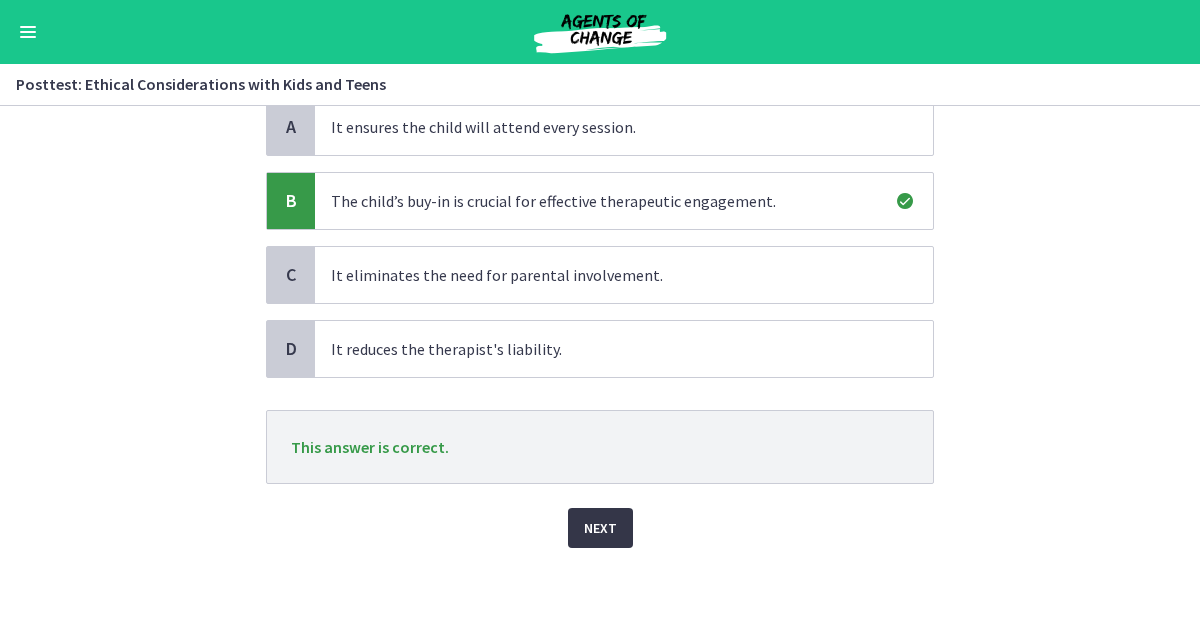 click on "Next" at bounding box center (600, 528) 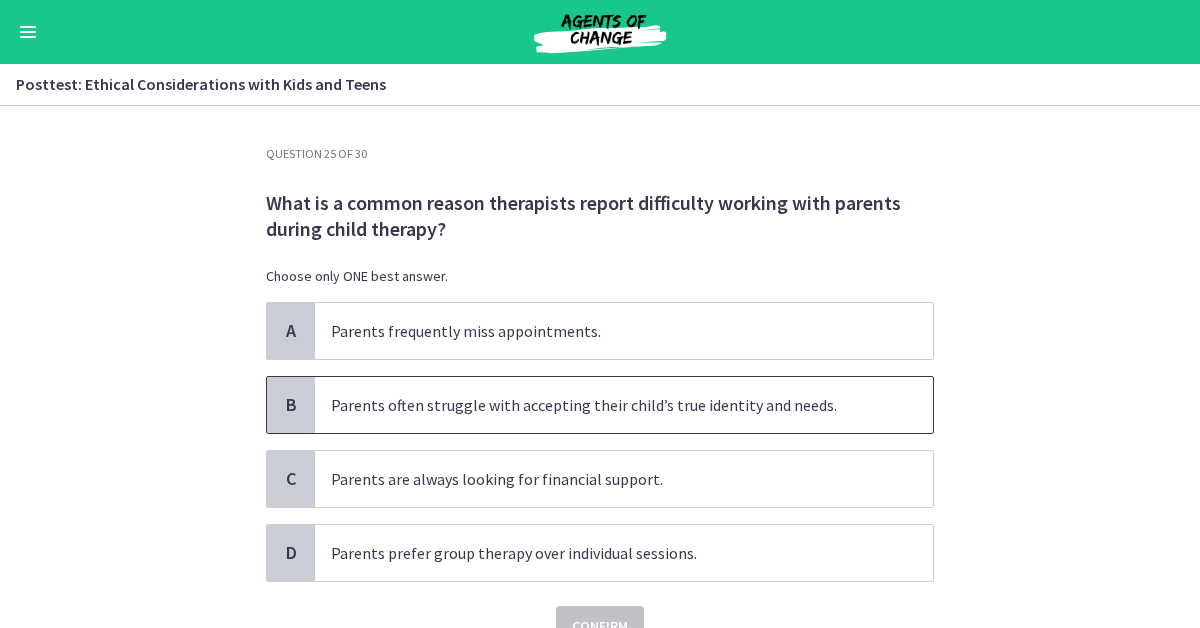 click on "B" at bounding box center (291, 405) 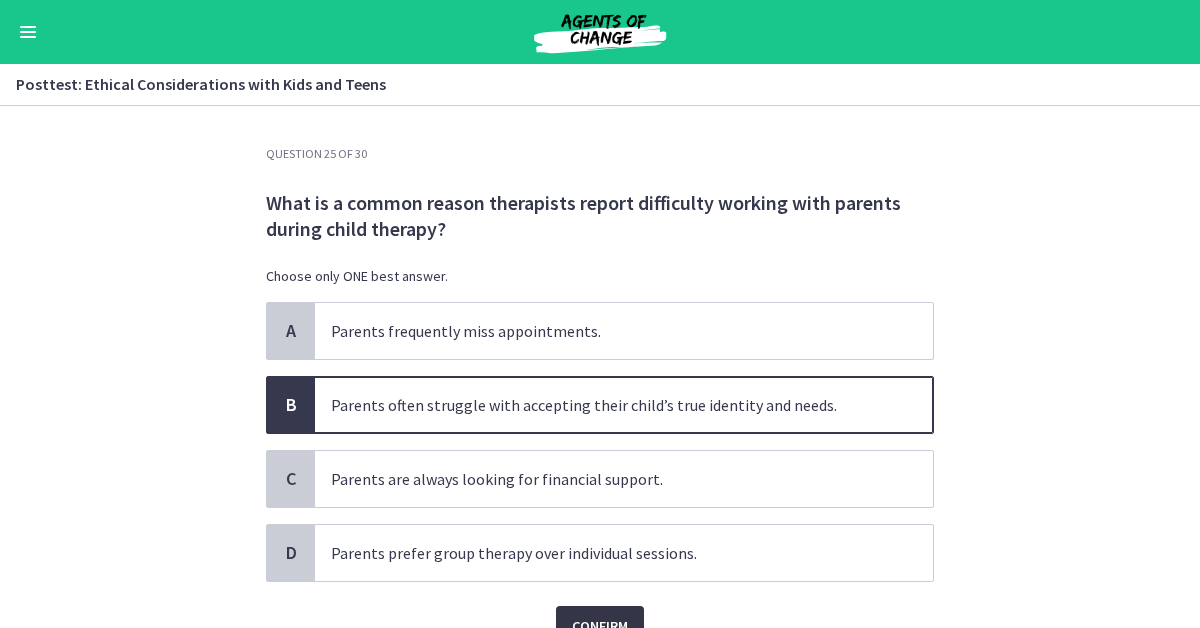 click on "Confirm" at bounding box center (600, 626) 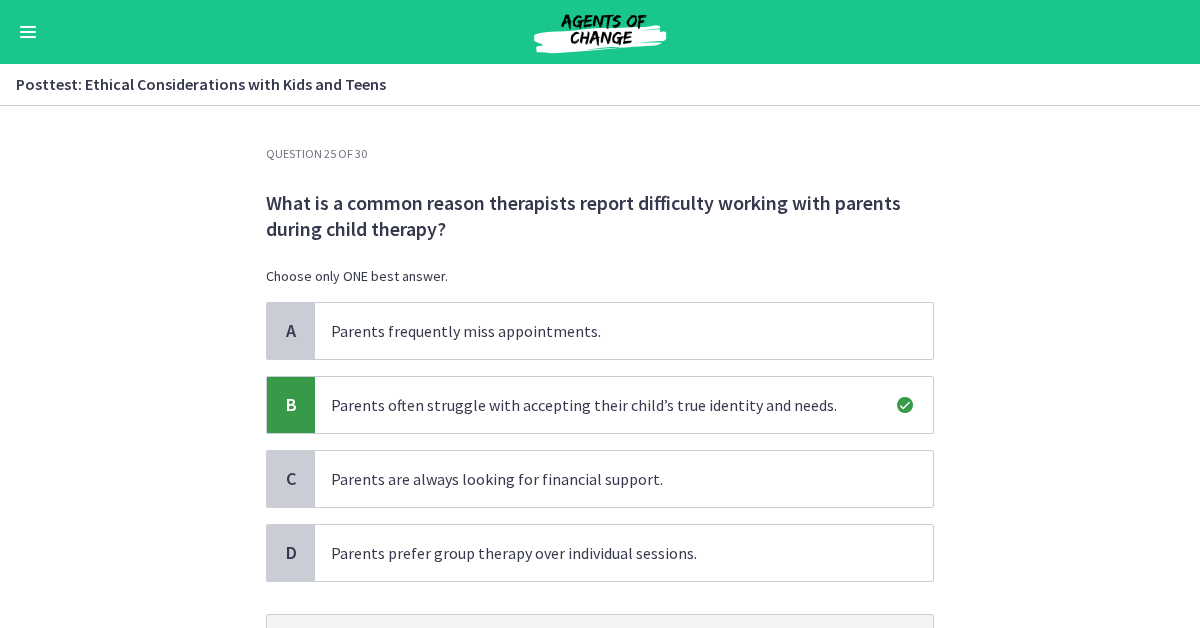 click on "Question   25   of   30
What is a common reason therapists report difficulty working with parents during child therapy?
Choose only ONE best answer.
A
Parents frequently miss appointments.
B
Parents often struggle with accepting their child’s true identity and needs.
C
Parents are always looking for financial support.
D
Parents prefer group therapy over individual sessions.
This answer is correct.
Next" at bounding box center [600, 367] 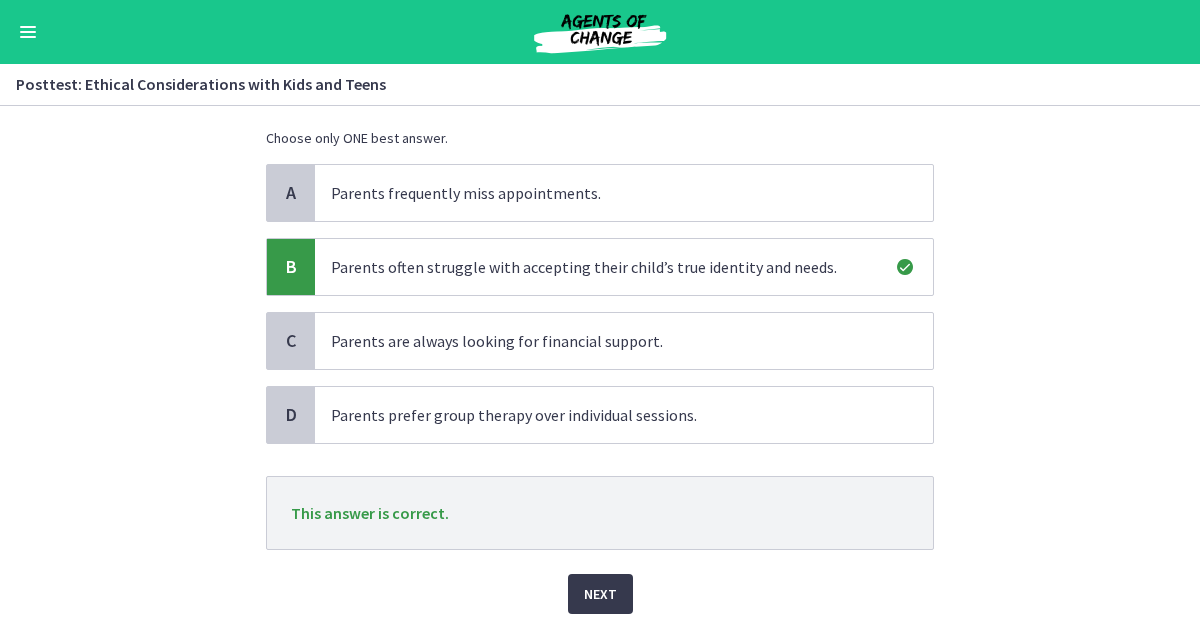 scroll, scrollTop: 204, scrollLeft: 0, axis: vertical 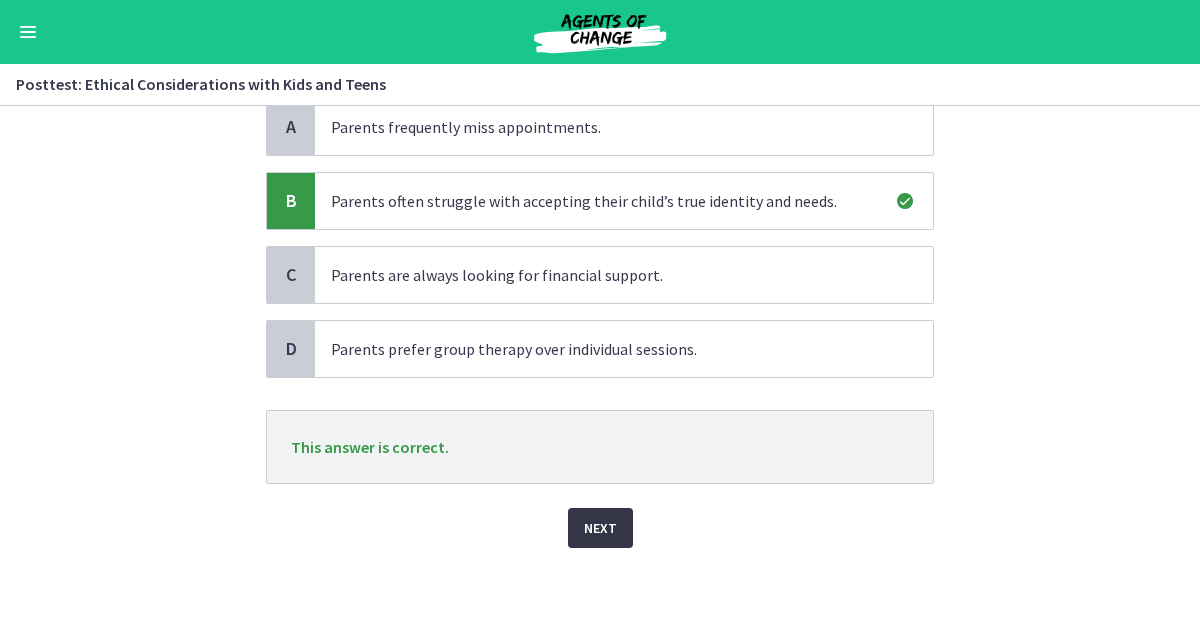 click on "Next" at bounding box center [600, 528] 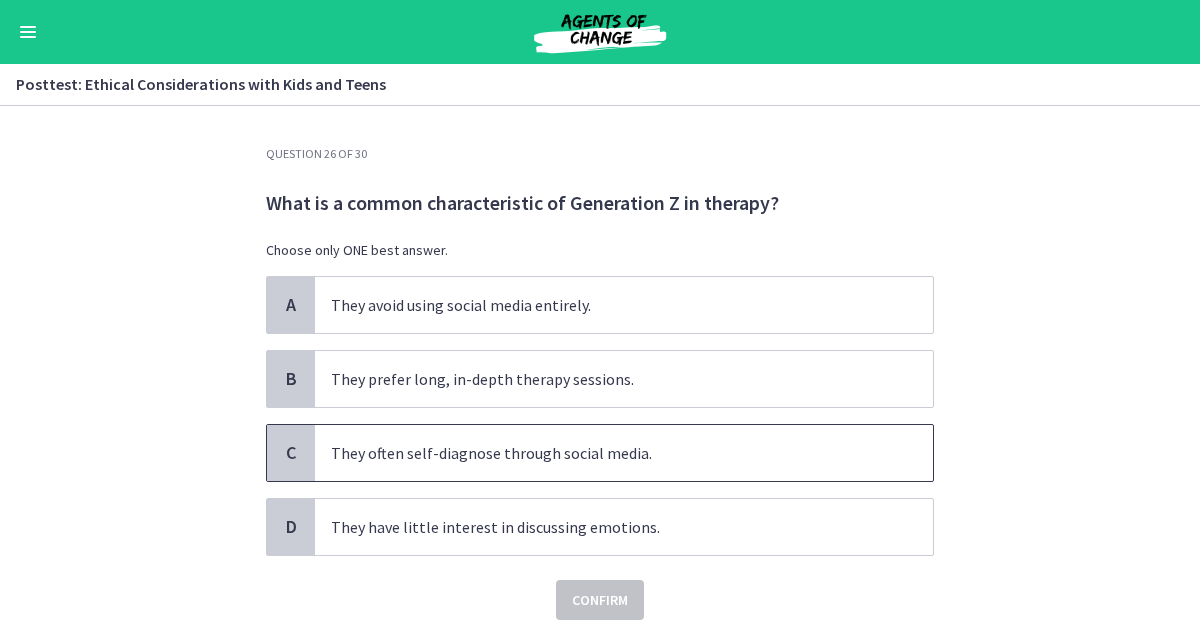 click on "C" at bounding box center (291, 453) 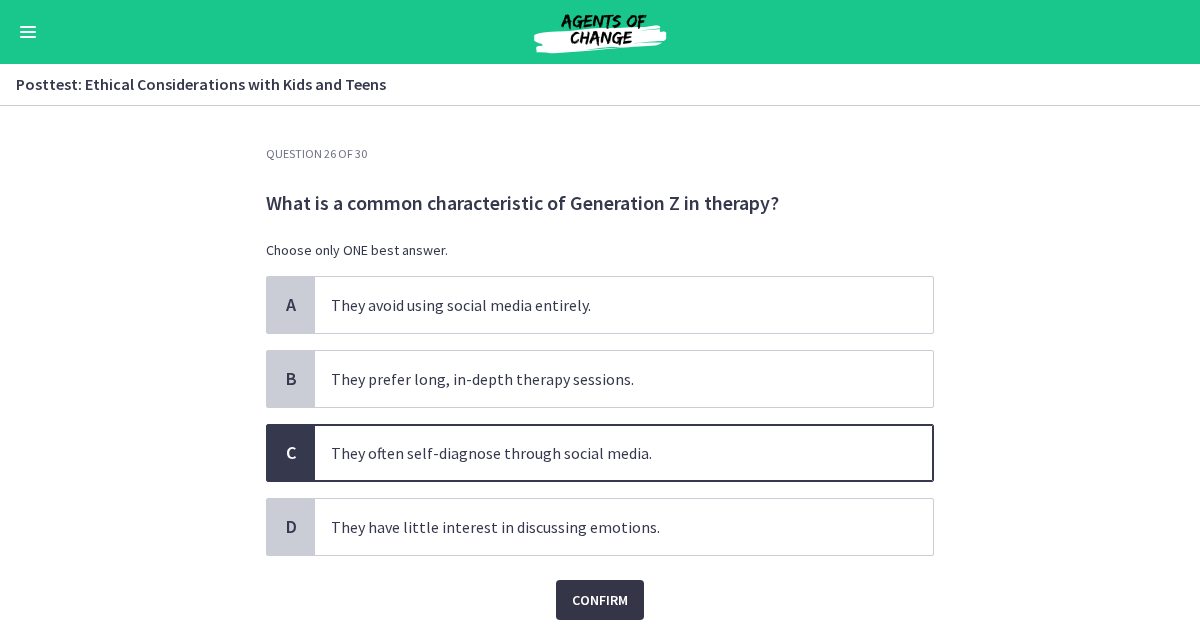 click on "Confirm" at bounding box center (600, 600) 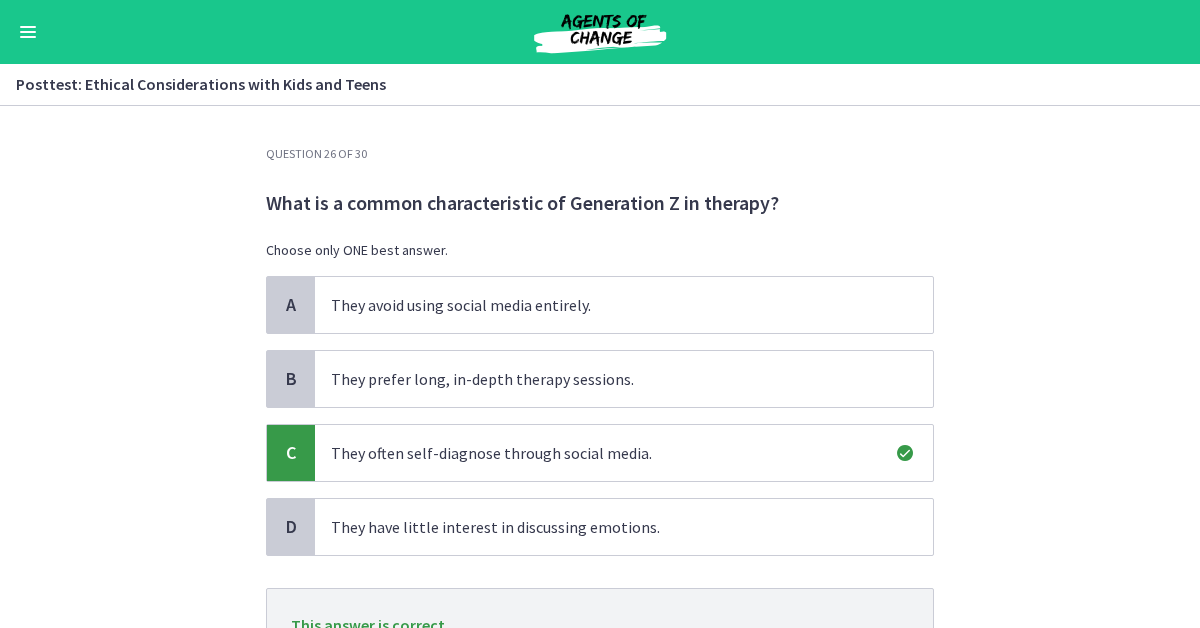 click on "Question   26   of   30
What is a common characteristic of Generation Z in therapy?
Choose only ONE best answer.
A
They avoid using social media entirely.
B
They prefer long, in-depth therapy sessions.
C
They often self-diagnose through social media.
D
They have little interest in discussing emotions.
This answer is correct.
Next" at bounding box center [600, 367] 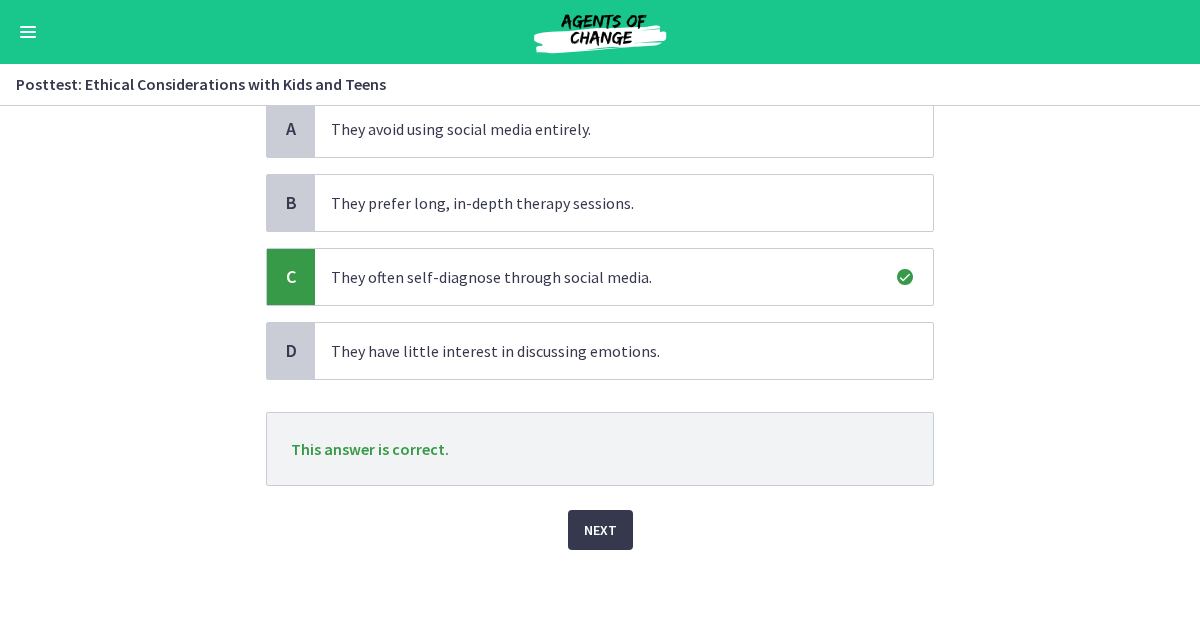 scroll, scrollTop: 178, scrollLeft: 0, axis: vertical 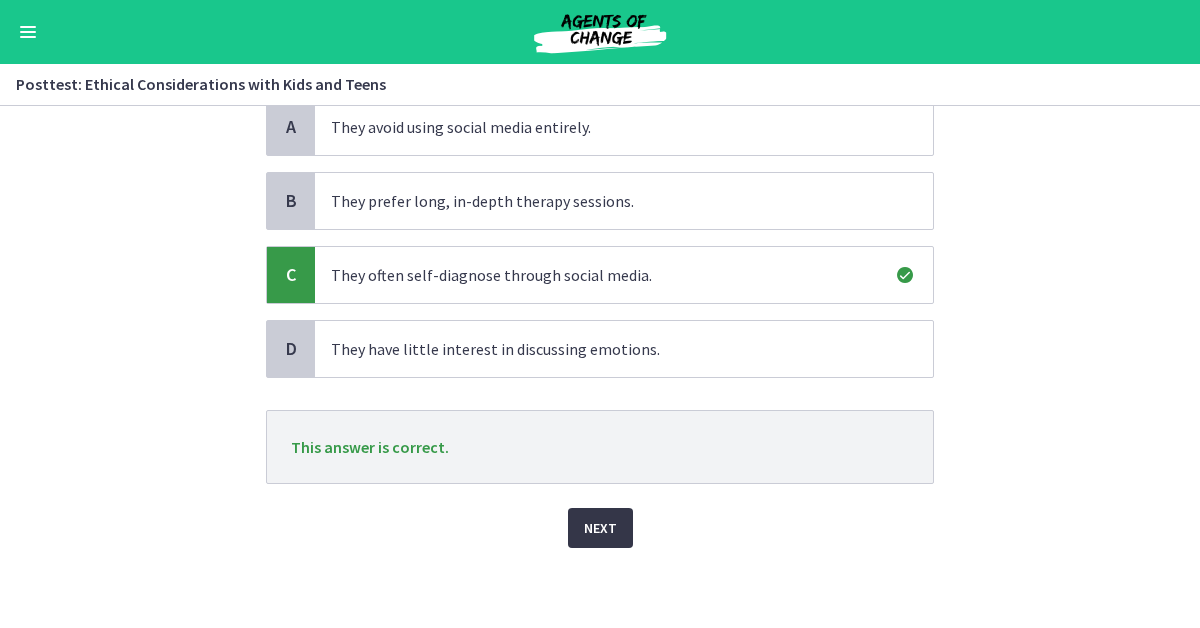 click on "Next" at bounding box center (600, 528) 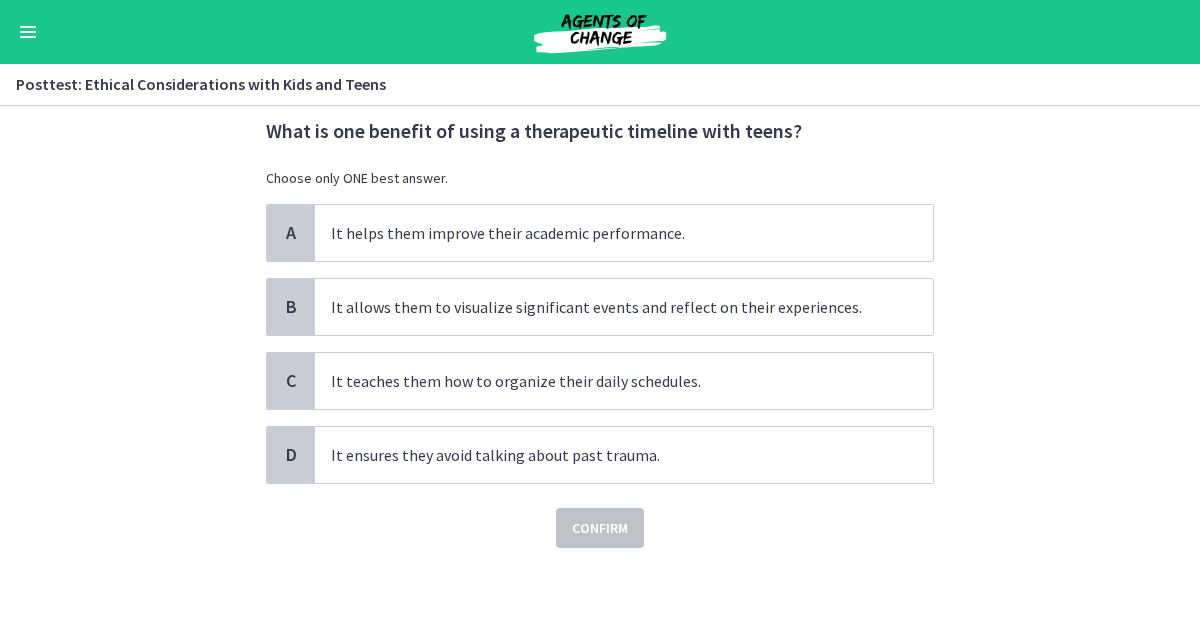 scroll, scrollTop: 0, scrollLeft: 0, axis: both 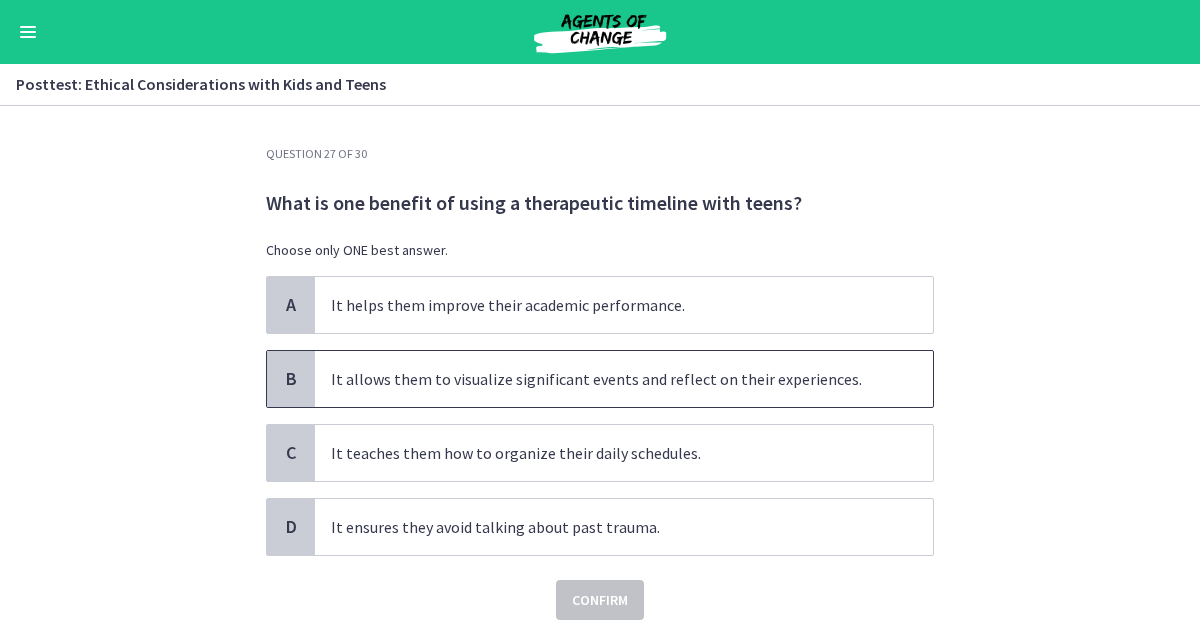 click on "B" at bounding box center [291, 379] 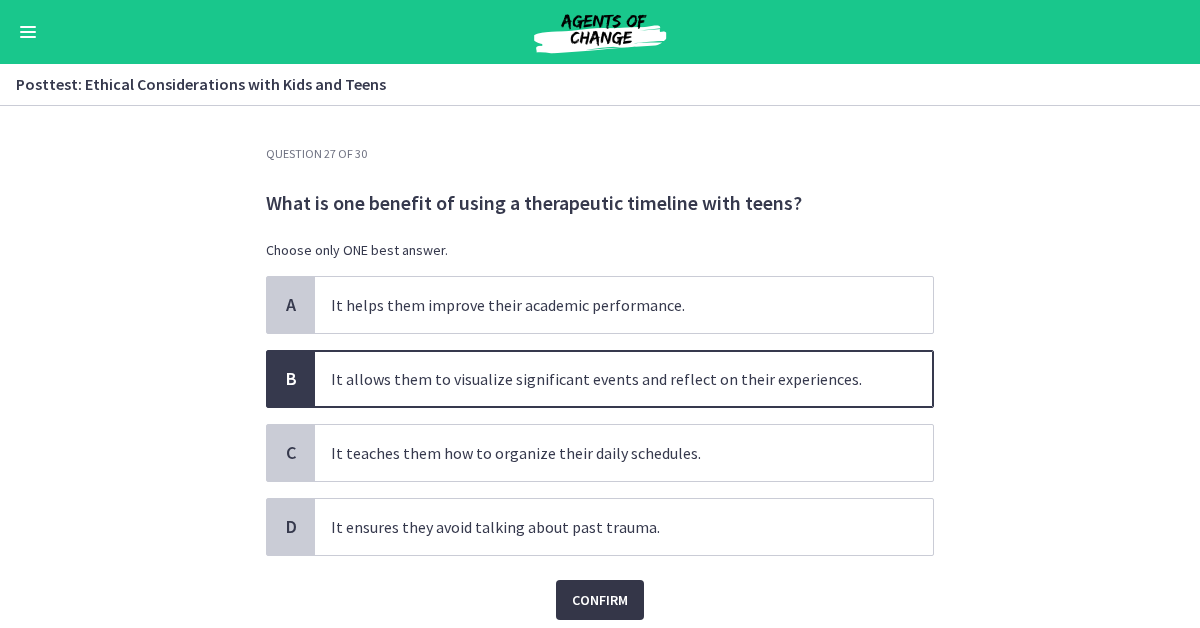 click on "Confirm" at bounding box center (600, 600) 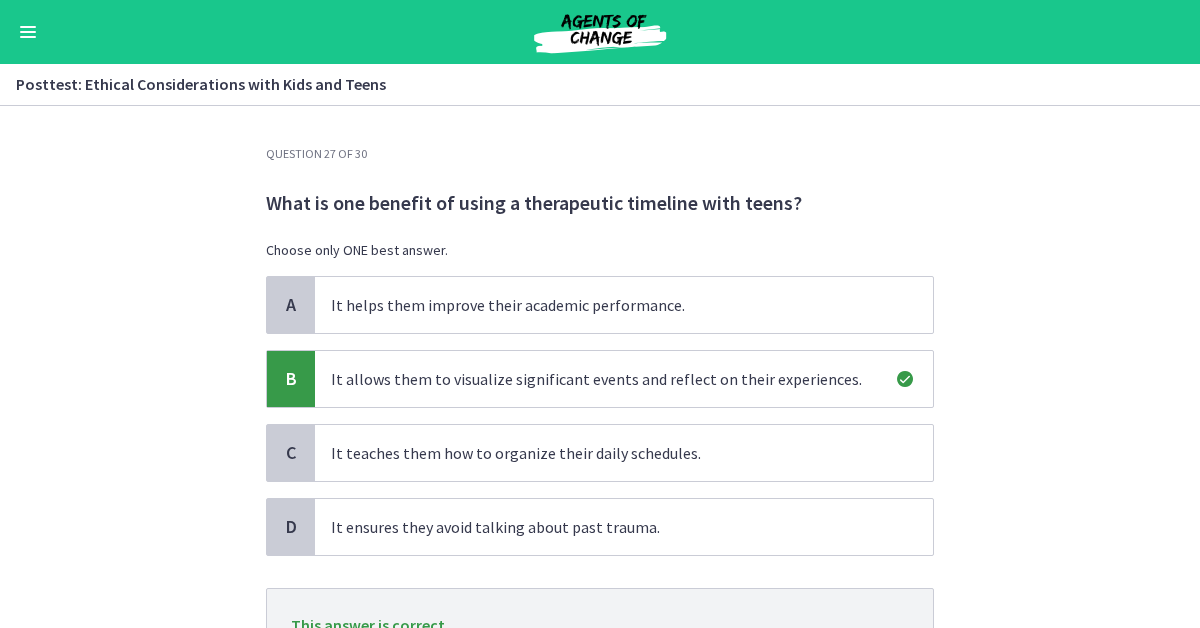 click on "Question   27   of   30
What is one benefit of using a therapeutic timeline with teens?
Choose only ONE best answer.
A
It helps them improve their academic performance.
B
It allows them to visualize significant events and reflect on their experiences.
C
It teaches them how to organize their daily schedules.
D
It ensures they avoid talking about past trauma.
This answer is correct.
Next" at bounding box center (600, 367) 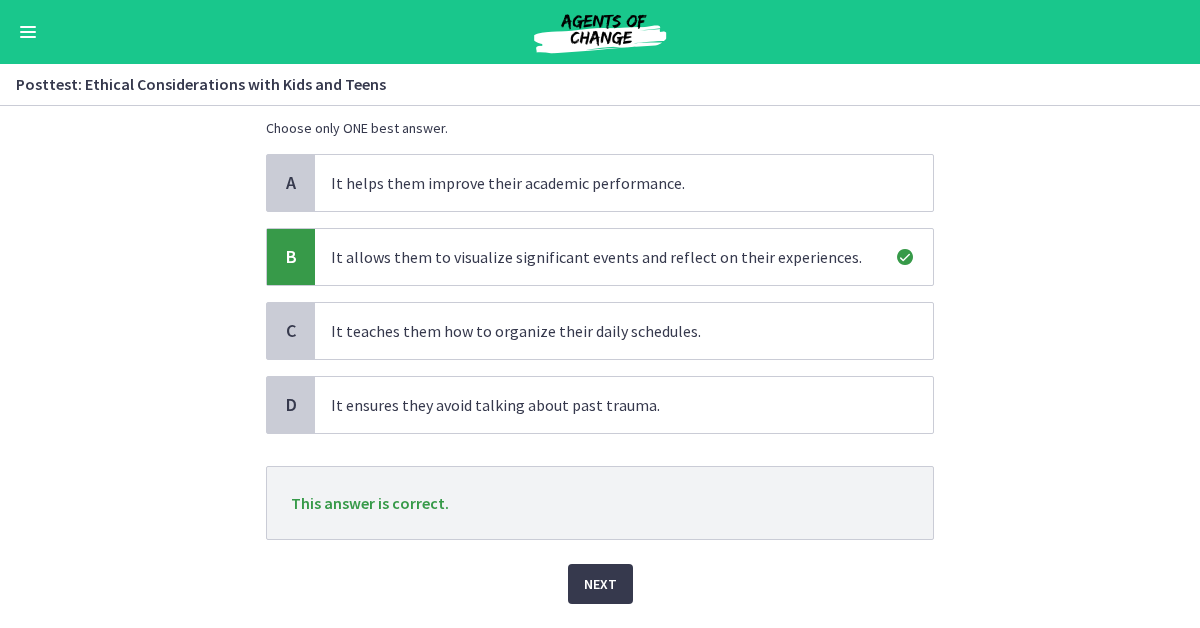 scroll, scrollTop: 178, scrollLeft: 0, axis: vertical 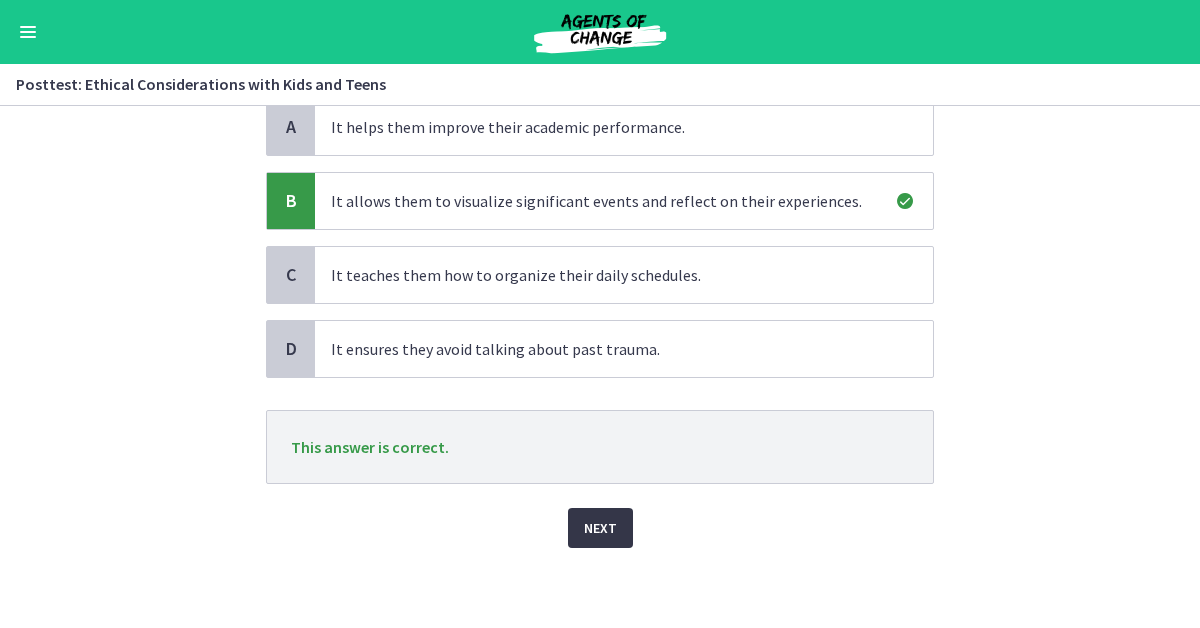 click on "Next" at bounding box center [600, 528] 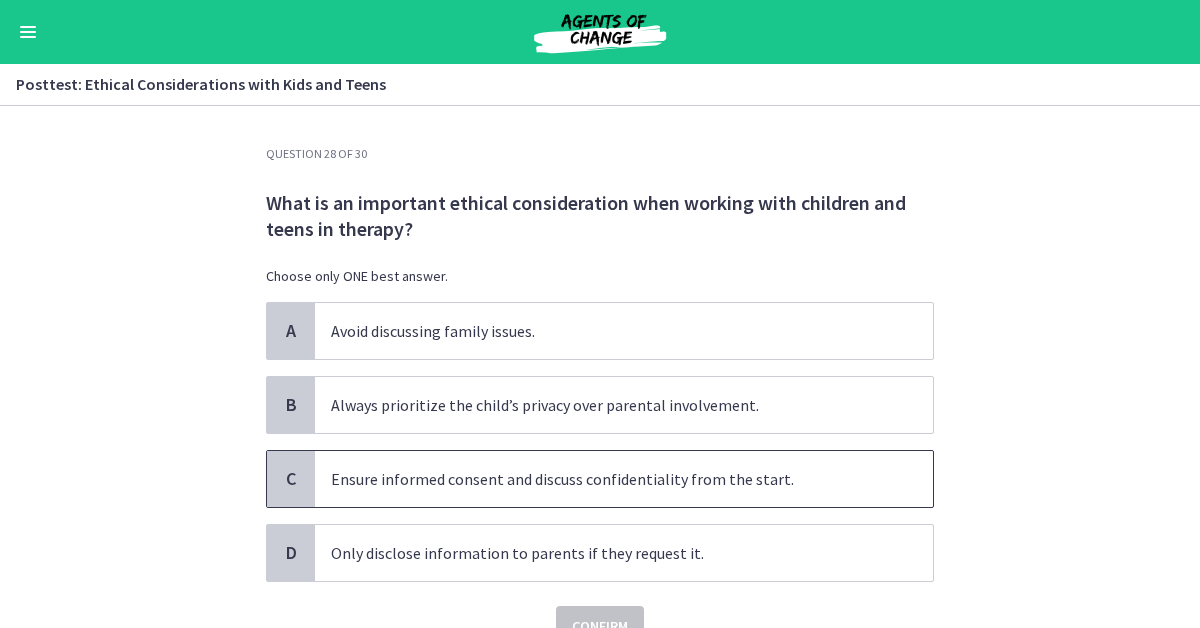 click on "Ensure informed consent and discuss confidentiality from the start." at bounding box center (604, 479) 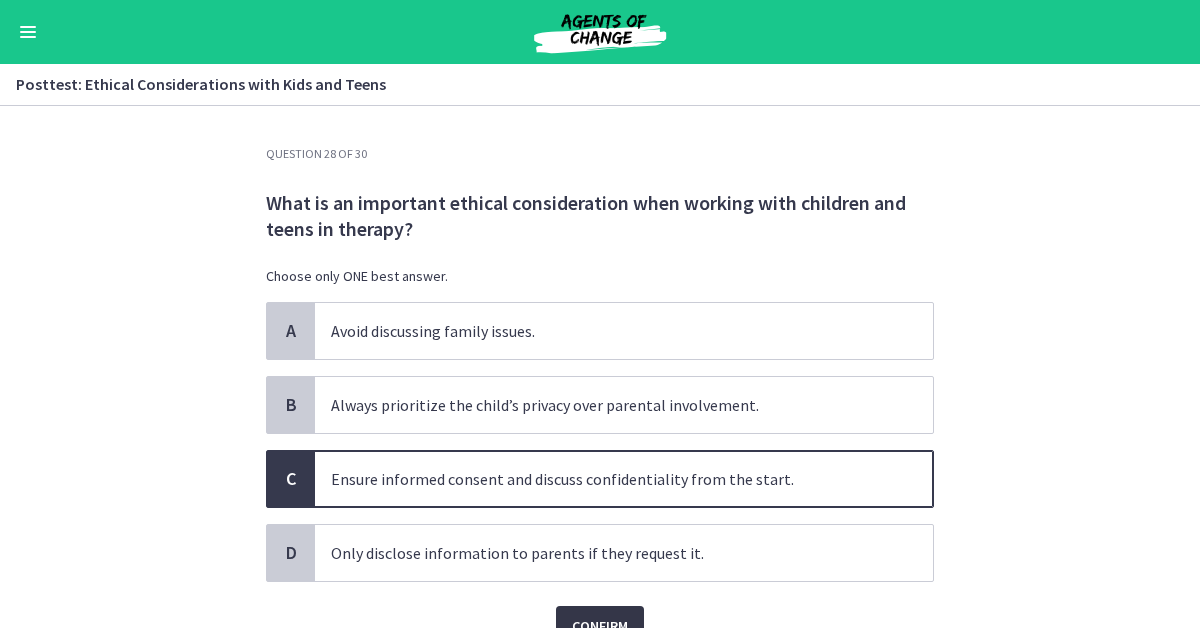 click on "Confirm" at bounding box center [600, 626] 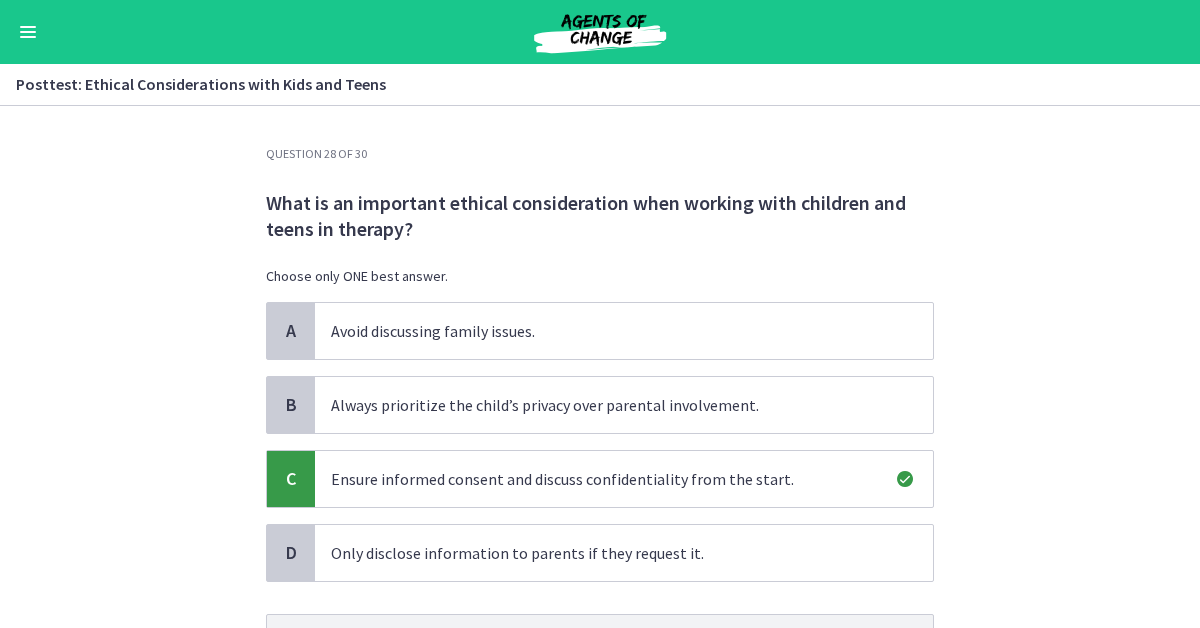 click on "Question   28   of   30
What is an important ethical consideration when working with children and teens in therapy?
Choose only ONE best answer.
A
Avoid discussing family issues.
B
Always prioritize the child’s privacy over parental involvement.
C
Ensure informed consent and discuss confidentiality from the start.
D
Only disclose information to parents if they request it.
This answer is correct.
Next" at bounding box center (600, 367) 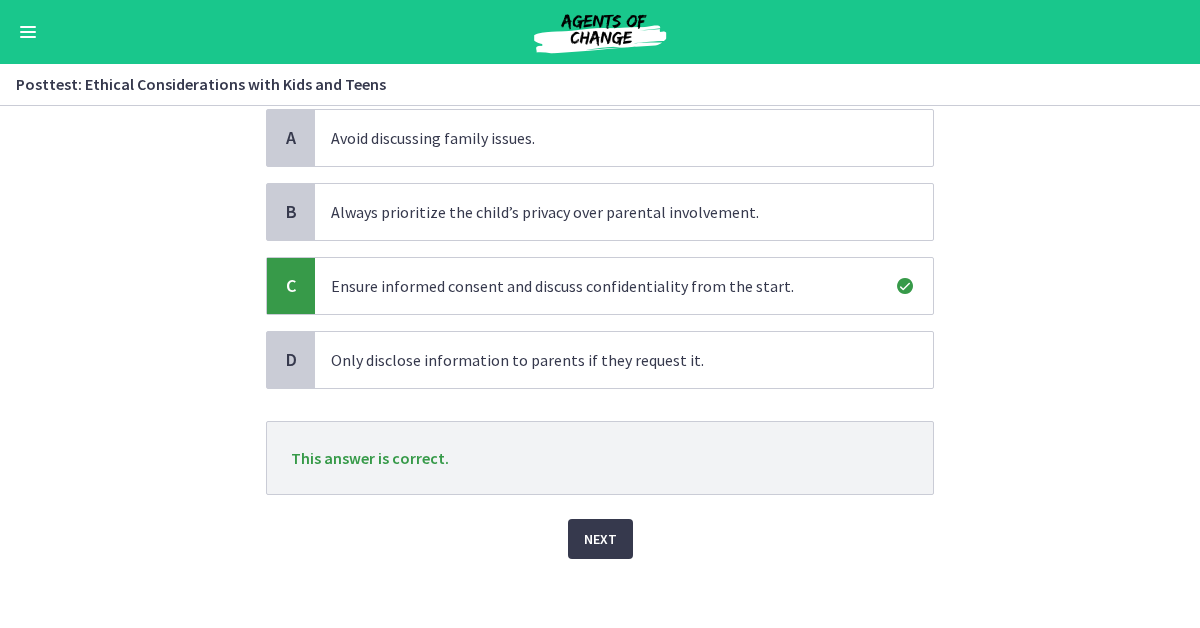 scroll, scrollTop: 204, scrollLeft: 0, axis: vertical 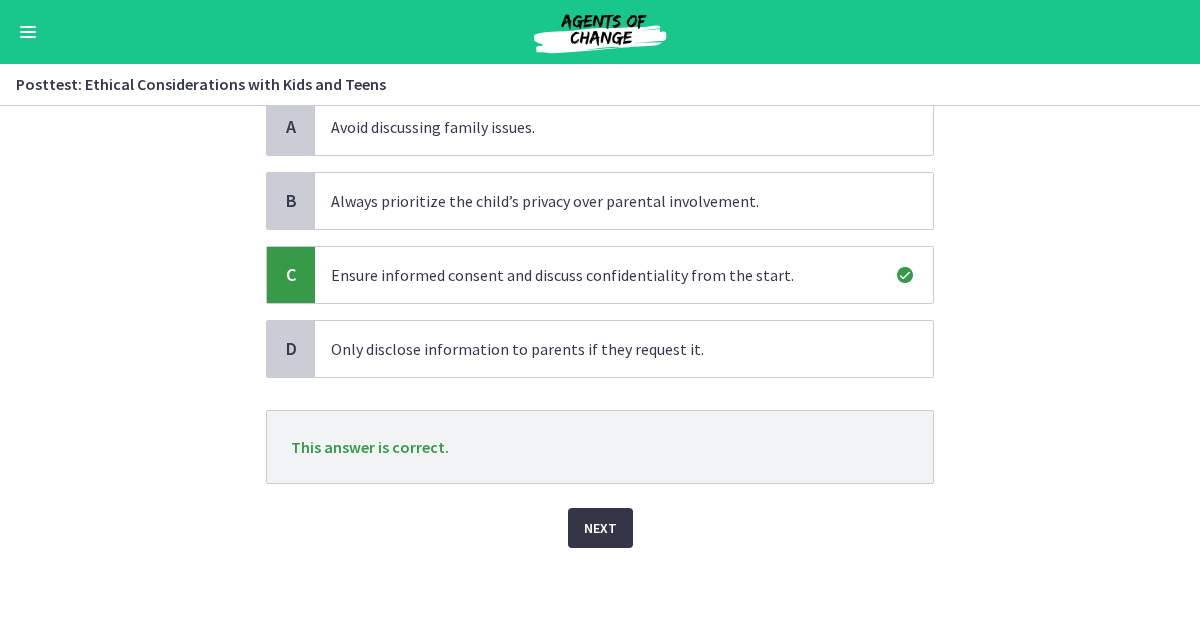 click on "Next" at bounding box center [600, 528] 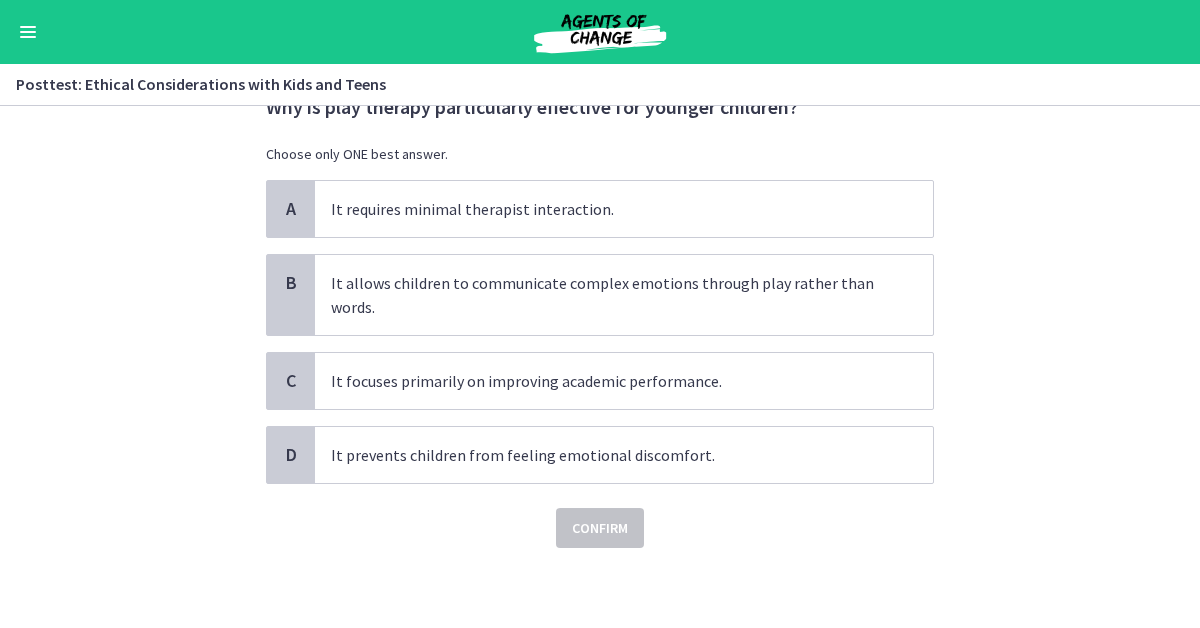 scroll, scrollTop: 0, scrollLeft: 0, axis: both 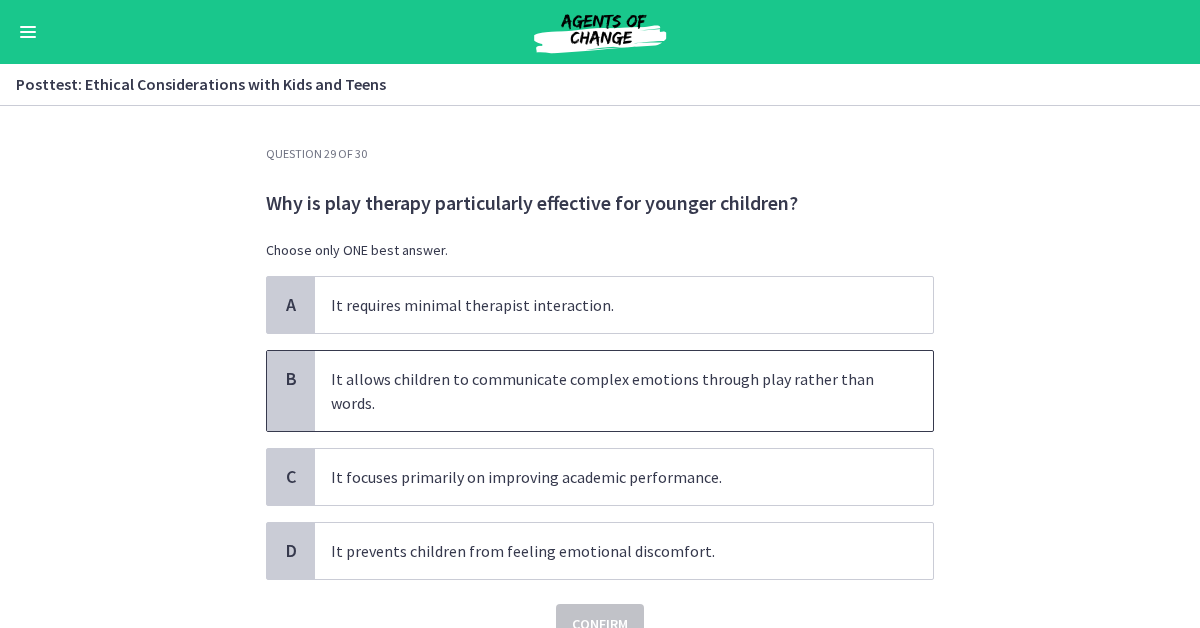 click on "It allows children to communicate complex emotions through play rather than words." at bounding box center [624, 391] 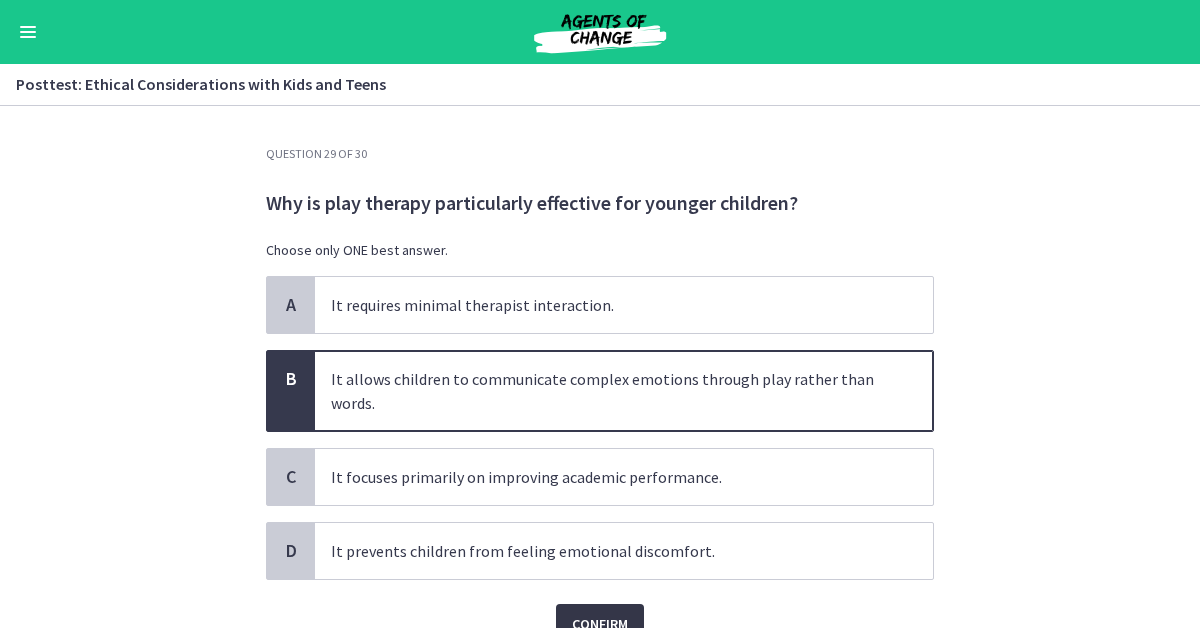 click on "Confirm" at bounding box center (600, 624) 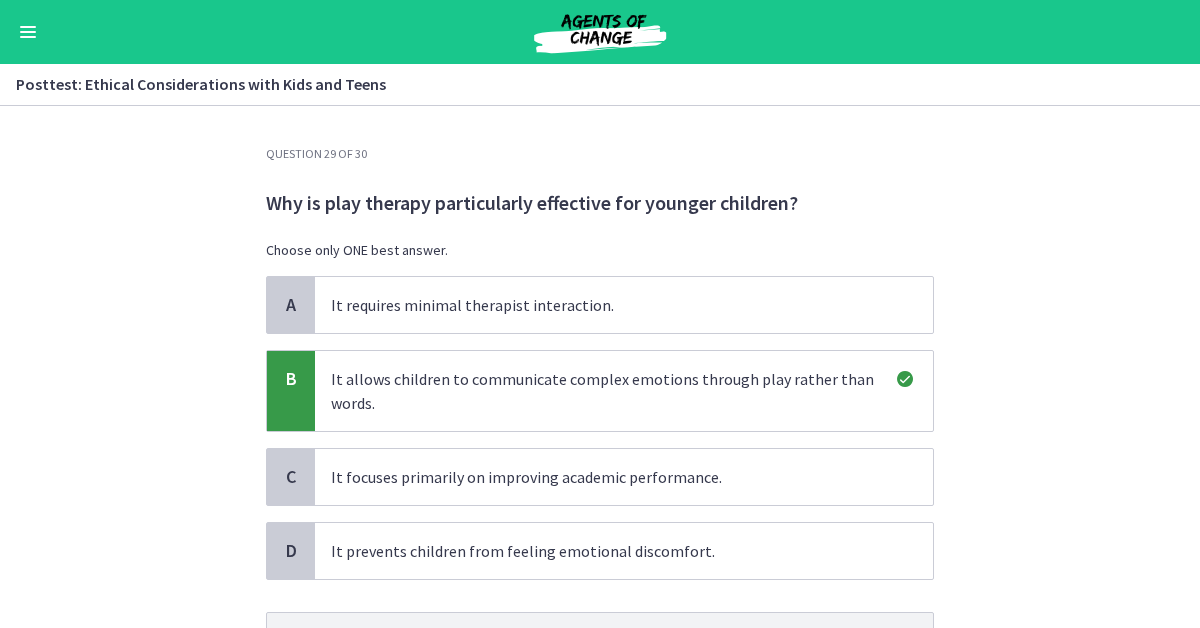click on "Question   29   of   30
Why is play therapy particularly effective for younger children?
Choose only ONE best answer.
A
It requires minimal therapist interaction.
B
It allows children to communicate complex emotions through play rather than words.
C
It focuses primarily on improving academic performance.
D
It prevents children from feeling emotional discomfort.
This answer is correct.
Next" at bounding box center (600, 367) 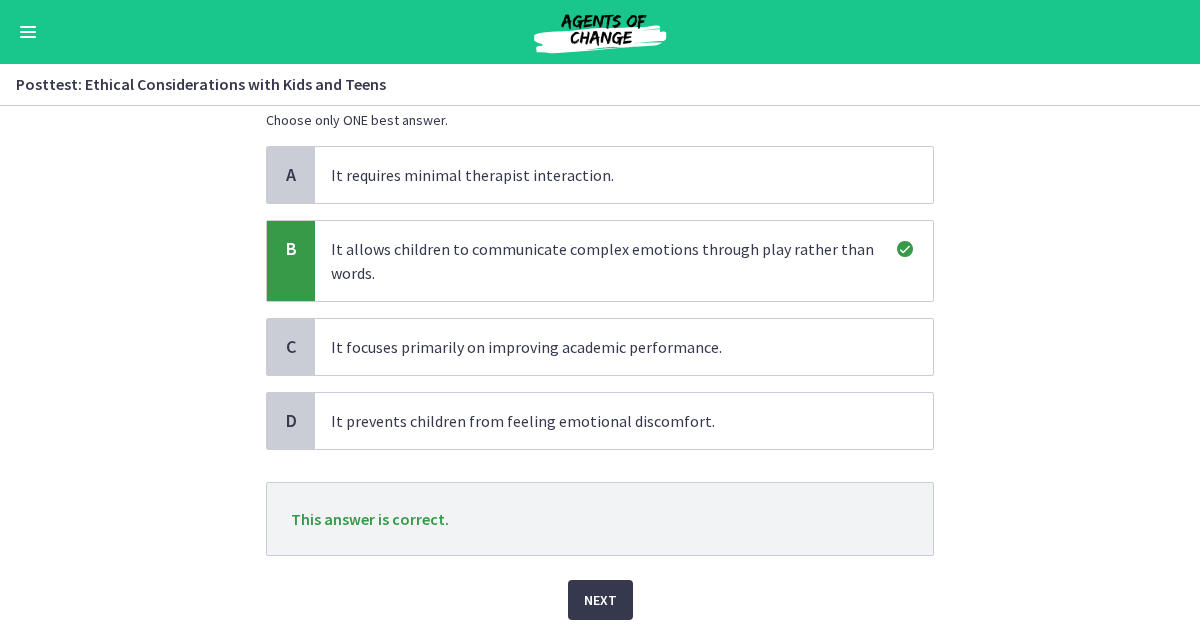 scroll, scrollTop: 202, scrollLeft: 0, axis: vertical 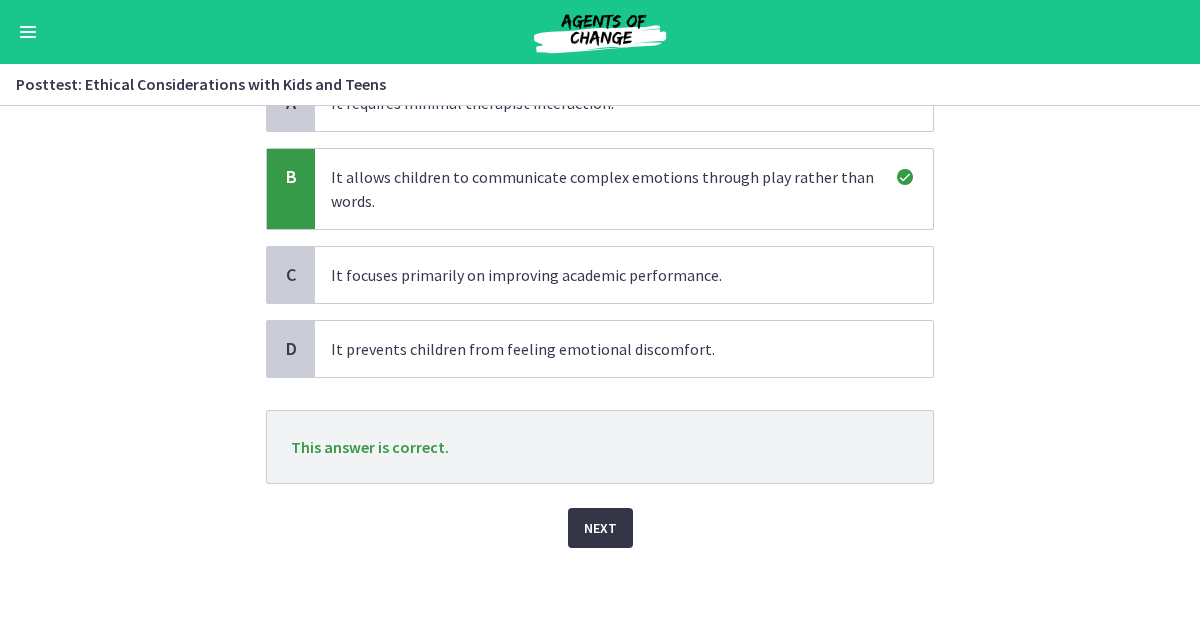 click on "Next" at bounding box center [600, 528] 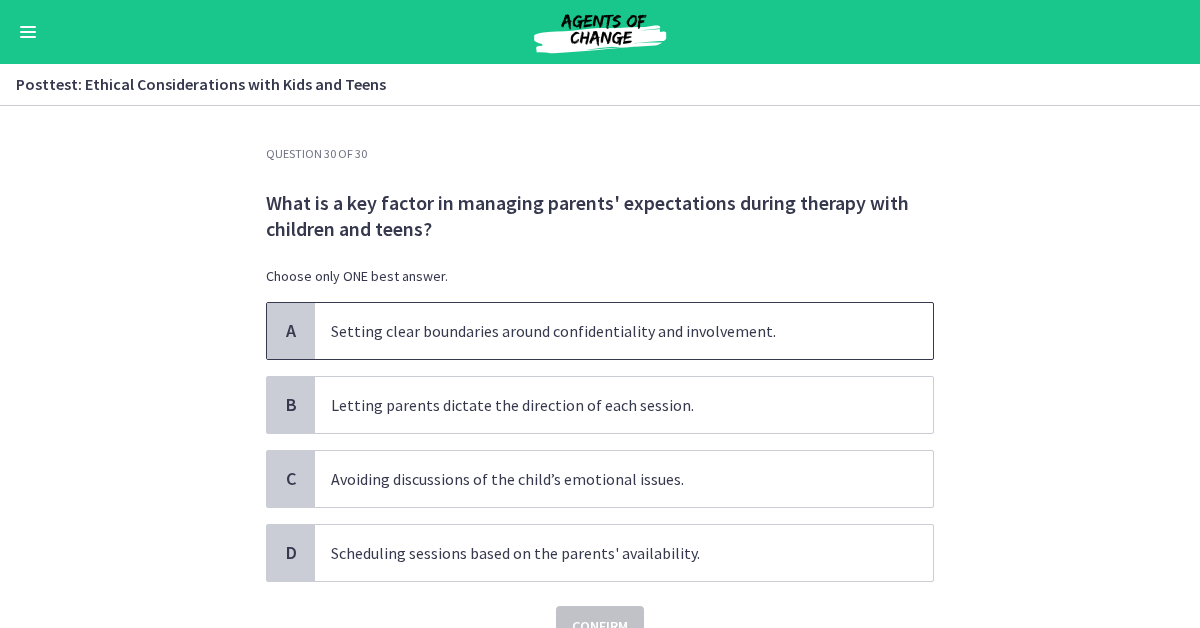 click on "A" at bounding box center [291, 331] 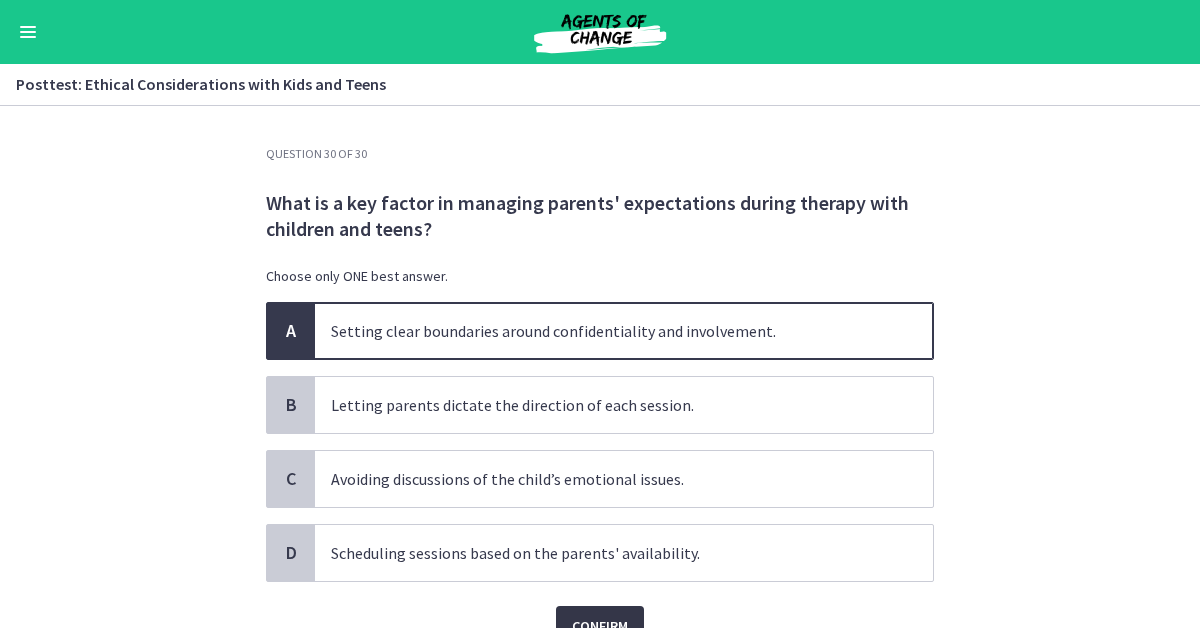 click on "Confirm" at bounding box center [600, 626] 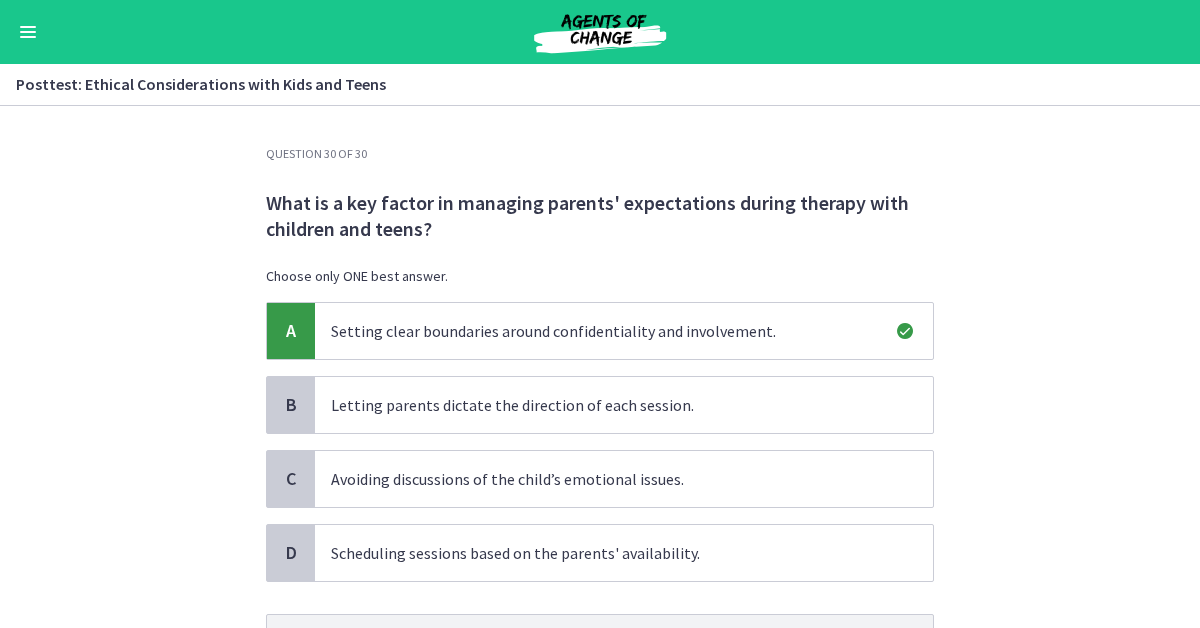 click on "Question   30   of   30
What is a key factor in managing parents' expectations during therapy with children and teens?
Choose only ONE best answer.
A
Setting clear boundaries around confidentiality and involvement.
B
Letting parents dictate the direction of each session.
C
Avoiding discussions of the child’s emotional issues.
D
Scheduling sessions based on the parents' availability.
This answer is correct.
Next" at bounding box center [600, 367] 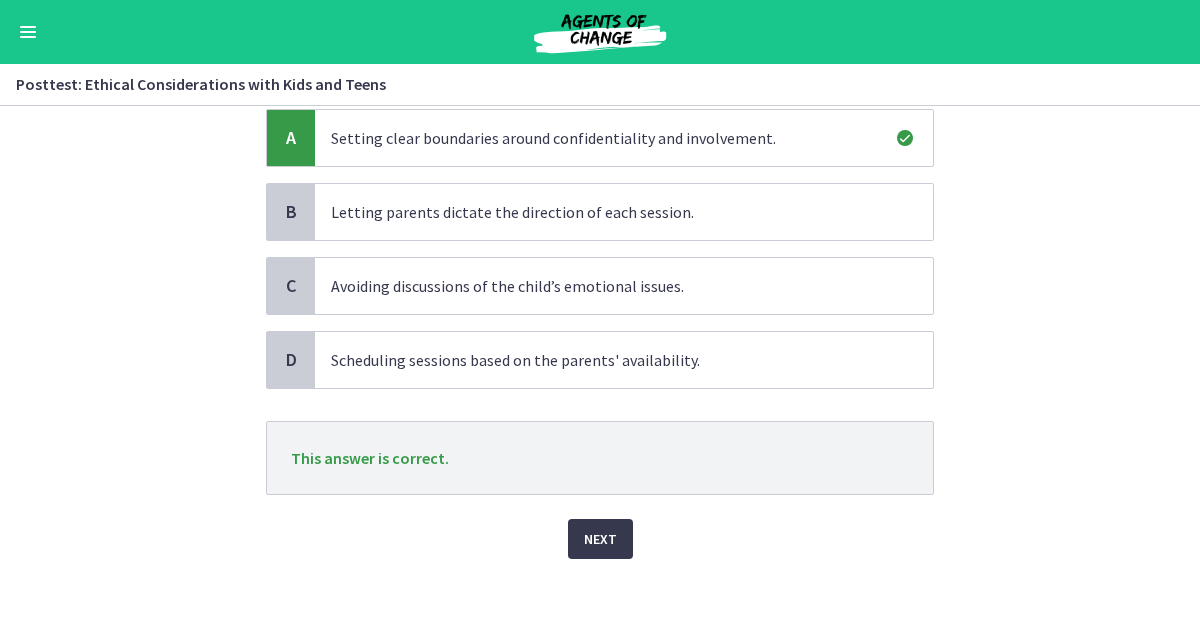 scroll, scrollTop: 200, scrollLeft: 0, axis: vertical 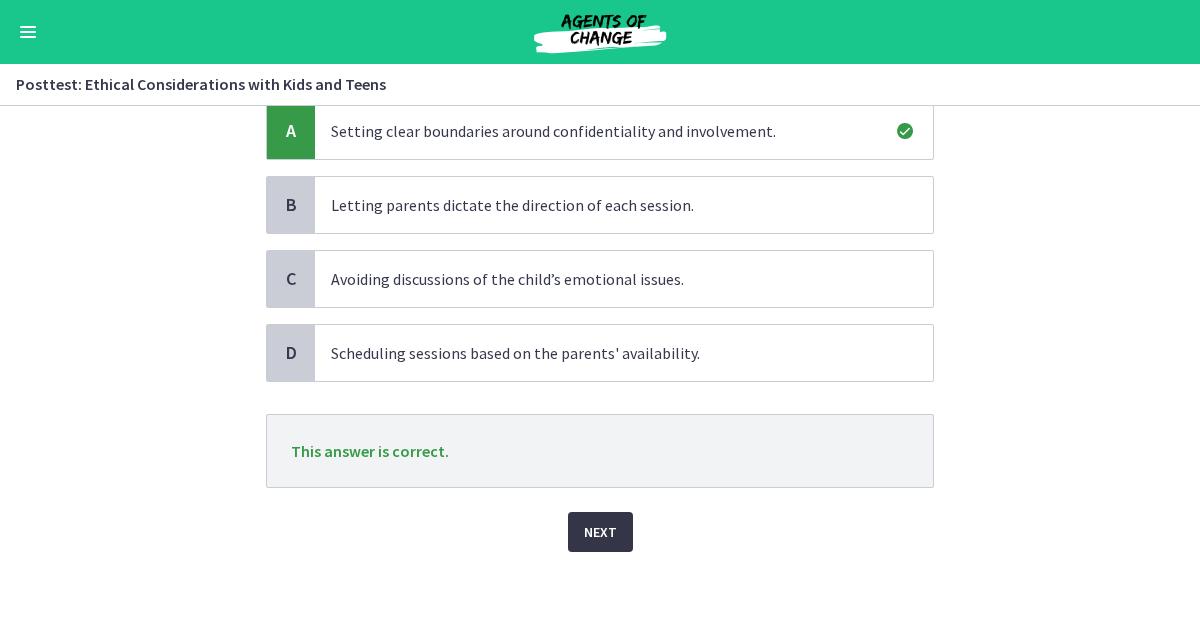 click on "Next" at bounding box center (600, 532) 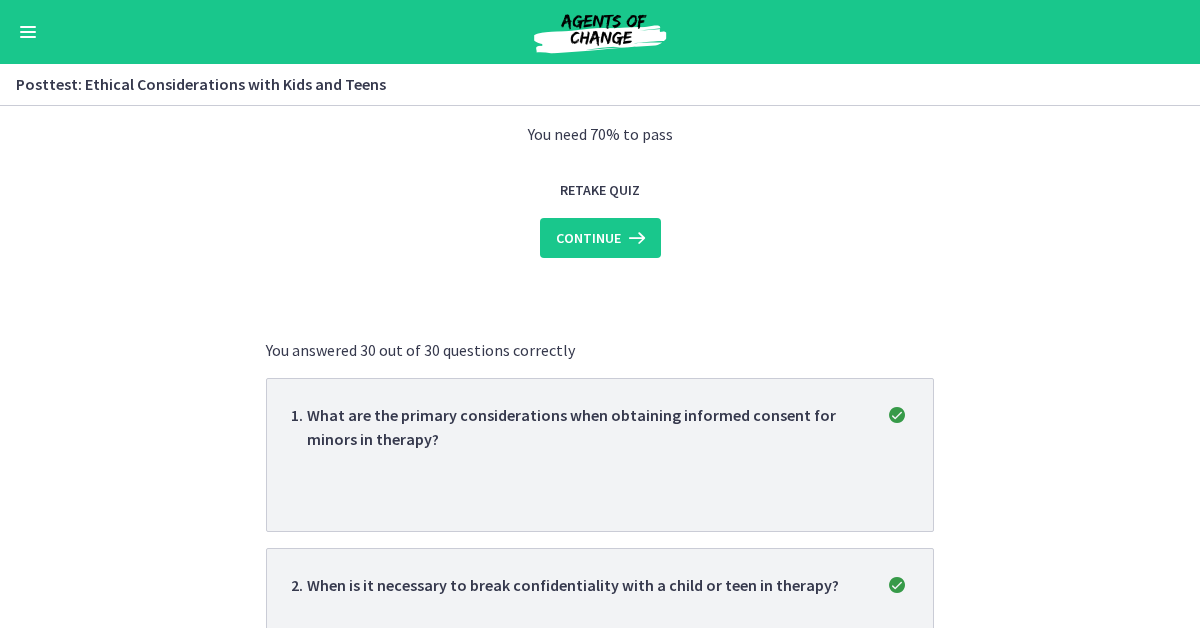 scroll, scrollTop: 0, scrollLeft: 0, axis: both 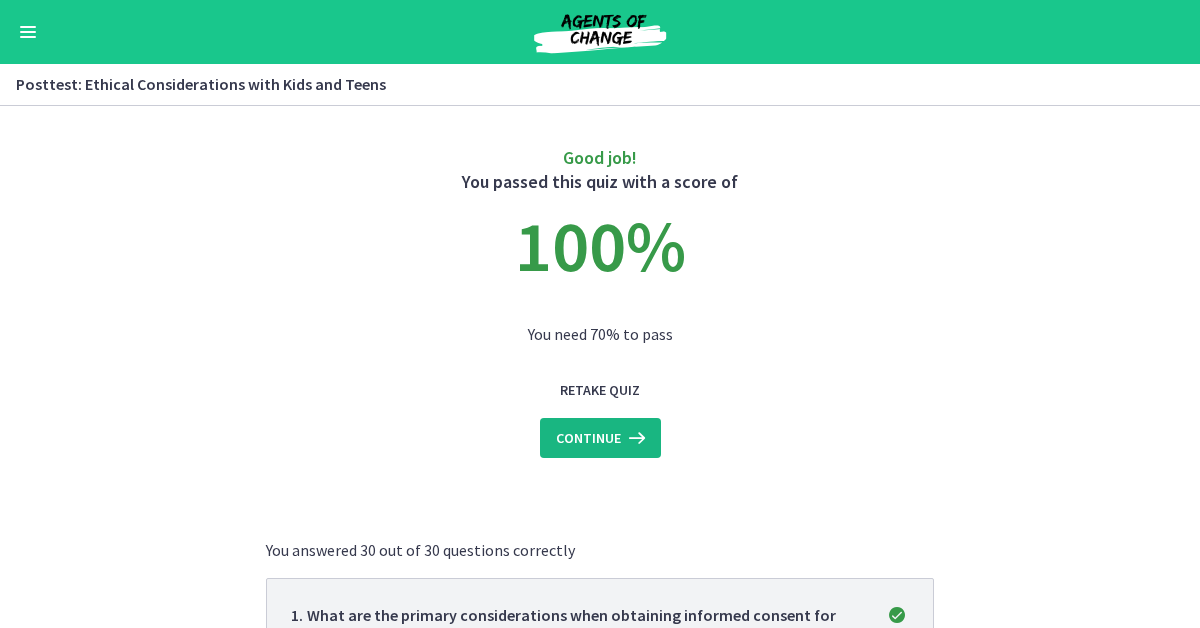 click at bounding box center [635, 438] 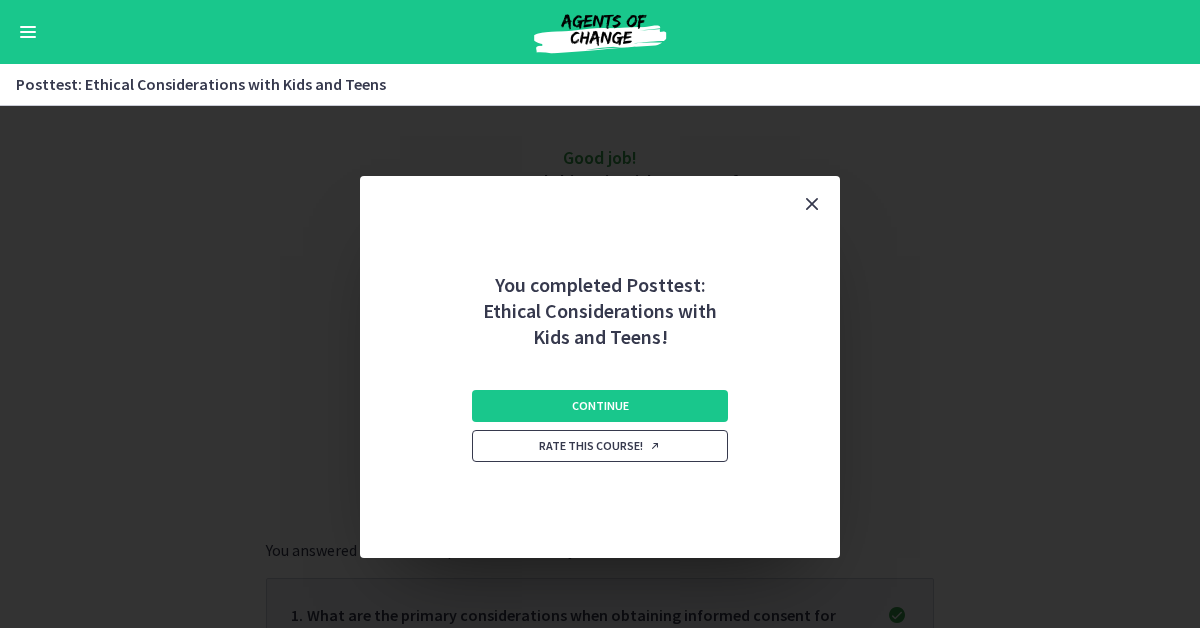 click on "Rate this course!" at bounding box center (600, 446) 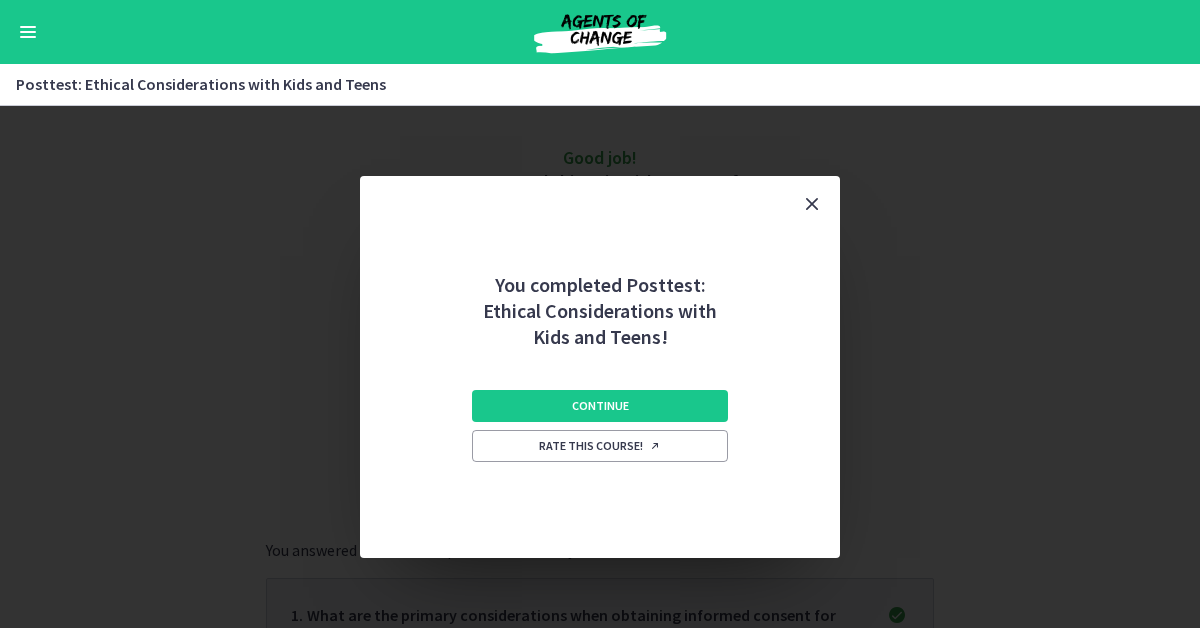 click at bounding box center [812, 204] 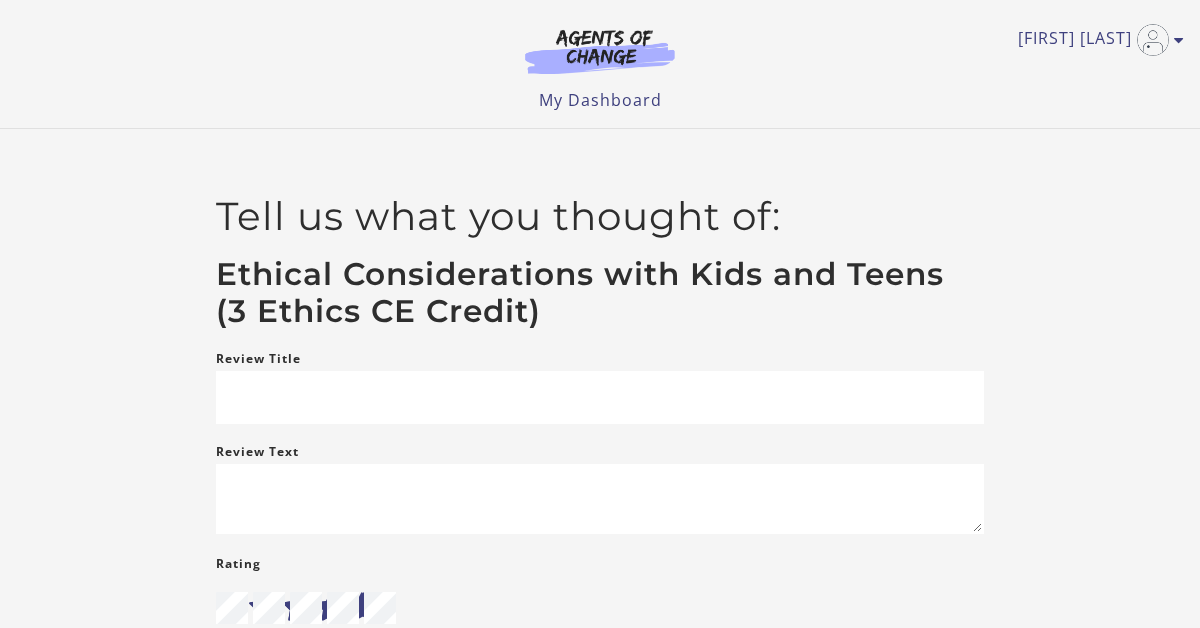scroll, scrollTop: 0, scrollLeft: 0, axis: both 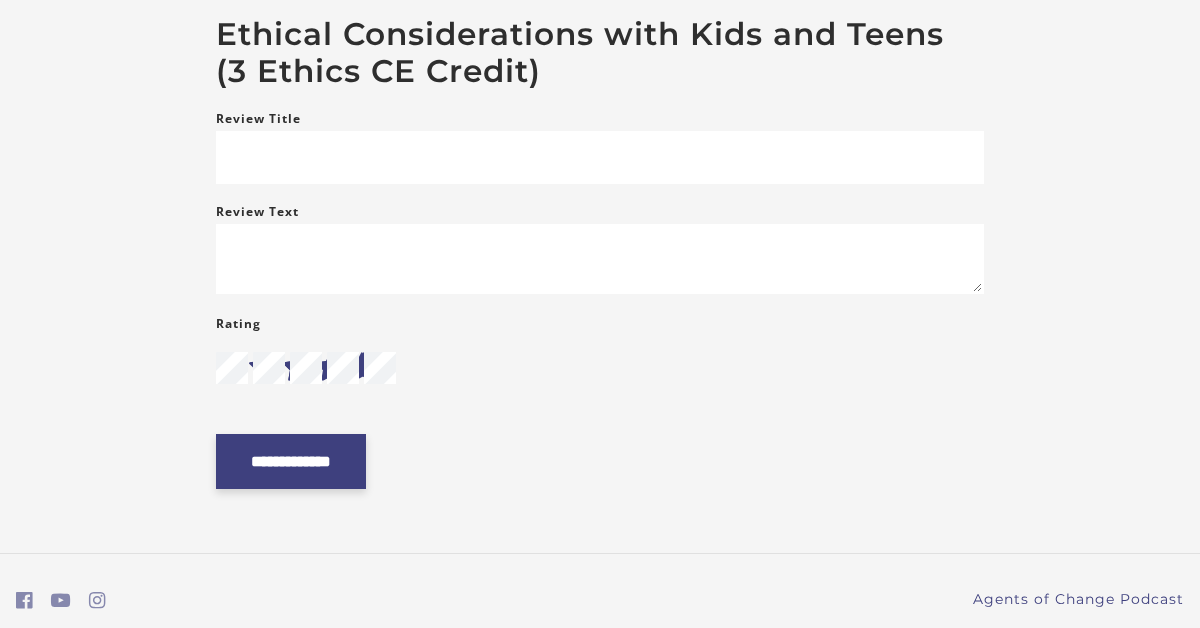 click on "**********" at bounding box center (291, 461) 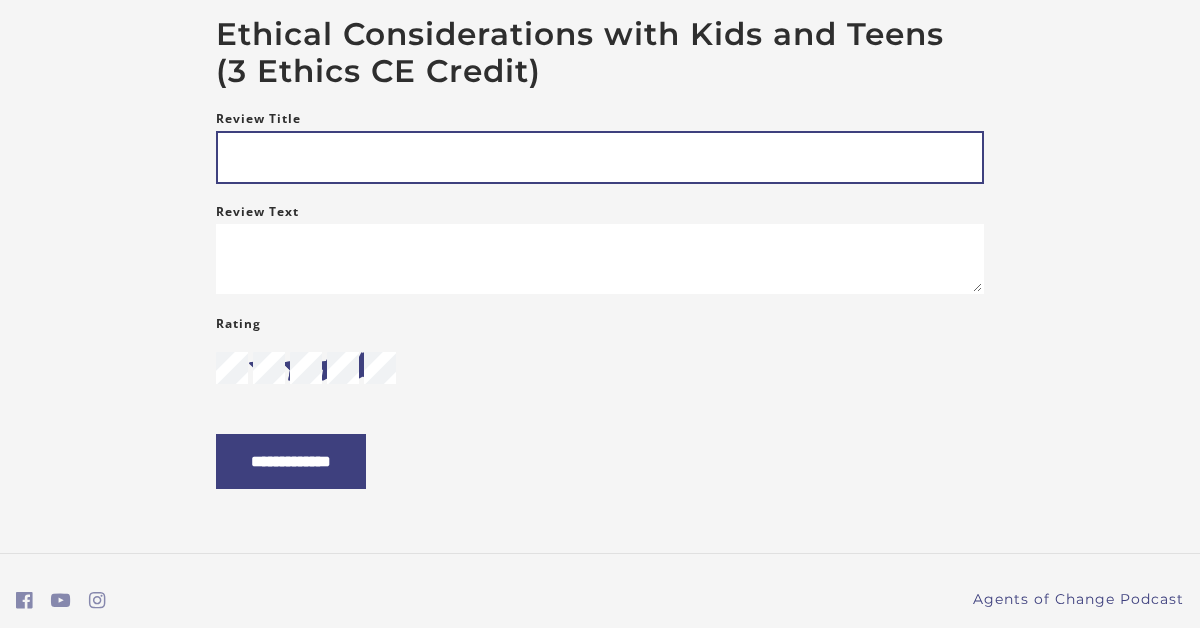 click on "Review Title" at bounding box center (600, 157) 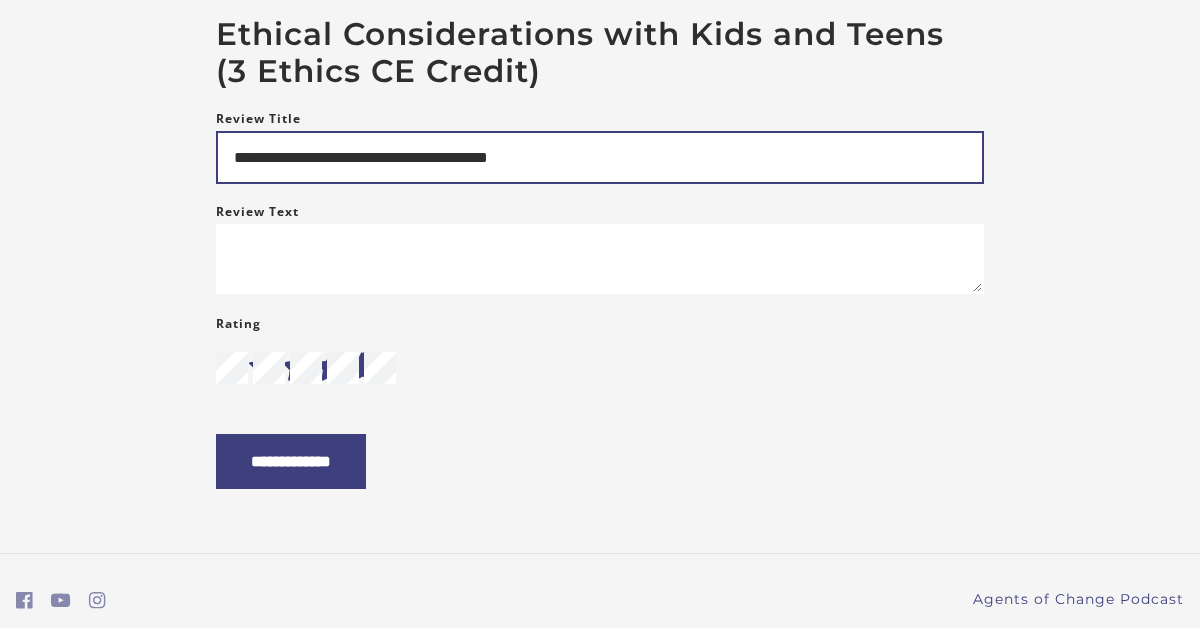 click on "**********" at bounding box center [600, 157] 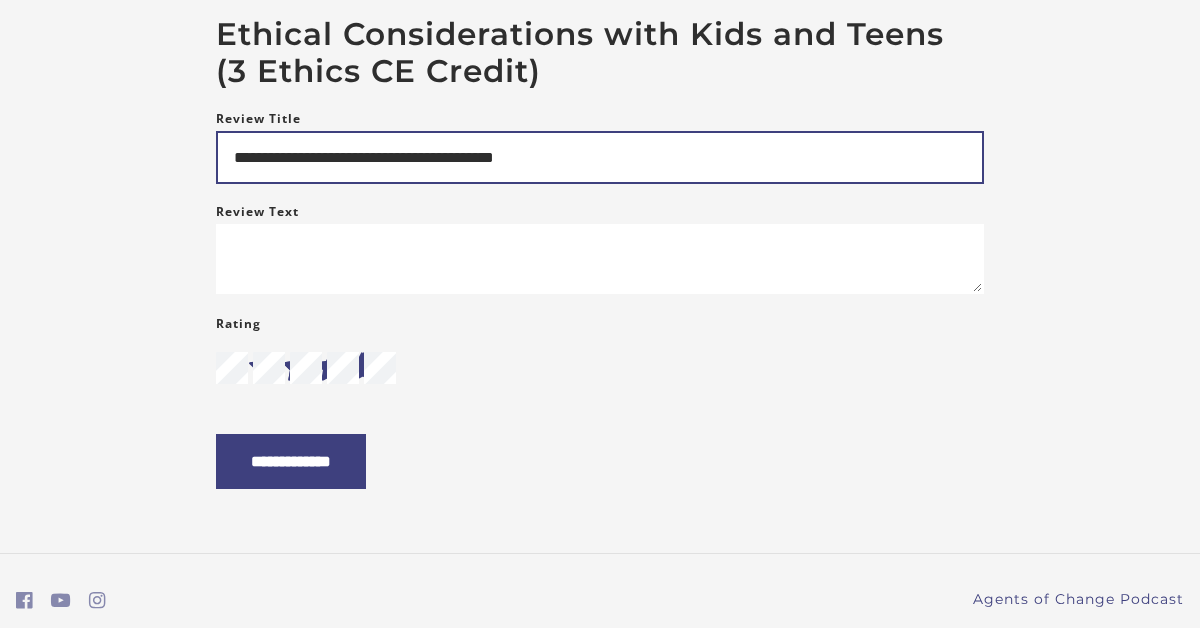 click on "**********" at bounding box center (600, 157) 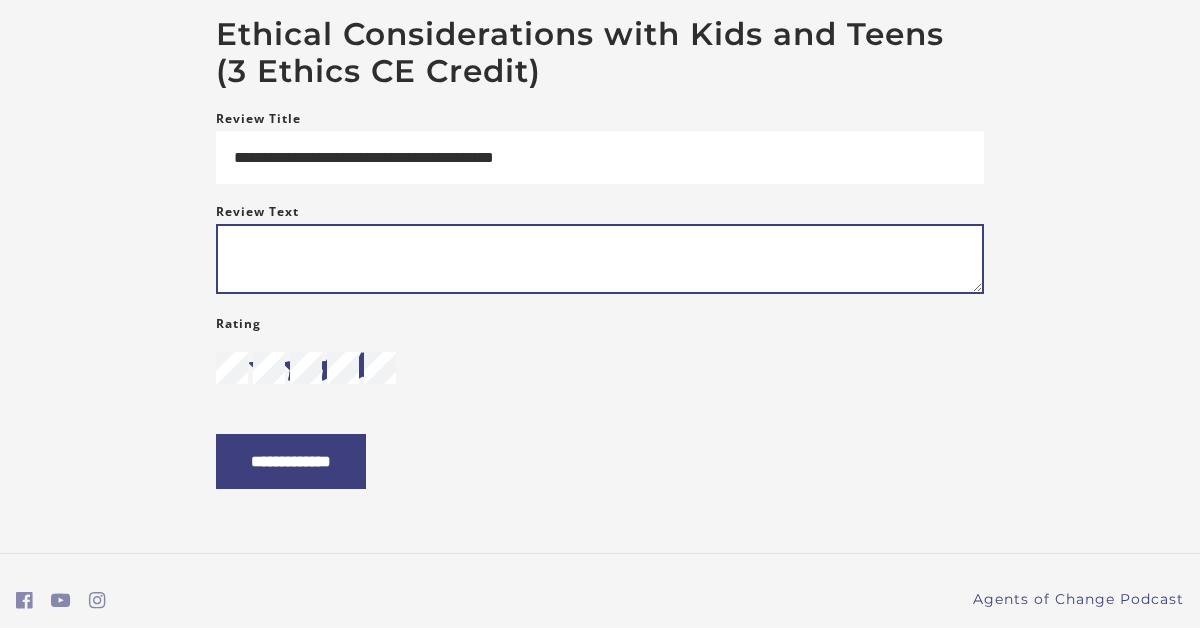 click on "Review Text" at bounding box center (600, 259) 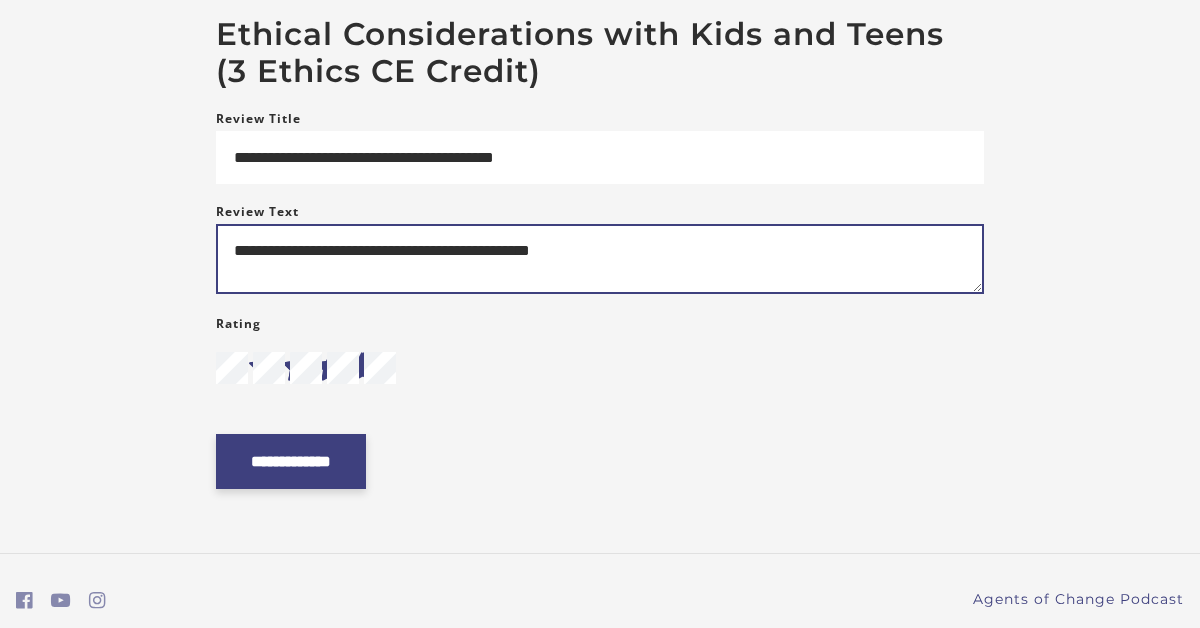 type on "**********" 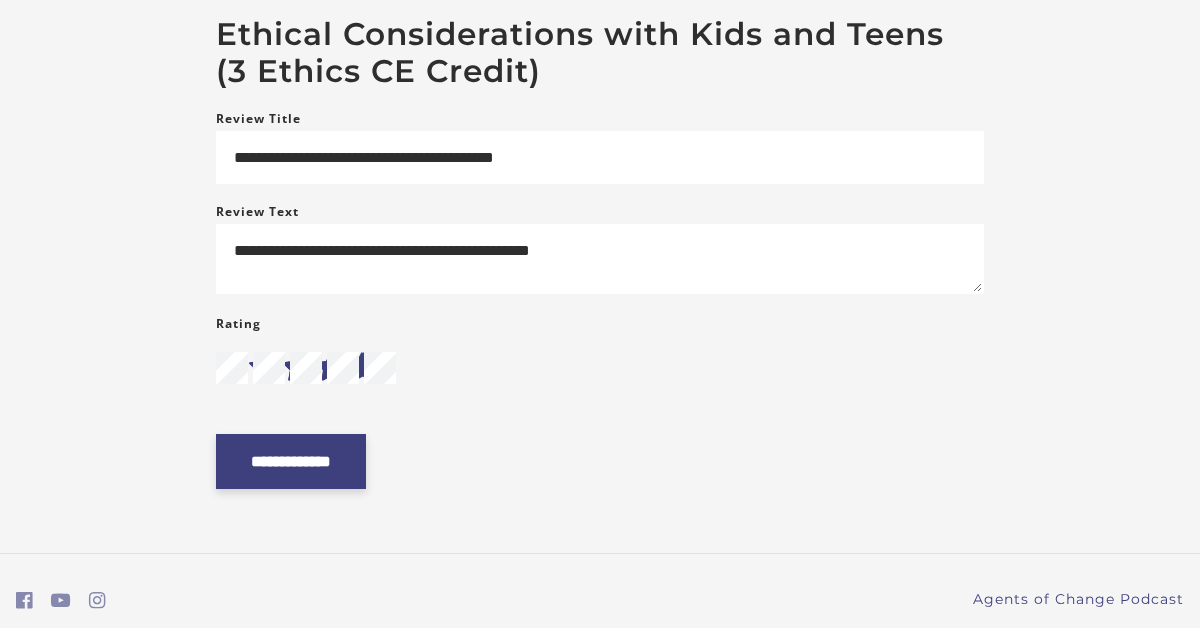 click on "**********" at bounding box center (291, 461) 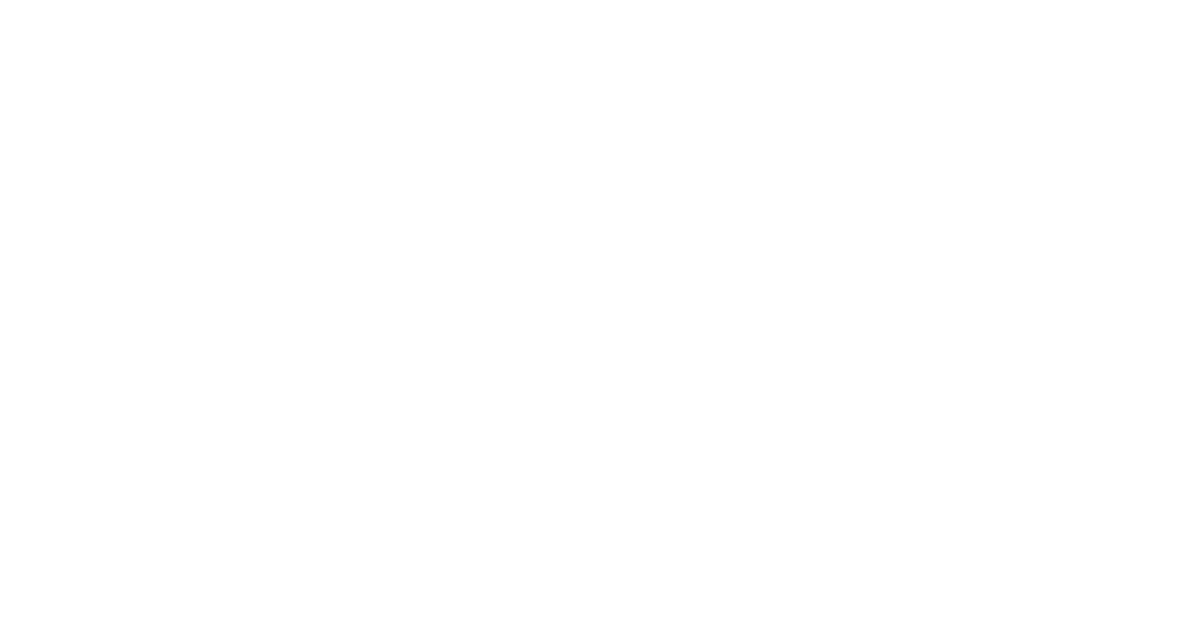 scroll, scrollTop: 0, scrollLeft: 0, axis: both 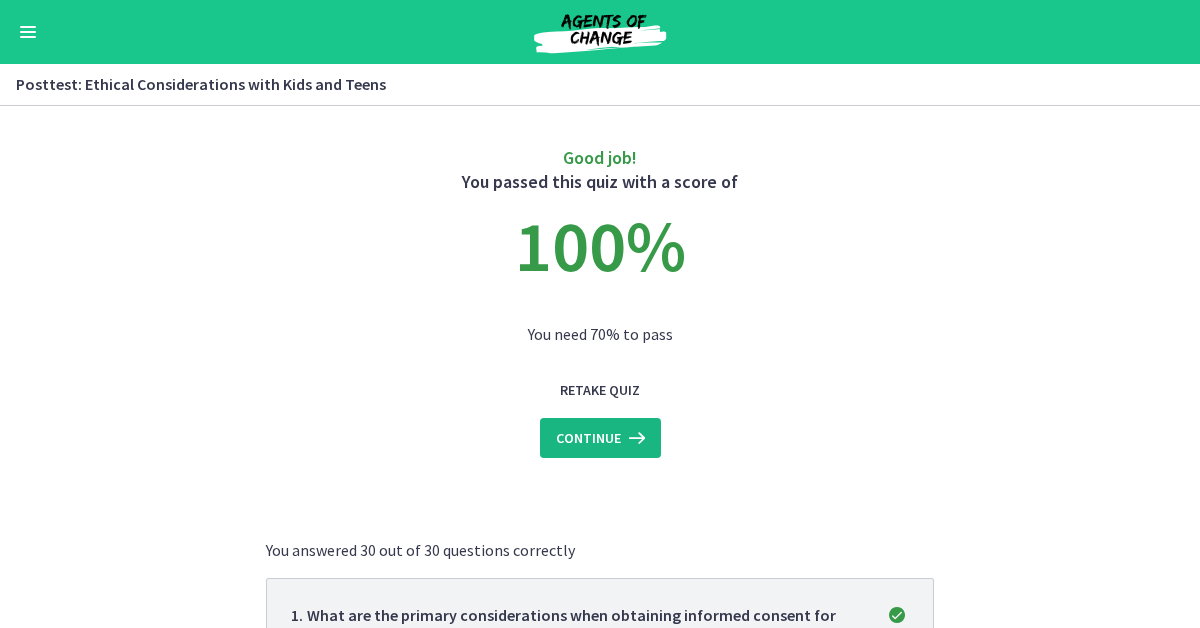 click on "Continue" at bounding box center (588, 438) 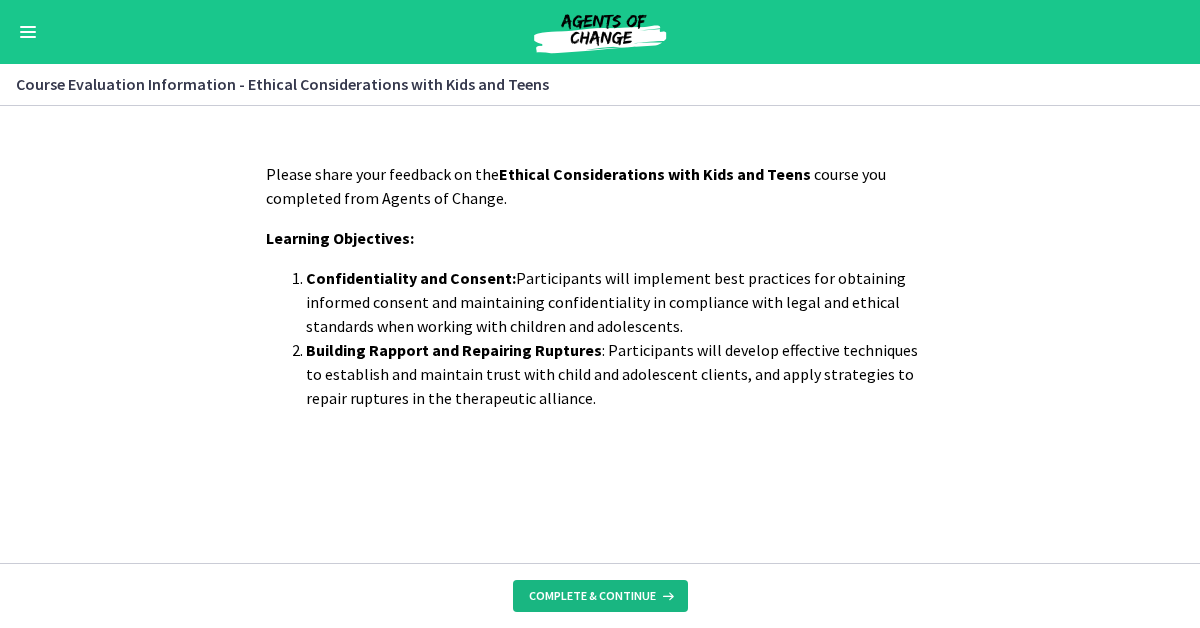 click on "Complete & continue" at bounding box center (592, 596) 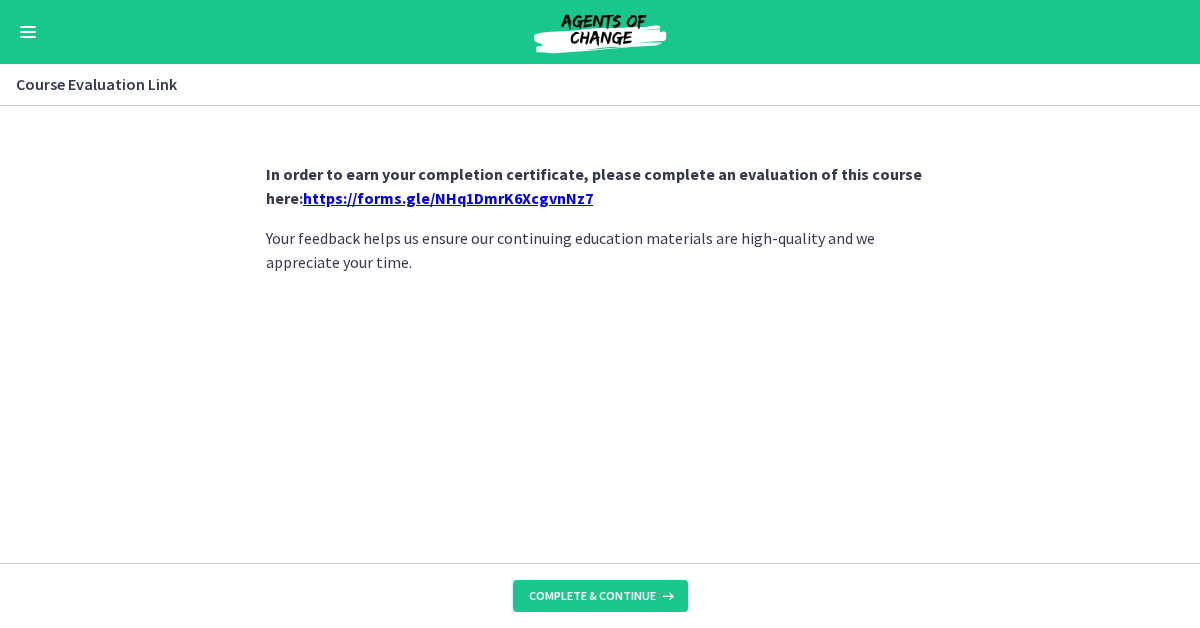 click on "https://forms.gle/NHq1DmrK6XcgvnNz7" at bounding box center [448, 198] 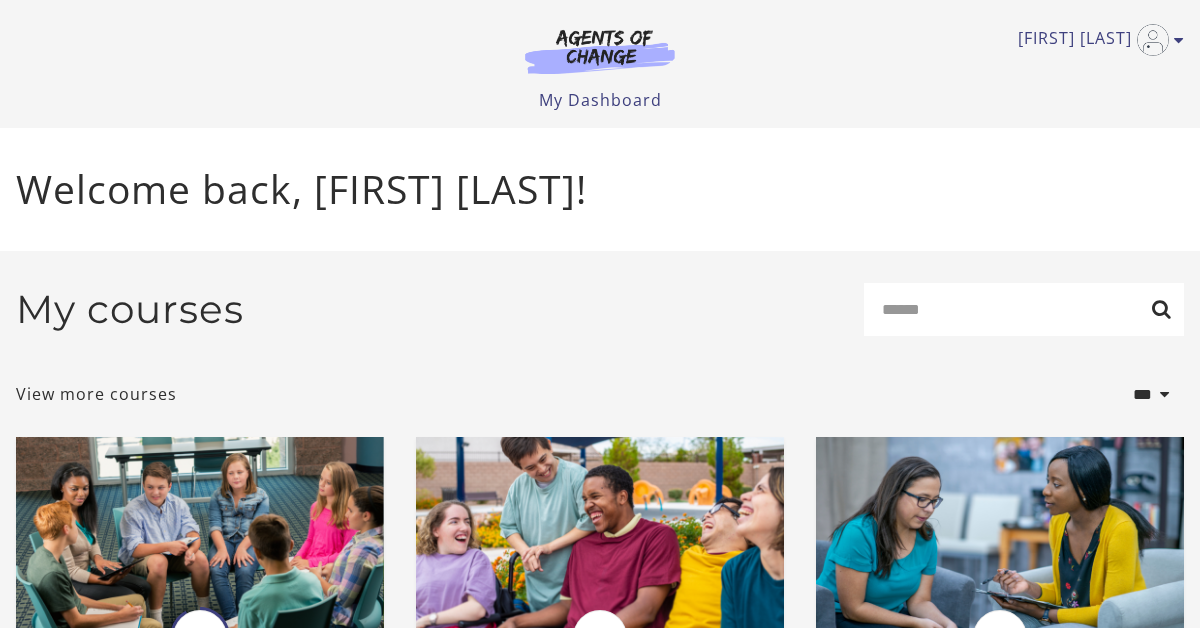 scroll, scrollTop: 0, scrollLeft: 0, axis: both 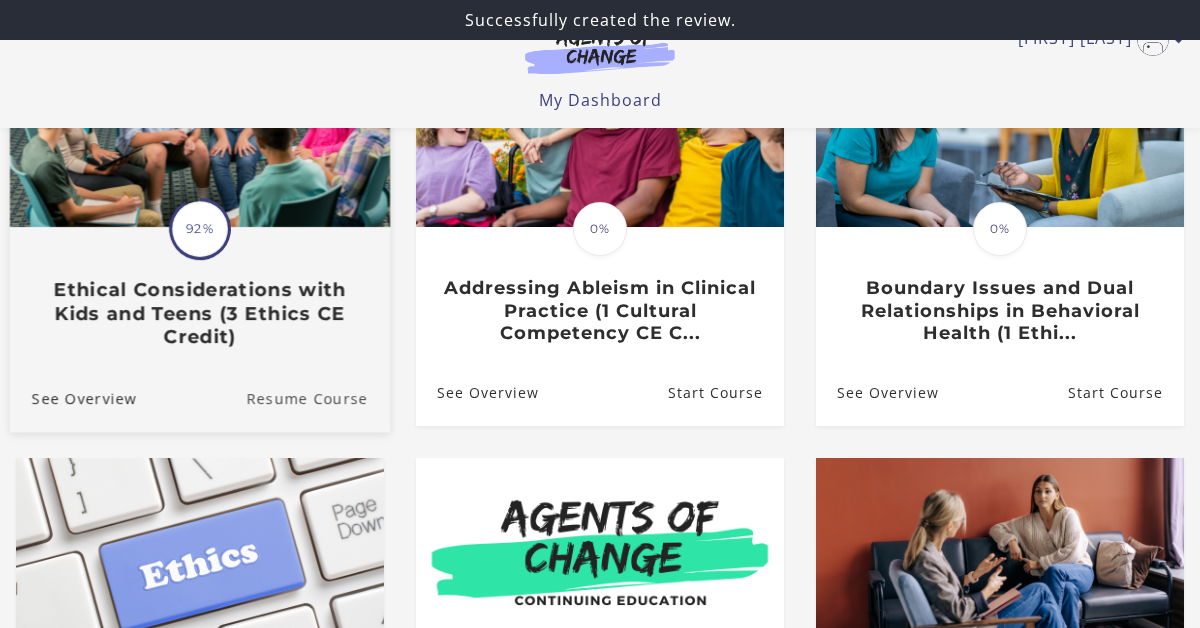click on "Resume Course" at bounding box center [318, 398] 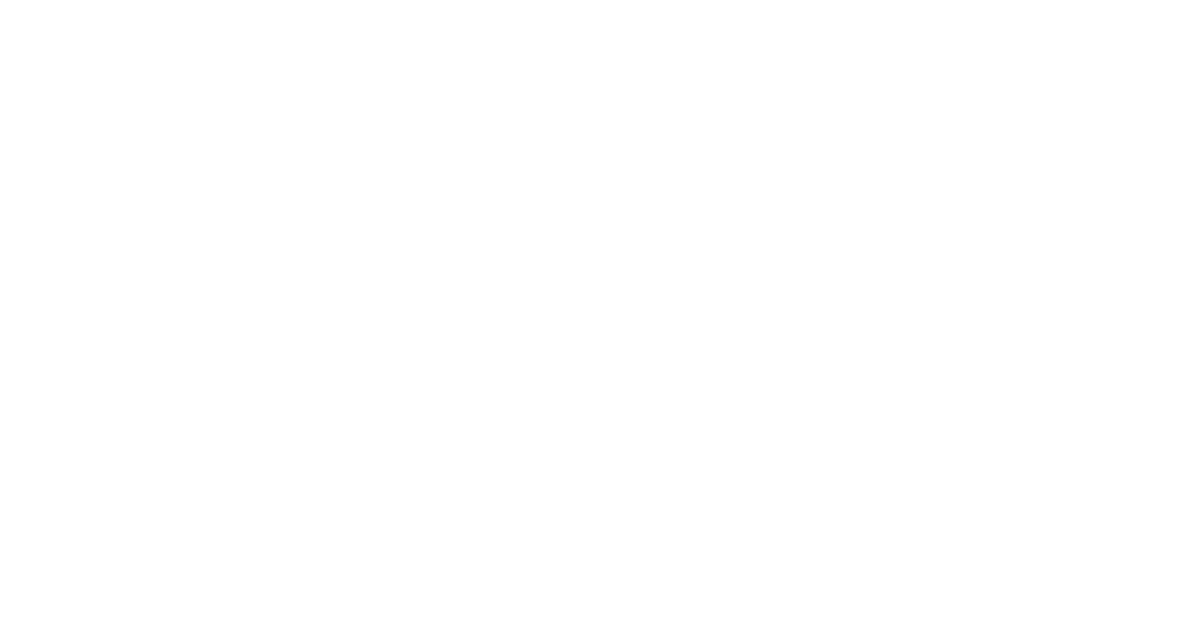 scroll, scrollTop: 0, scrollLeft: 0, axis: both 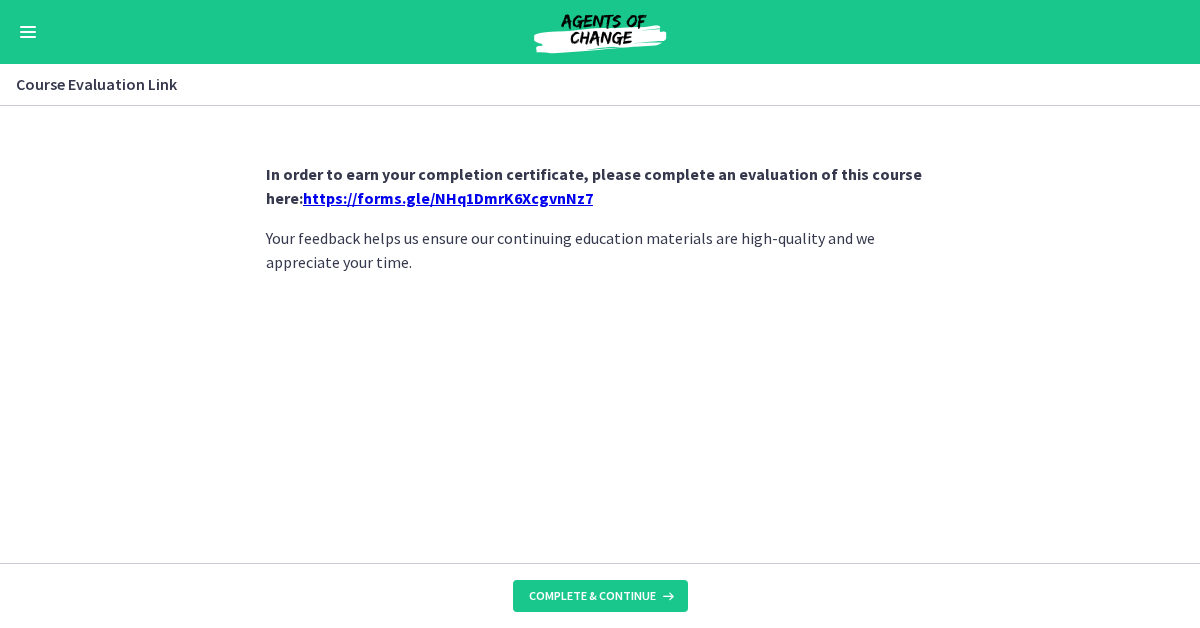 click on "In order to earn your completion certificate, please complete an evaluation of this course here:  https://forms.gle/NHq1DmrK6XcgvnNz7 Your feedback helps us ensure our continuing education materials are high-quality and we appreciate your time." 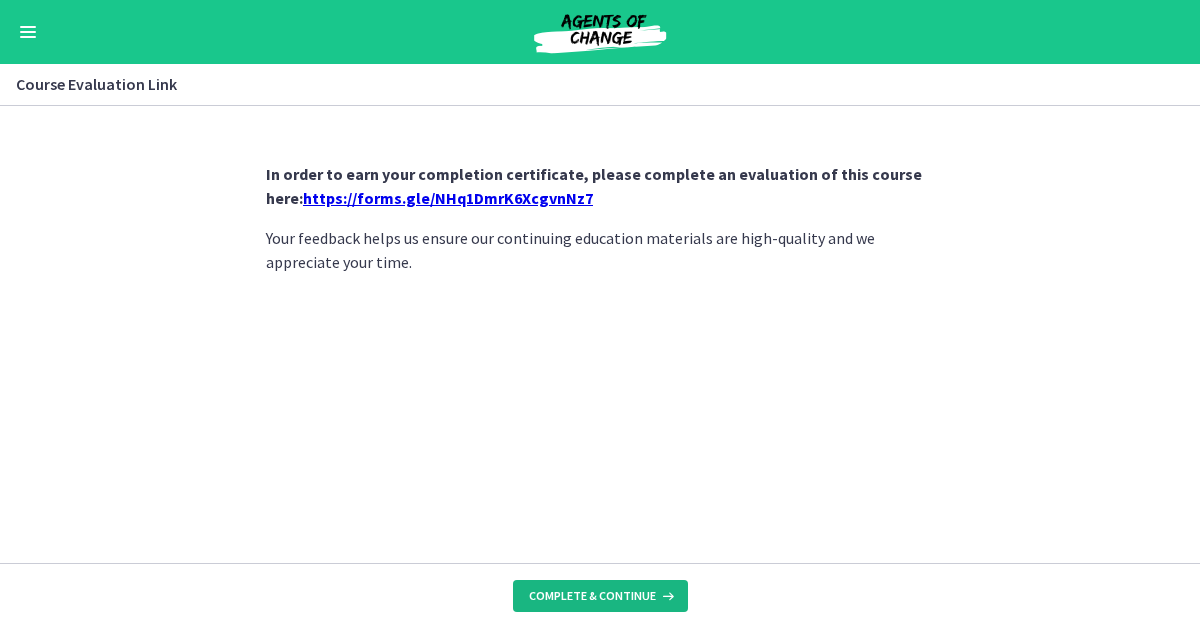 click on "Complete & continue" at bounding box center [592, 596] 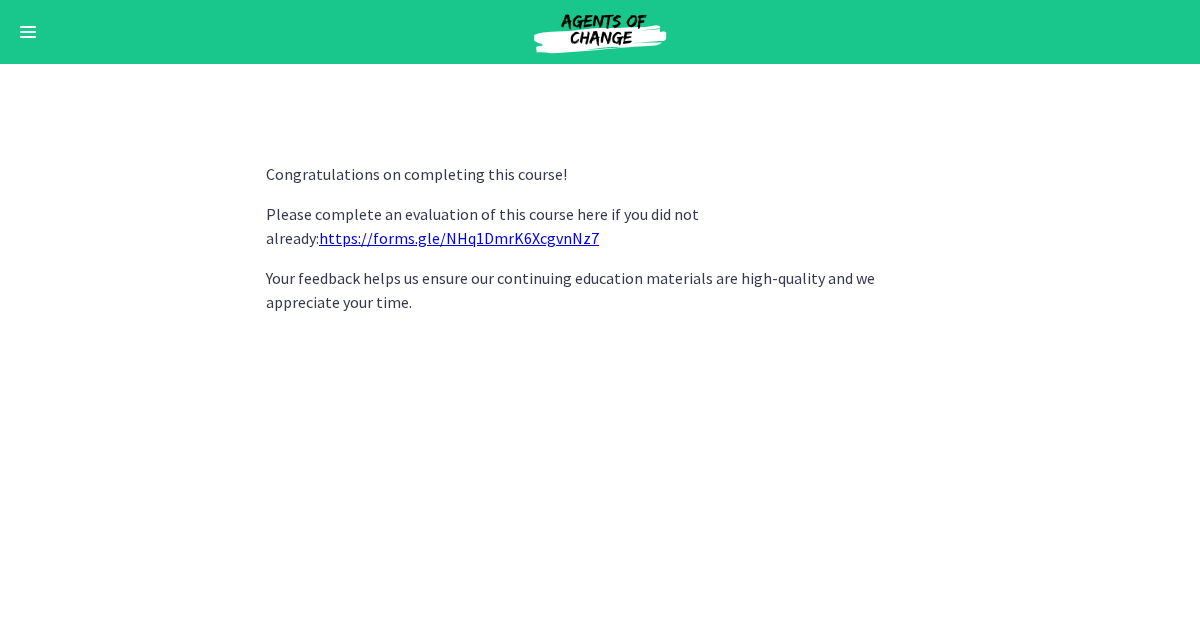 click on "https://forms.gle/NHq1DmrK6XcgvnNz7" at bounding box center (459, 238) 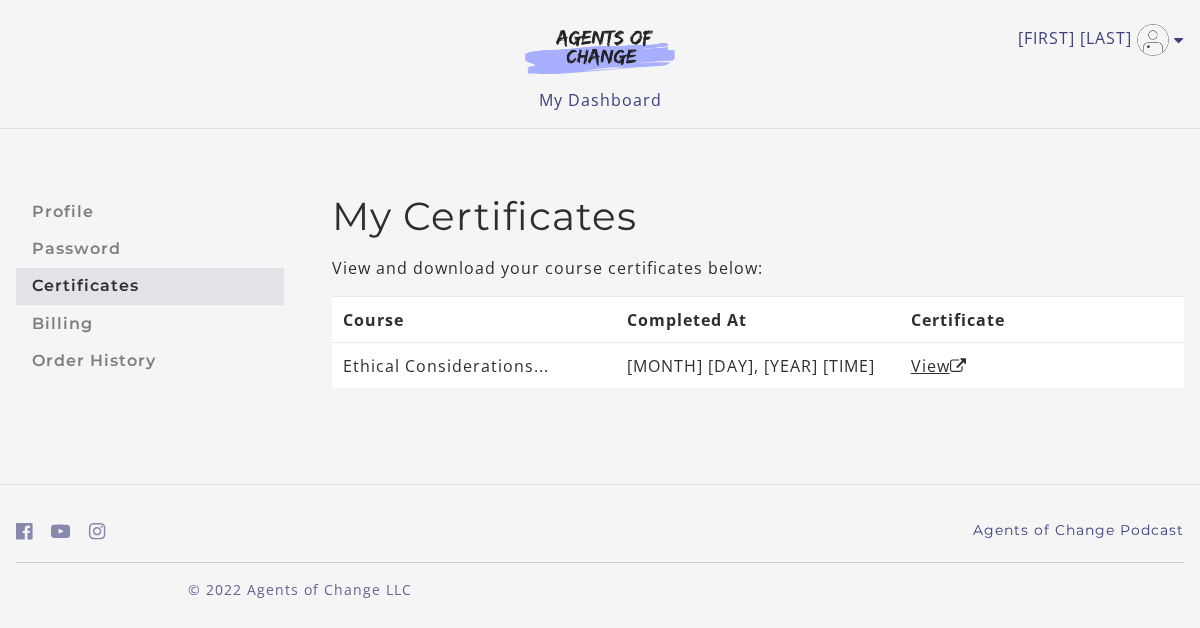 scroll, scrollTop: 0, scrollLeft: 0, axis: both 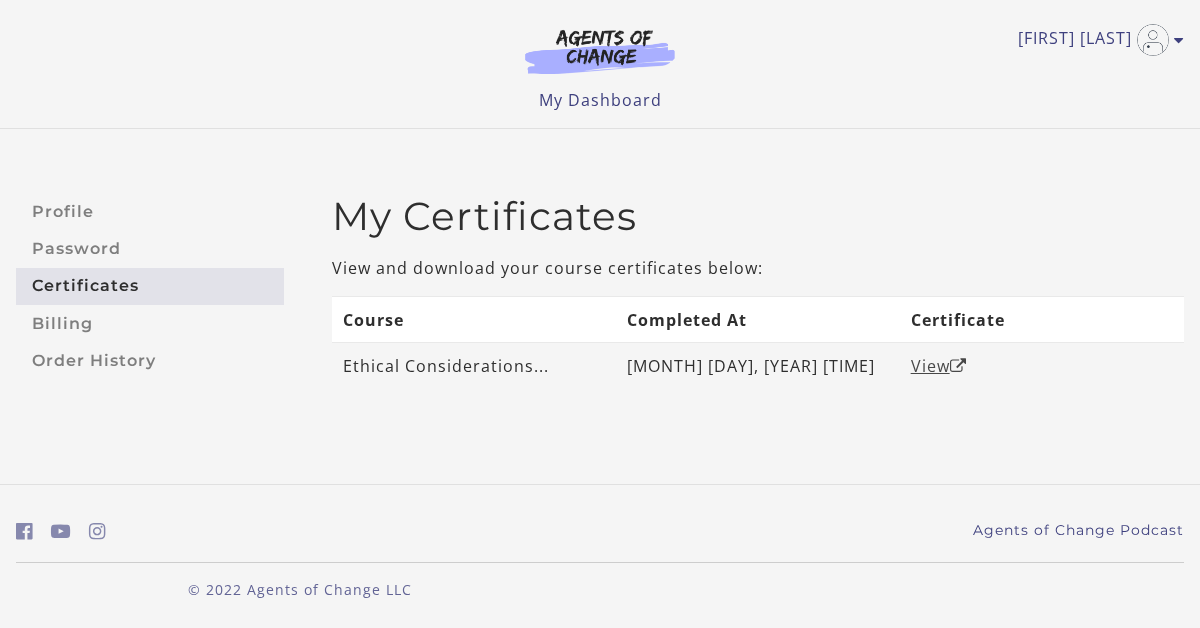 click on "View" at bounding box center (939, 366) 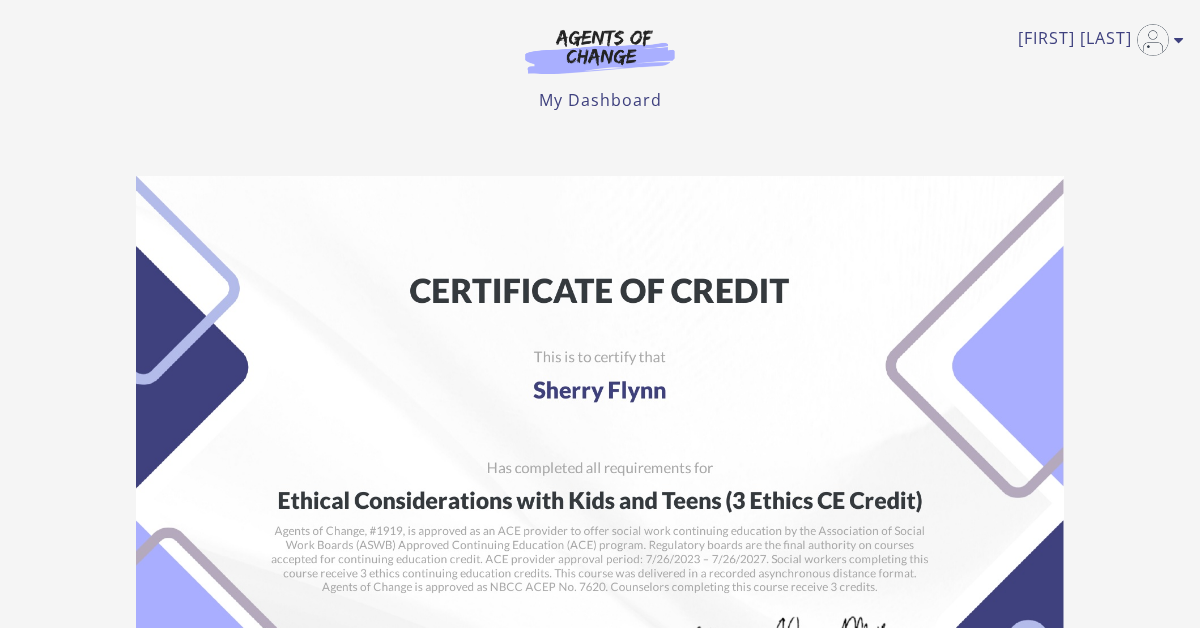 scroll, scrollTop: 0, scrollLeft: 0, axis: both 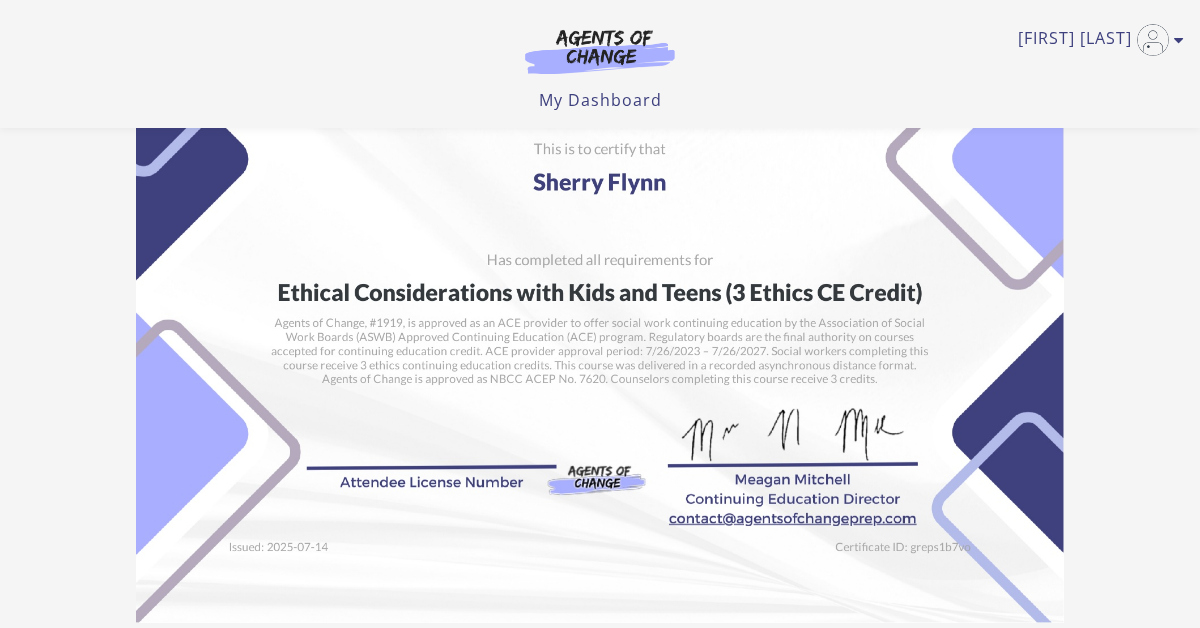click at bounding box center (600, 295) 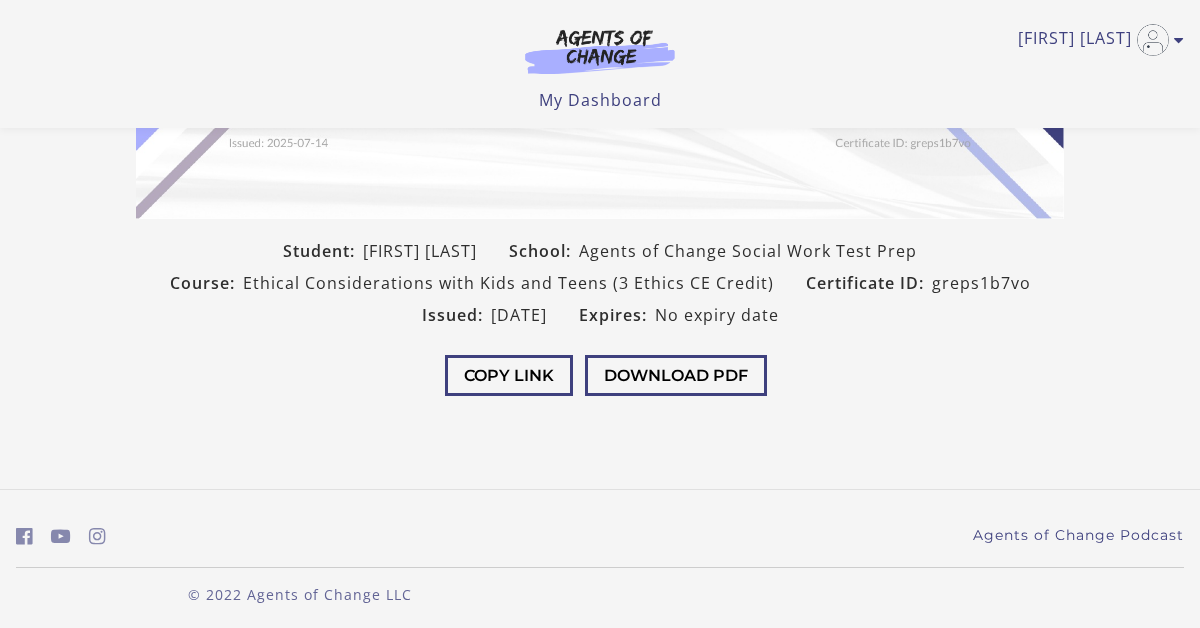 scroll, scrollTop: 492, scrollLeft: 0, axis: vertical 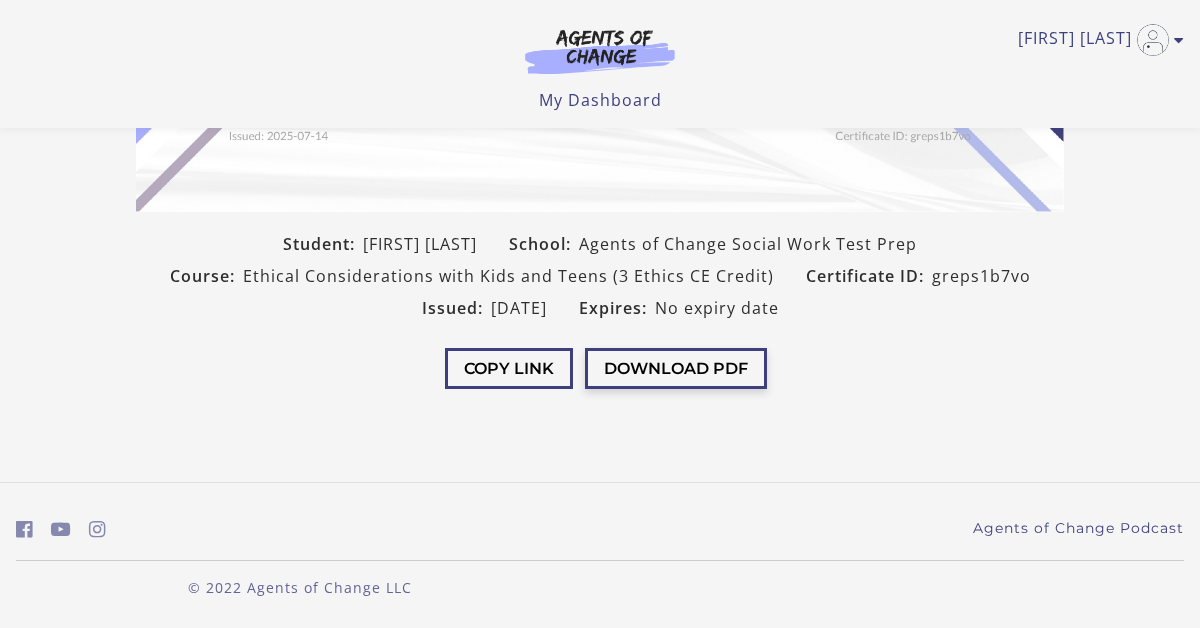 click on "Download PDF" at bounding box center (676, 368) 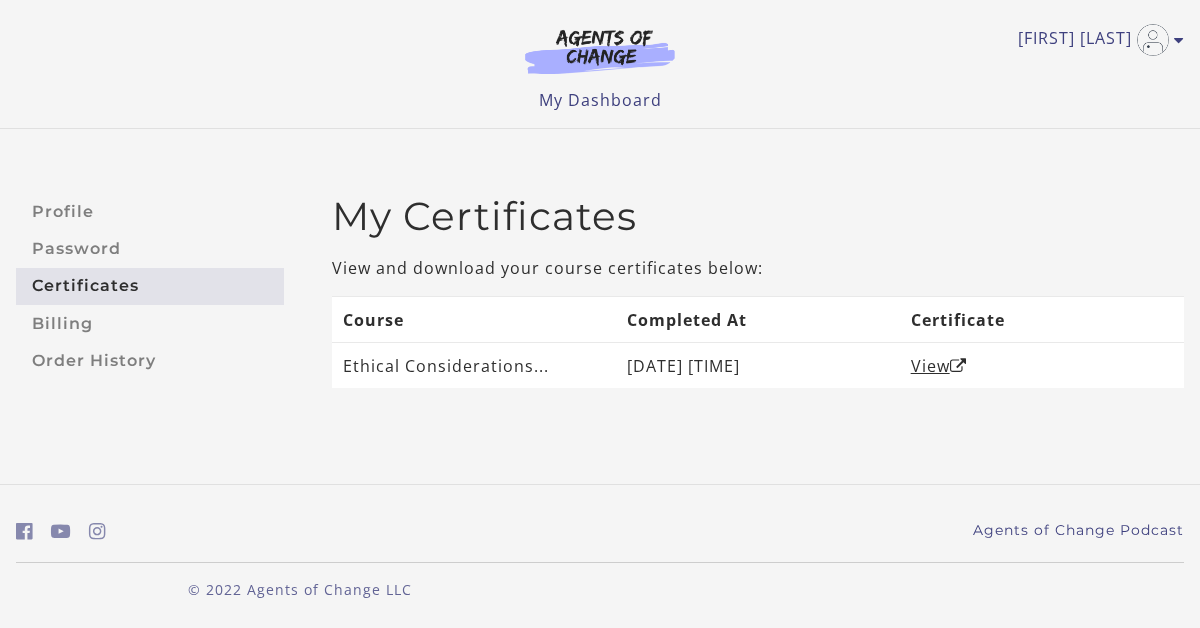 scroll, scrollTop: 0, scrollLeft: 0, axis: both 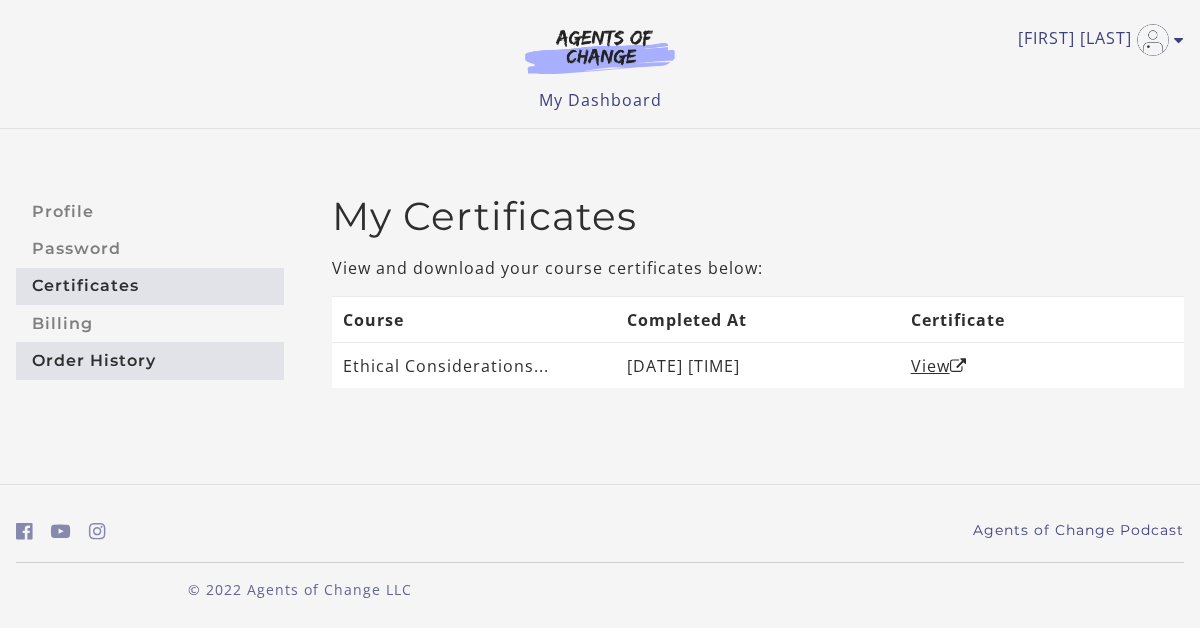 click on "Order History" at bounding box center [150, 360] 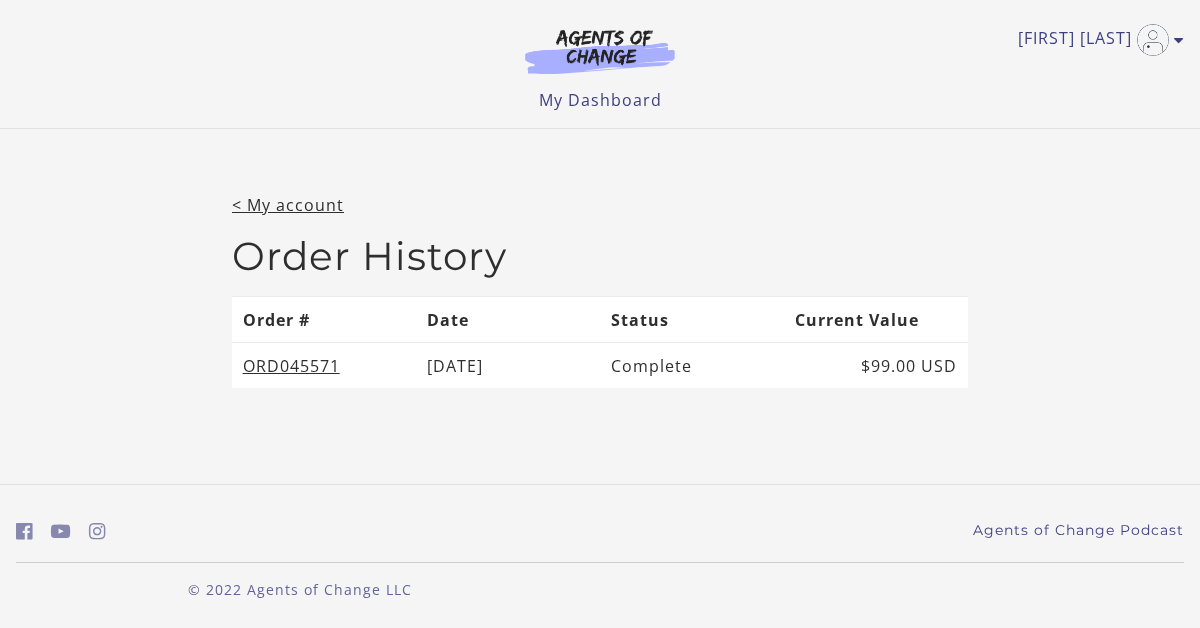 scroll, scrollTop: 0, scrollLeft: 0, axis: both 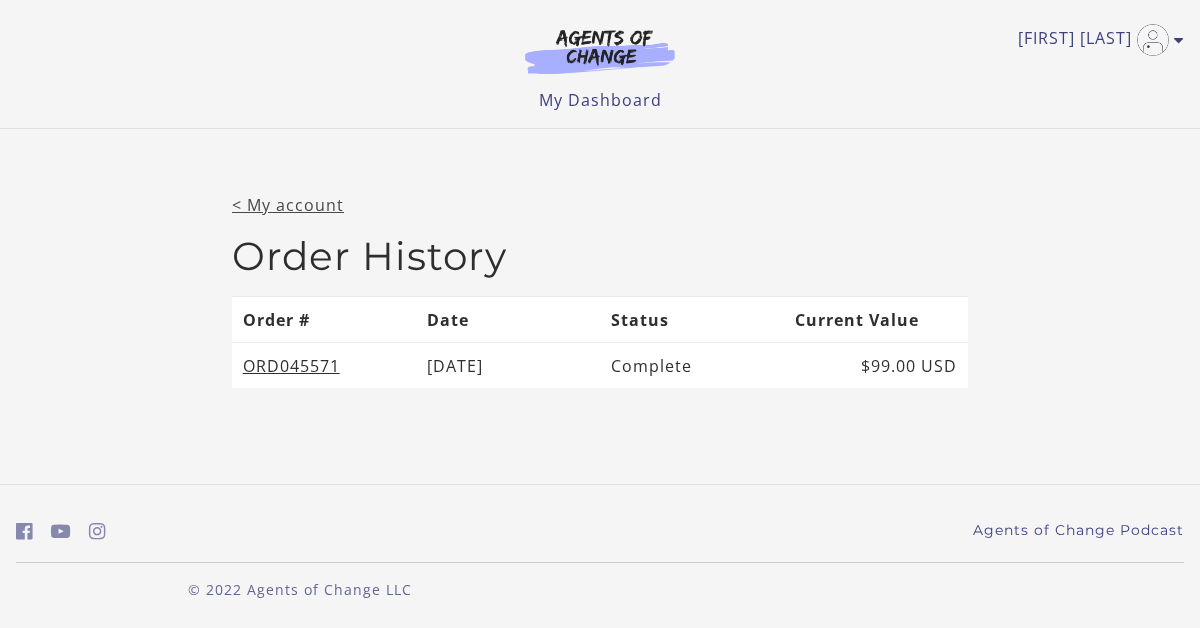 click on "< My account" at bounding box center (288, 205) 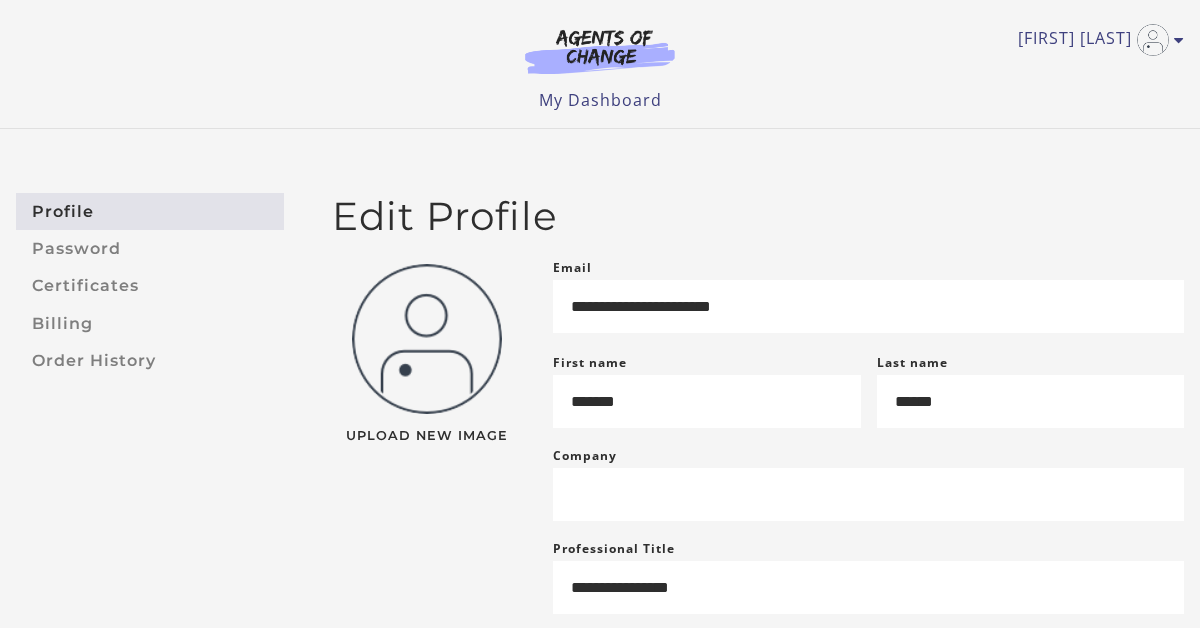 scroll, scrollTop: 0, scrollLeft: 0, axis: both 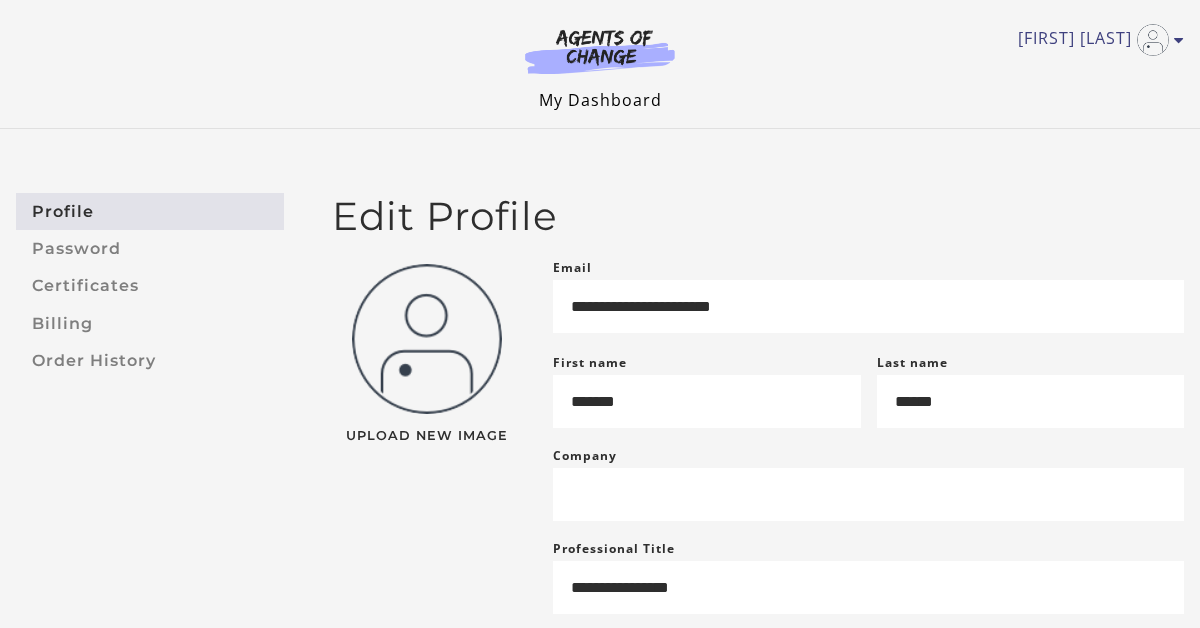 click on "My Dashboard" at bounding box center (600, 100) 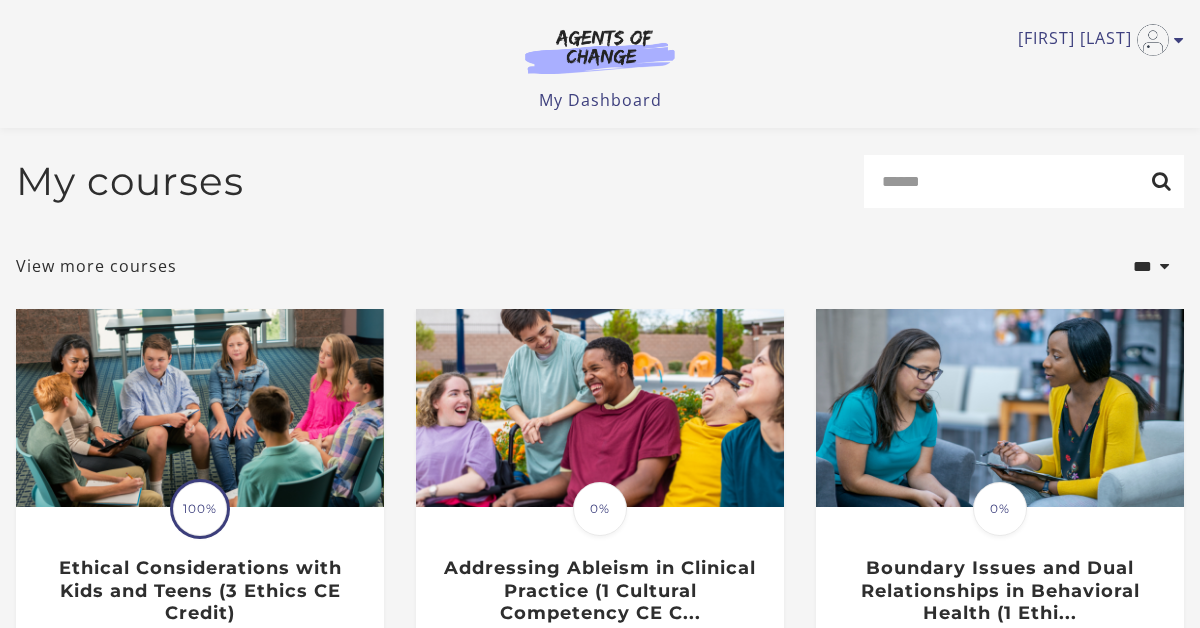 scroll, scrollTop: 80, scrollLeft: 0, axis: vertical 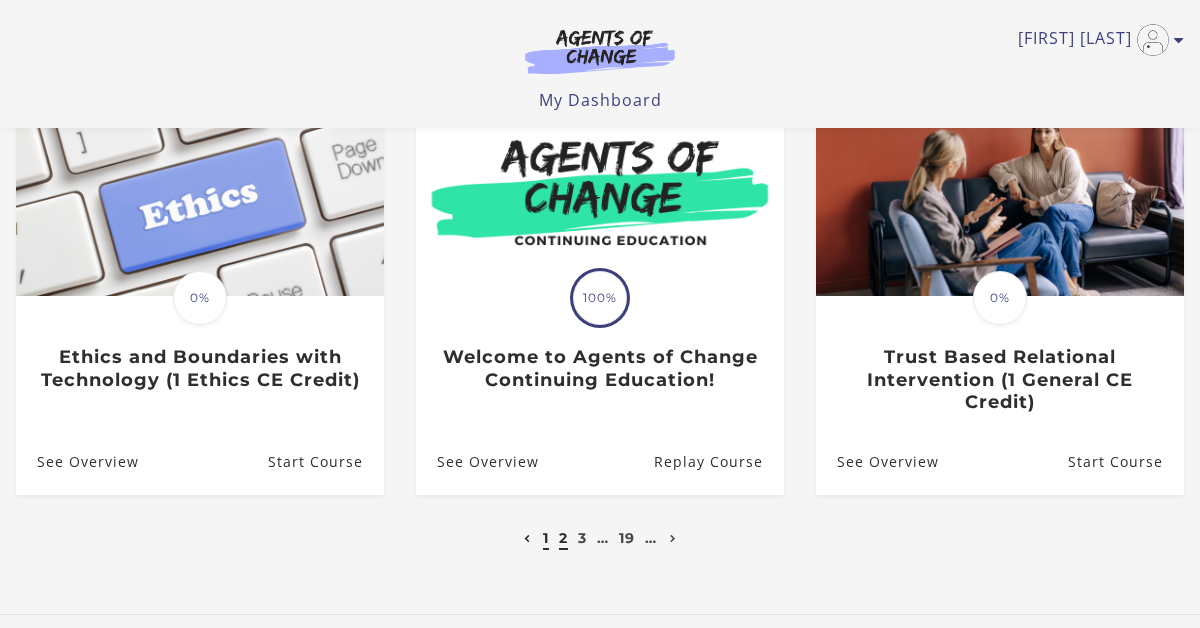 click on "2" at bounding box center [563, 538] 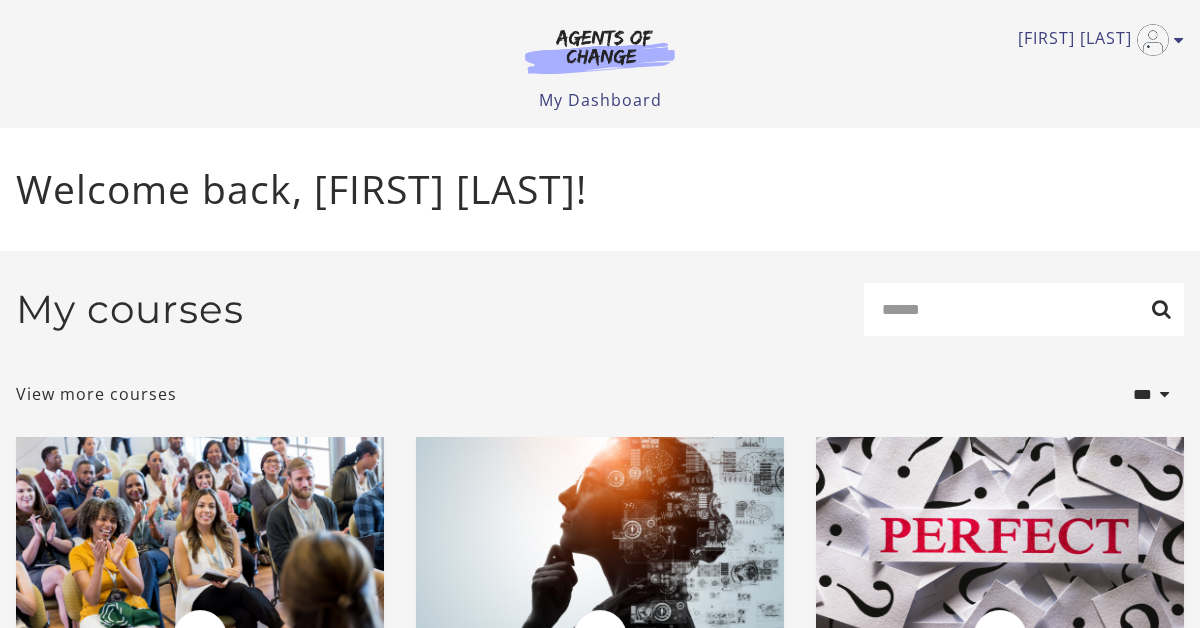 scroll, scrollTop: 0, scrollLeft: 0, axis: both 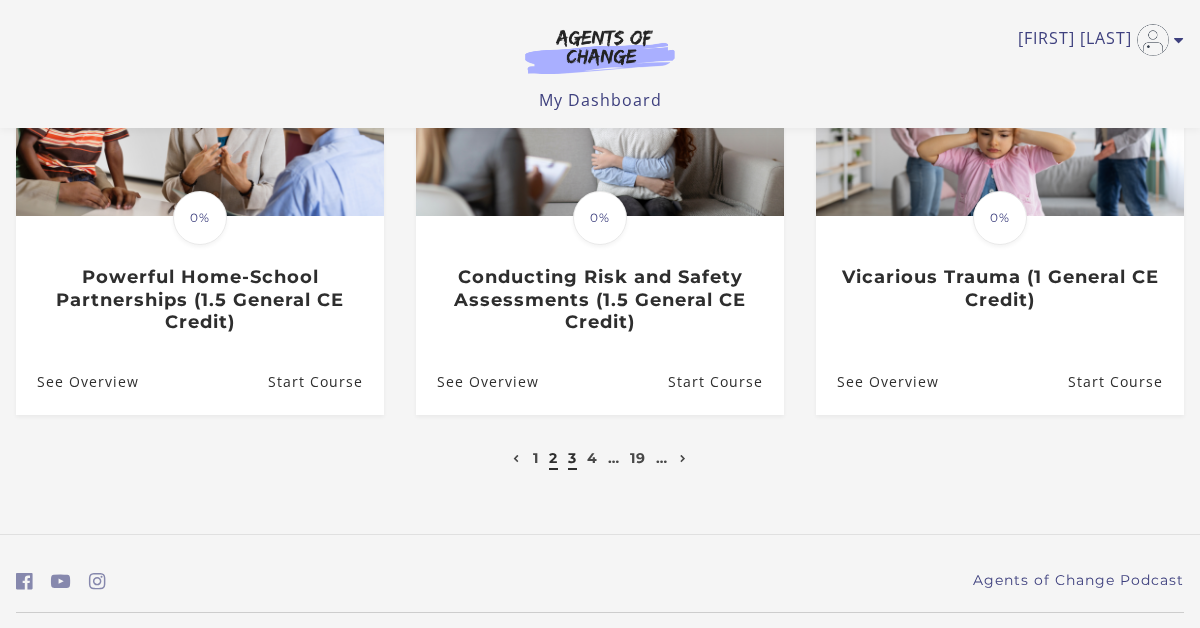 click on "3" at bounding box center [572, 458] 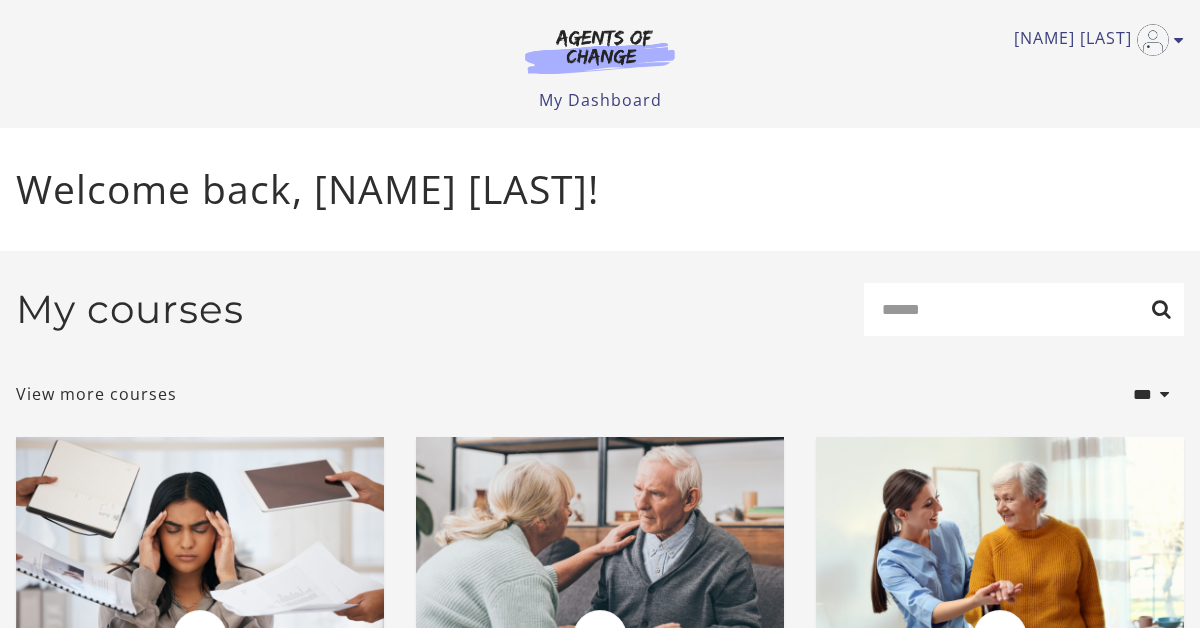 scroll, scrollTop: 0, scrollLeft: 0, axis: both 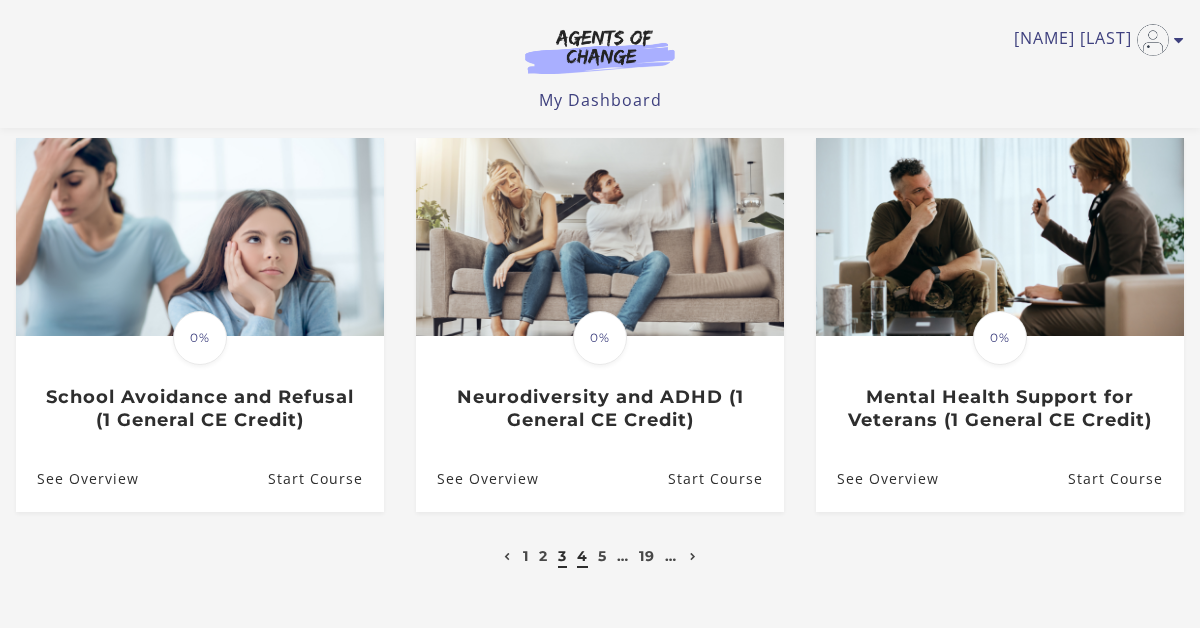 click on "4" at bounding box center [582, 556] 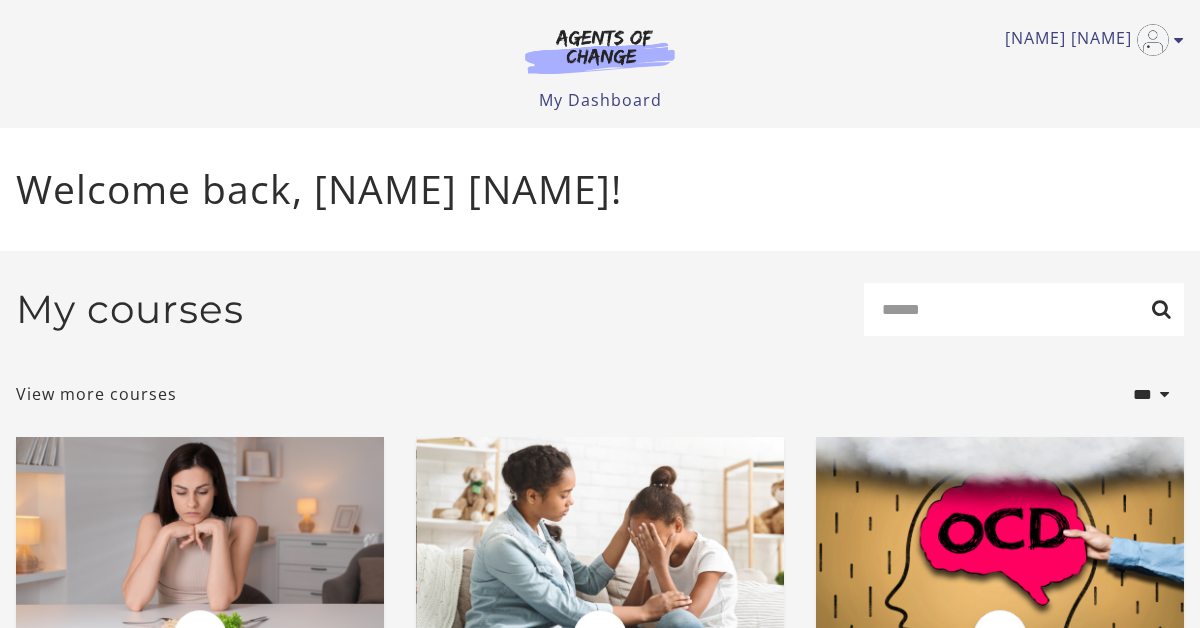 scroll, scrollTop: 0, scrollLeft: 0, axis: both 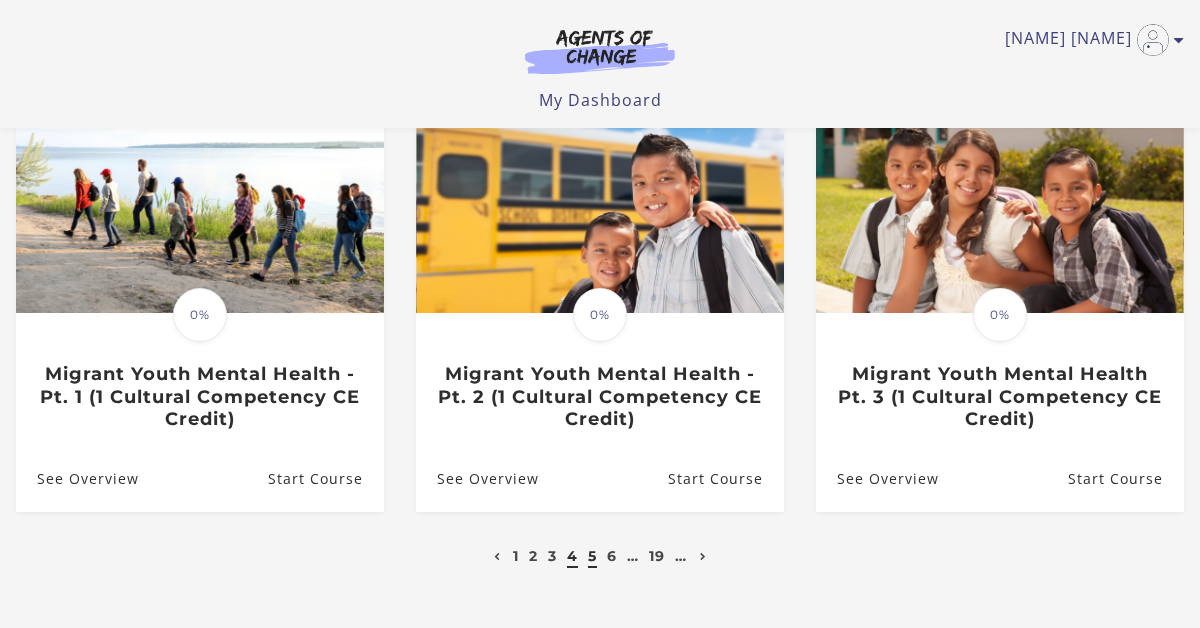 click on "5" at bounding box center [592, 556] 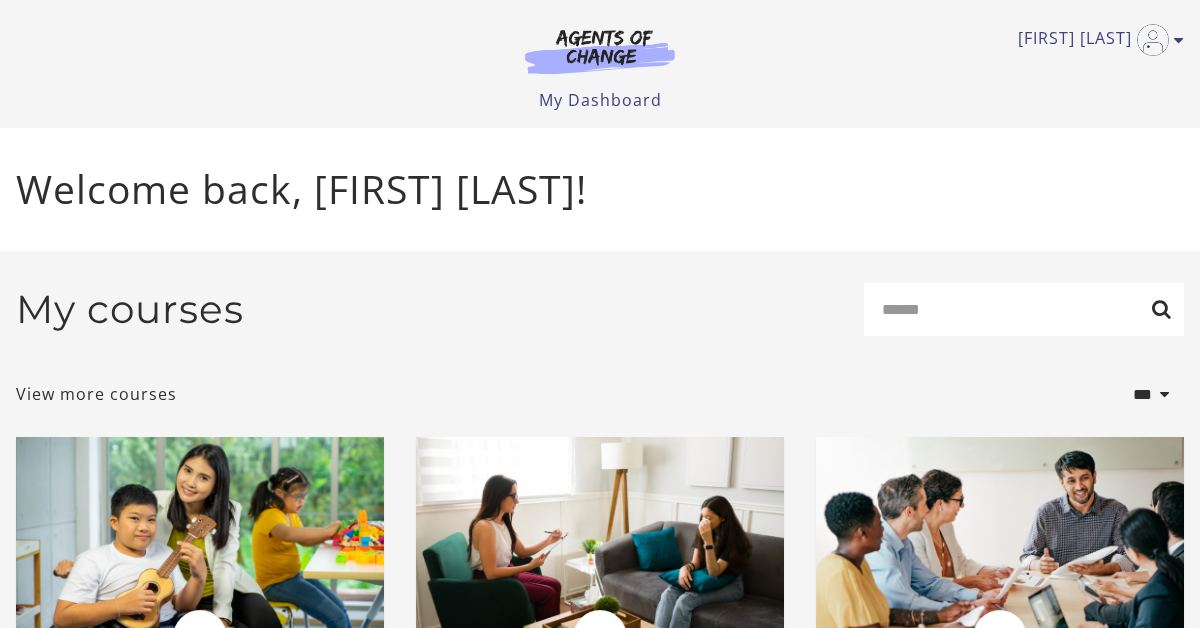 scroll, scrollTop: 0, scrollLeft: 0, axis: both 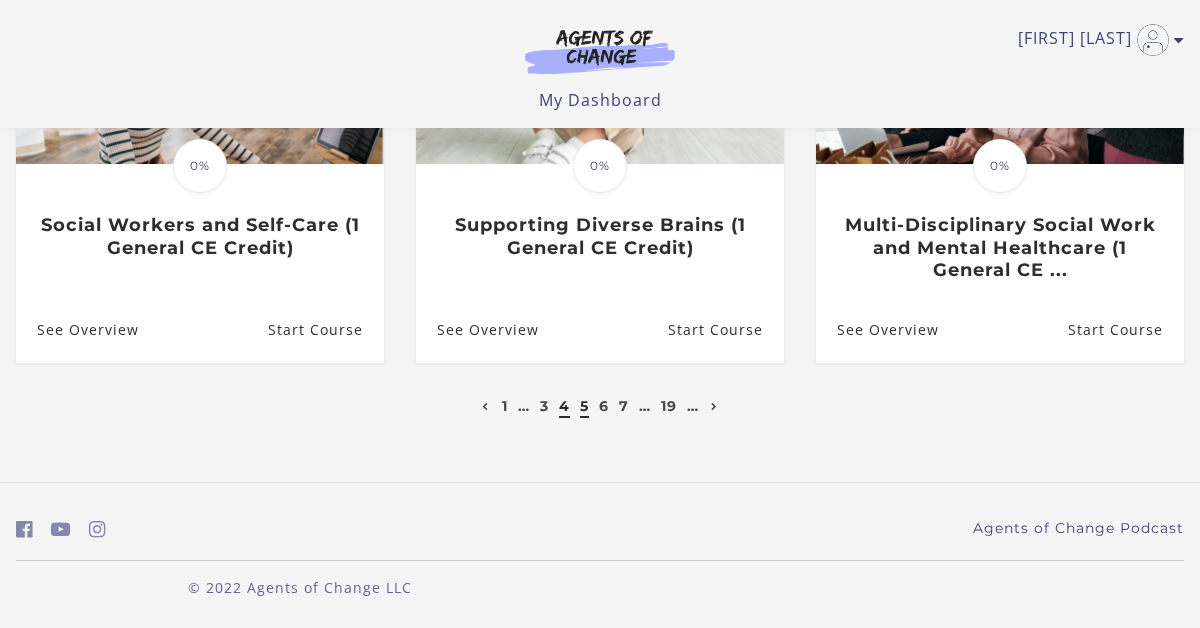 click on "4" at bounding box center (564, 406) 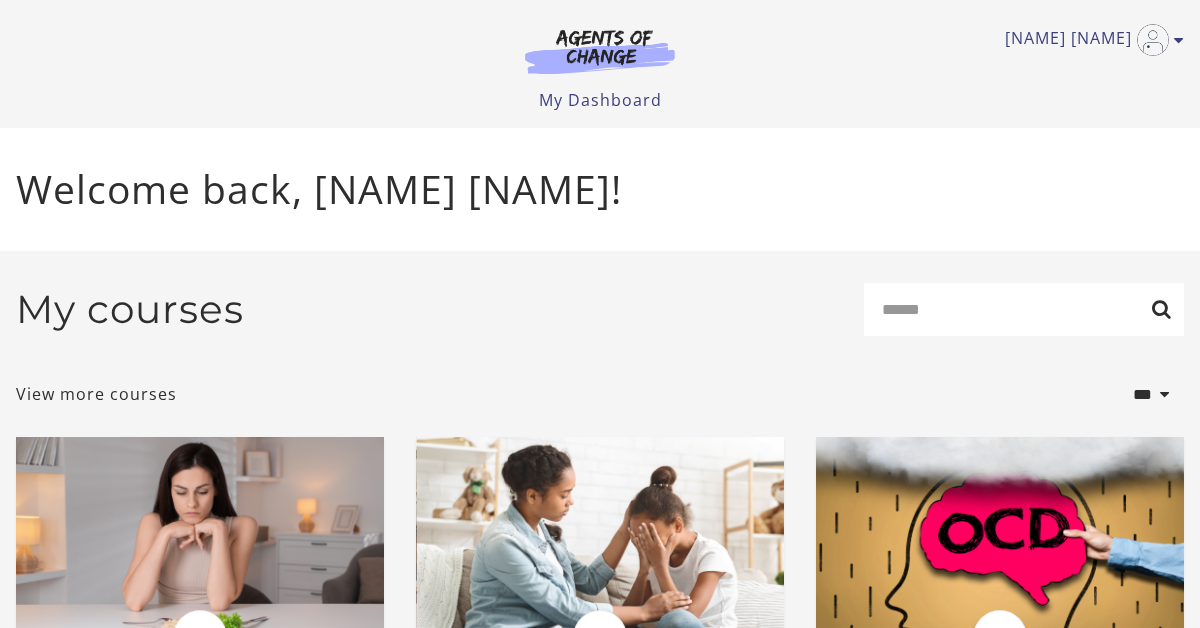 scroll, scrollTop: 0, scrollLeft: 0, axis: both 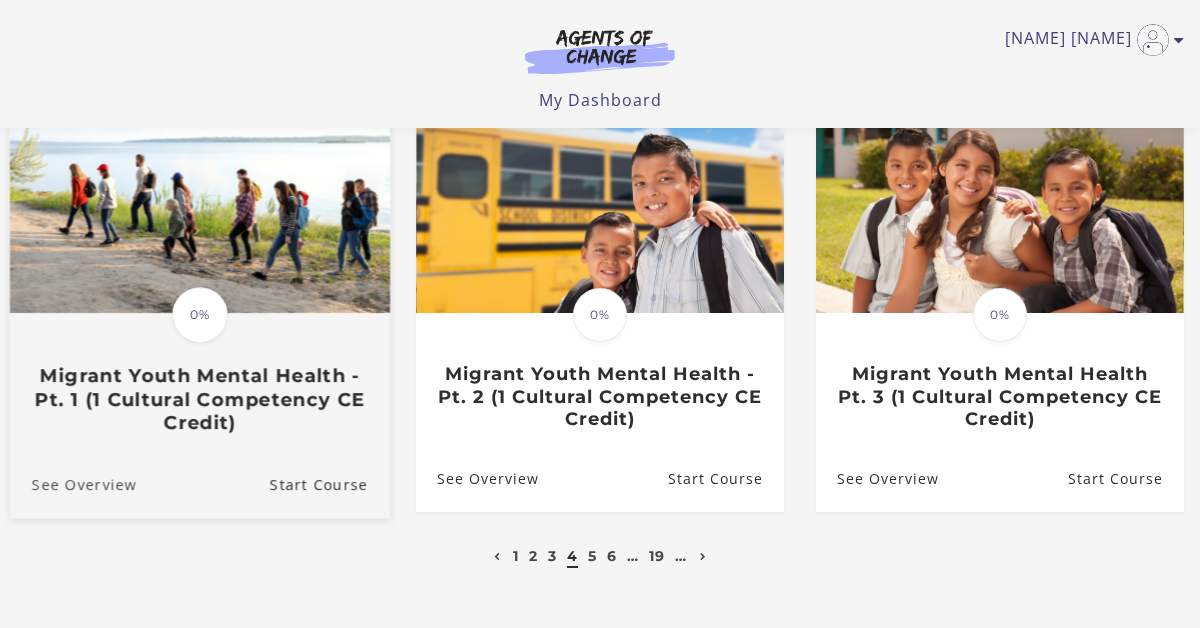 click on "See Overview" at bounding box center (73, 484) 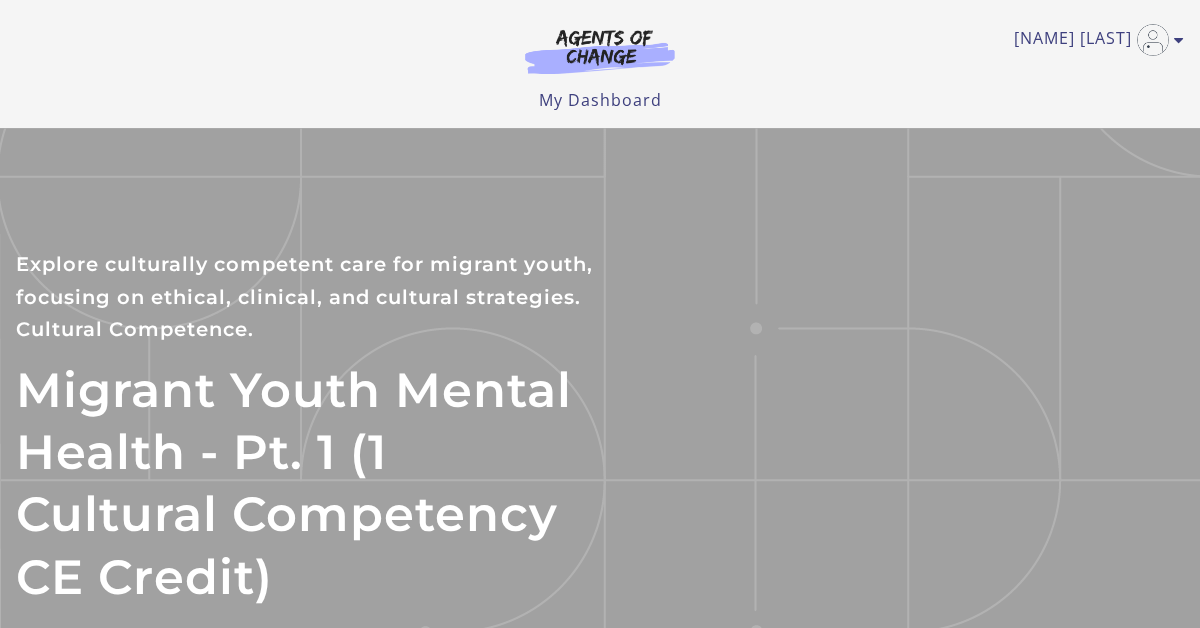 scroll, scrollTop: 0, scrollLeft: 0, axis: both 